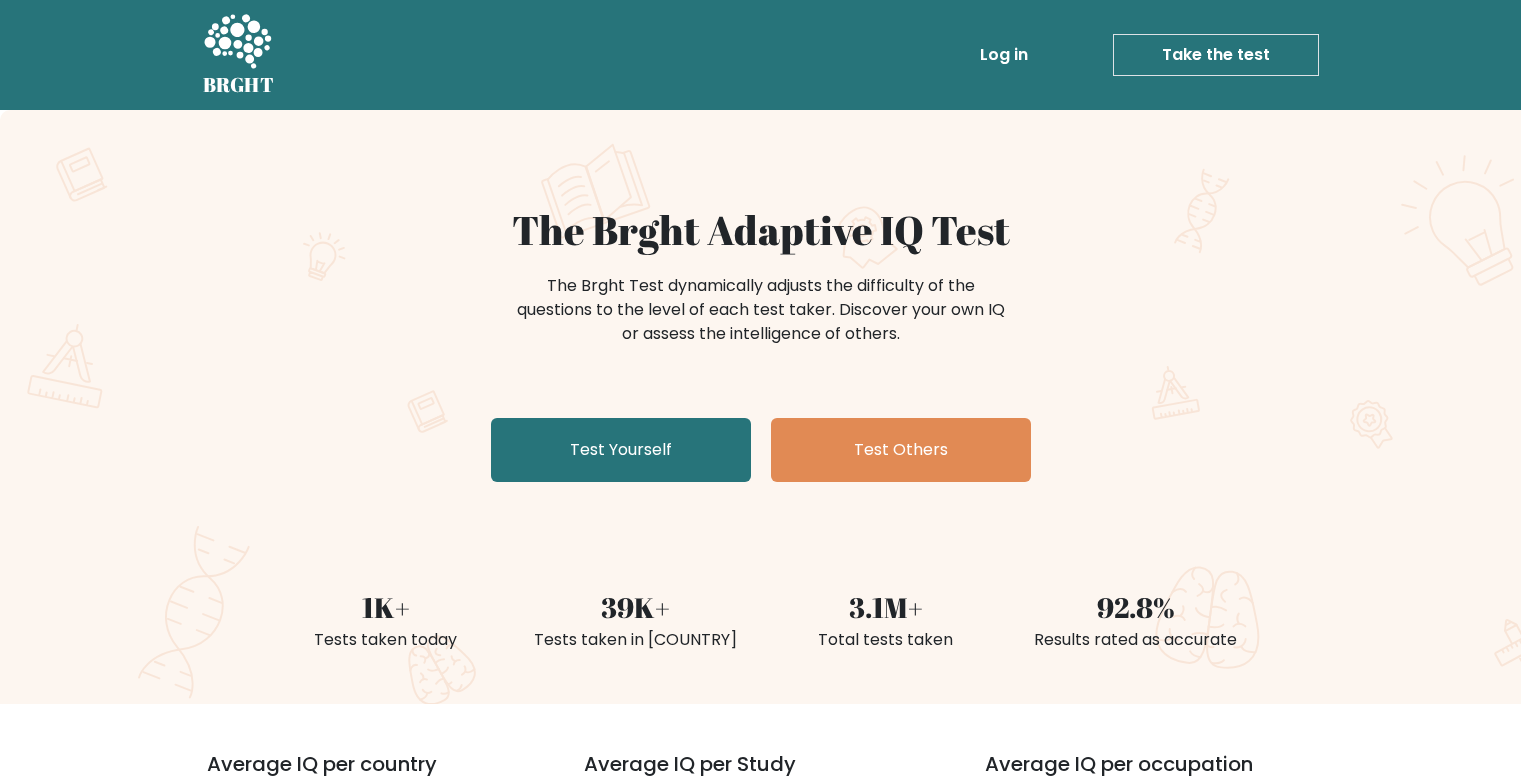 scroll, scrollTop: 0, scrollLeft: 0, axis: both 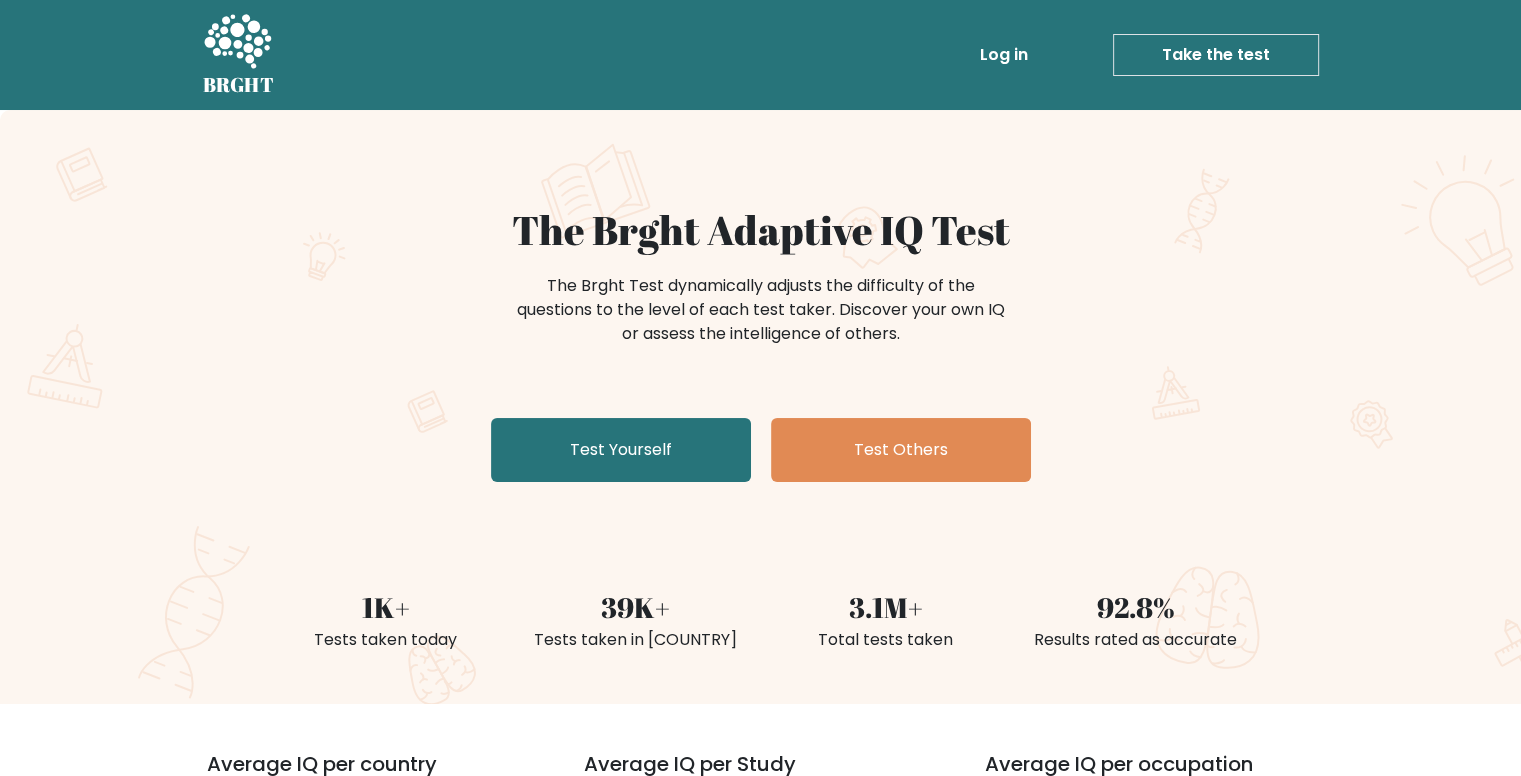 click on "The Brght Adaptive IQ Test
The Brght Test dynamically adjusts the difficulty of the questions to the level of each test taker. Discover your own IQ or assess the intelligence of others.
Test Yourself
Test Others" at bounding box center (761, 348) 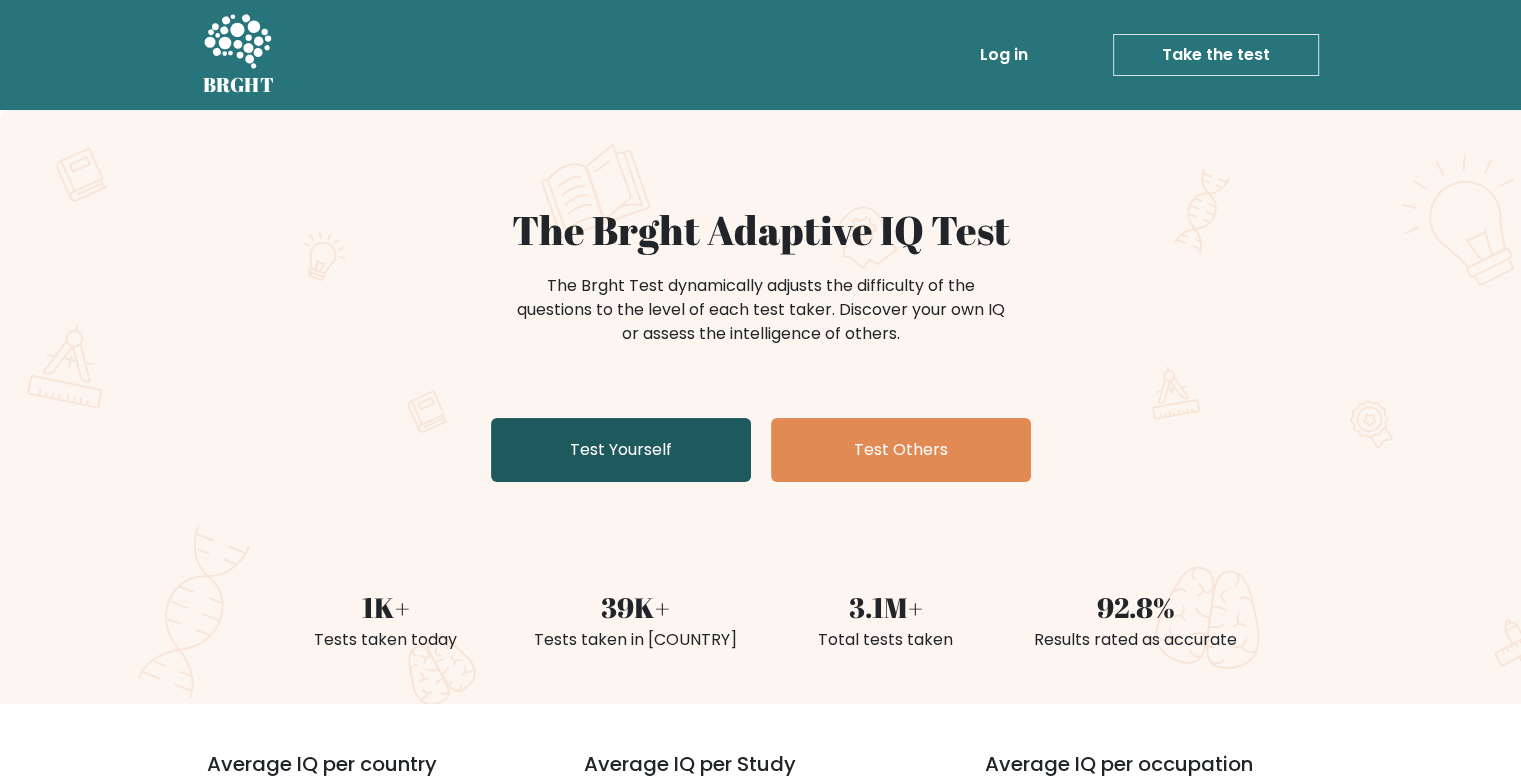 click on "Test Yourself" at bounding box center [621, 450] 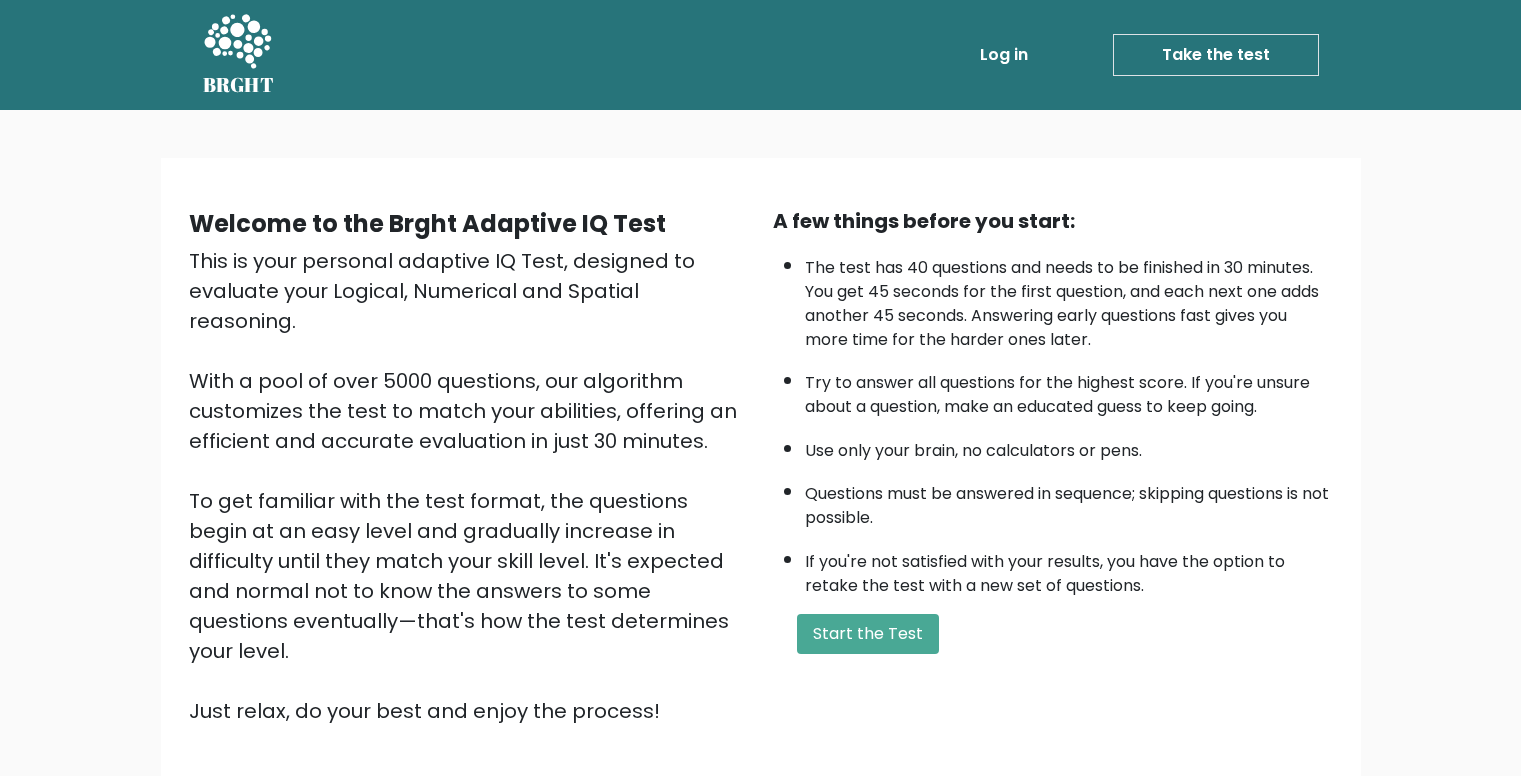 scroll, scrollTop: 0, scrollLeft: 0, axis: both 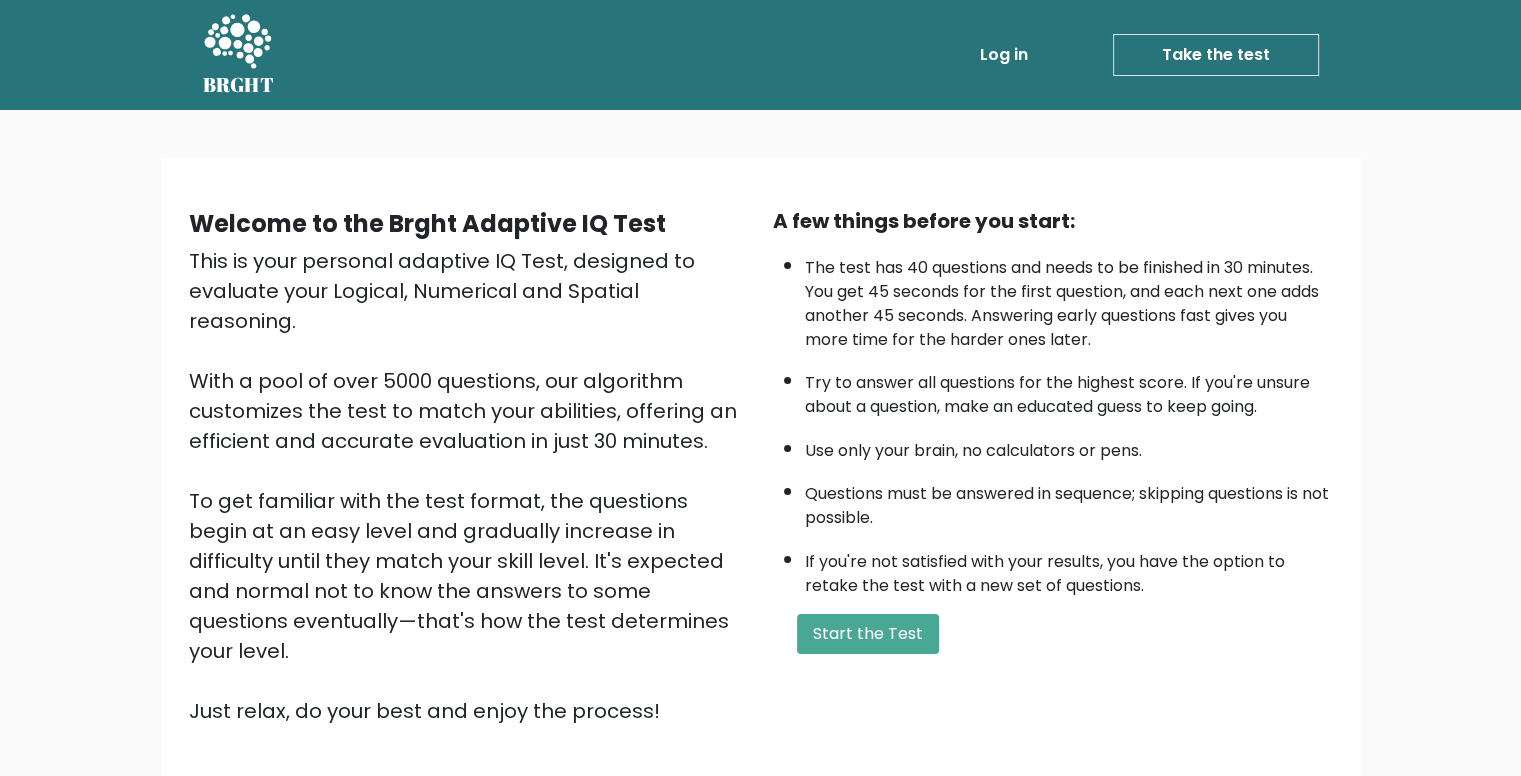 click on "A few things before you start:
The test has 40 questions and needs to be finished in 30 minutes. You get 45 seconds for the first question, and each next one adds another 45 seconds. Answering early questions fast gives you more time for the harder ones later.
Try to answer all questions for the highest score. If you're unsure about a question, make an educated guess to keep going.
Use only your brain, no calculators or pens.
Questions must be answered in sequence; skipping questions is not possible.
If you're not satisfied with your results, you have the option to retake the test with a new set of questions.
Start the Test" at bounding box center (1053, 466) 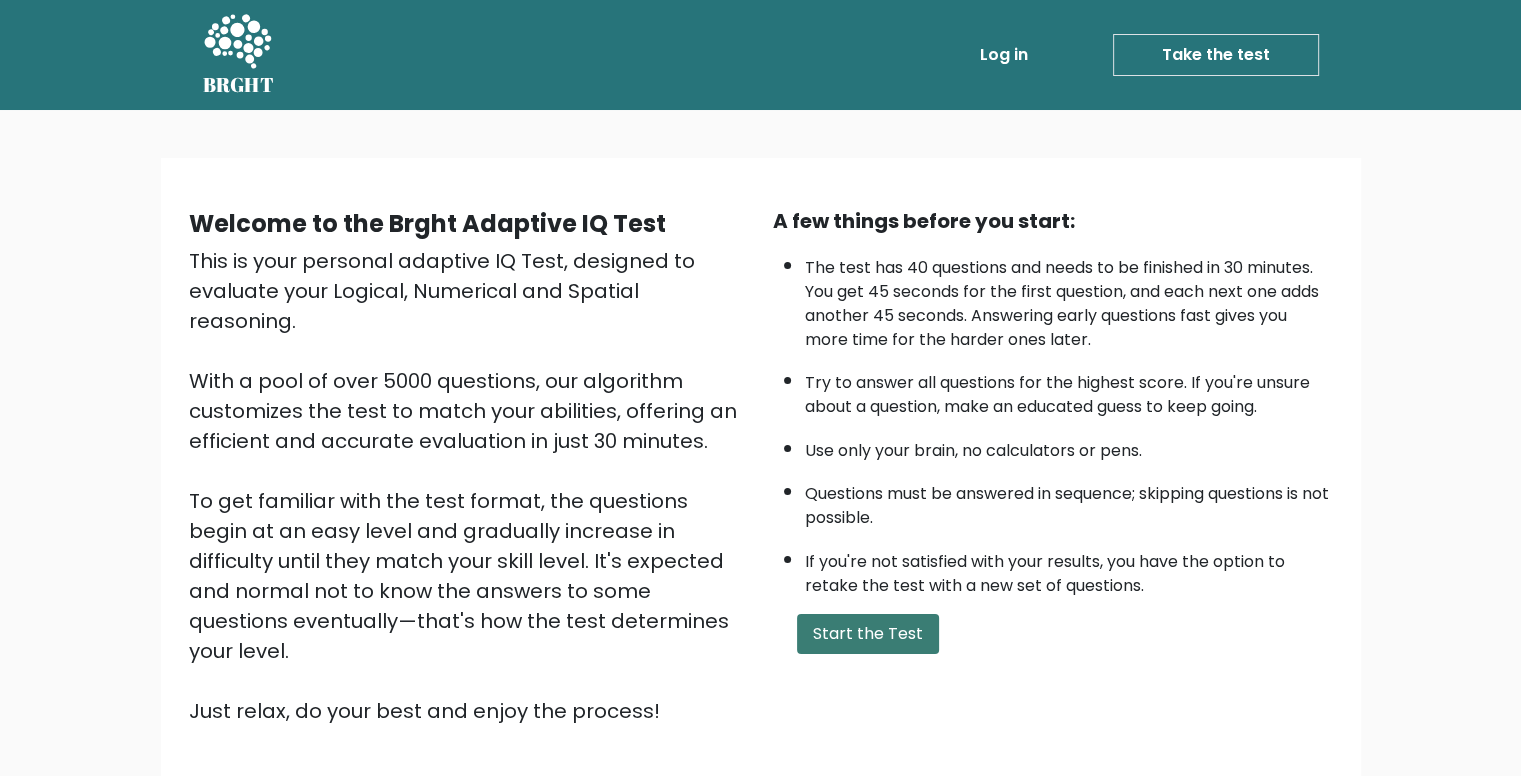 click on "Start the Test" at bounding box center (868, 634) 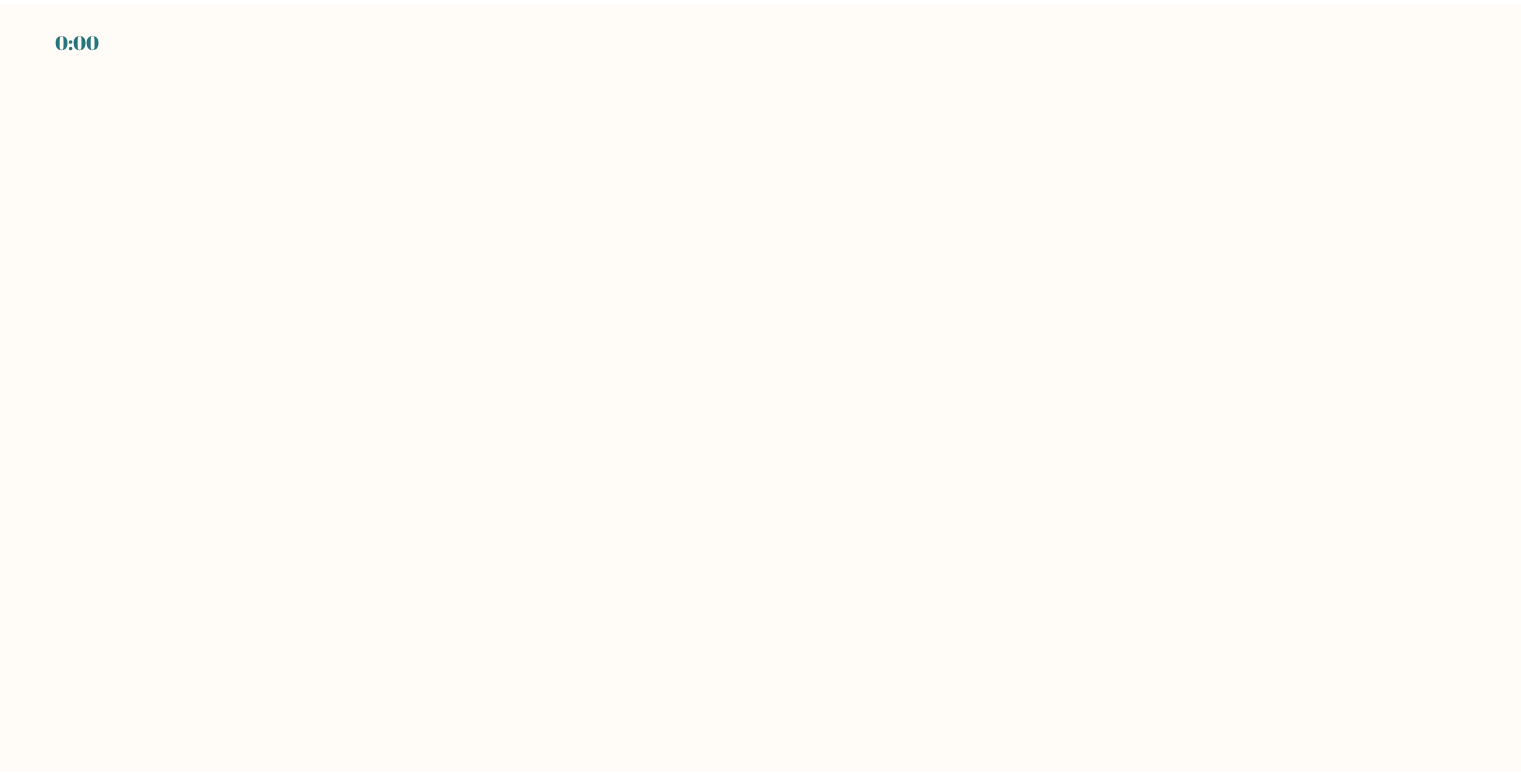scroll, scrollTop: 0, scrollLeft: 0, axis: both 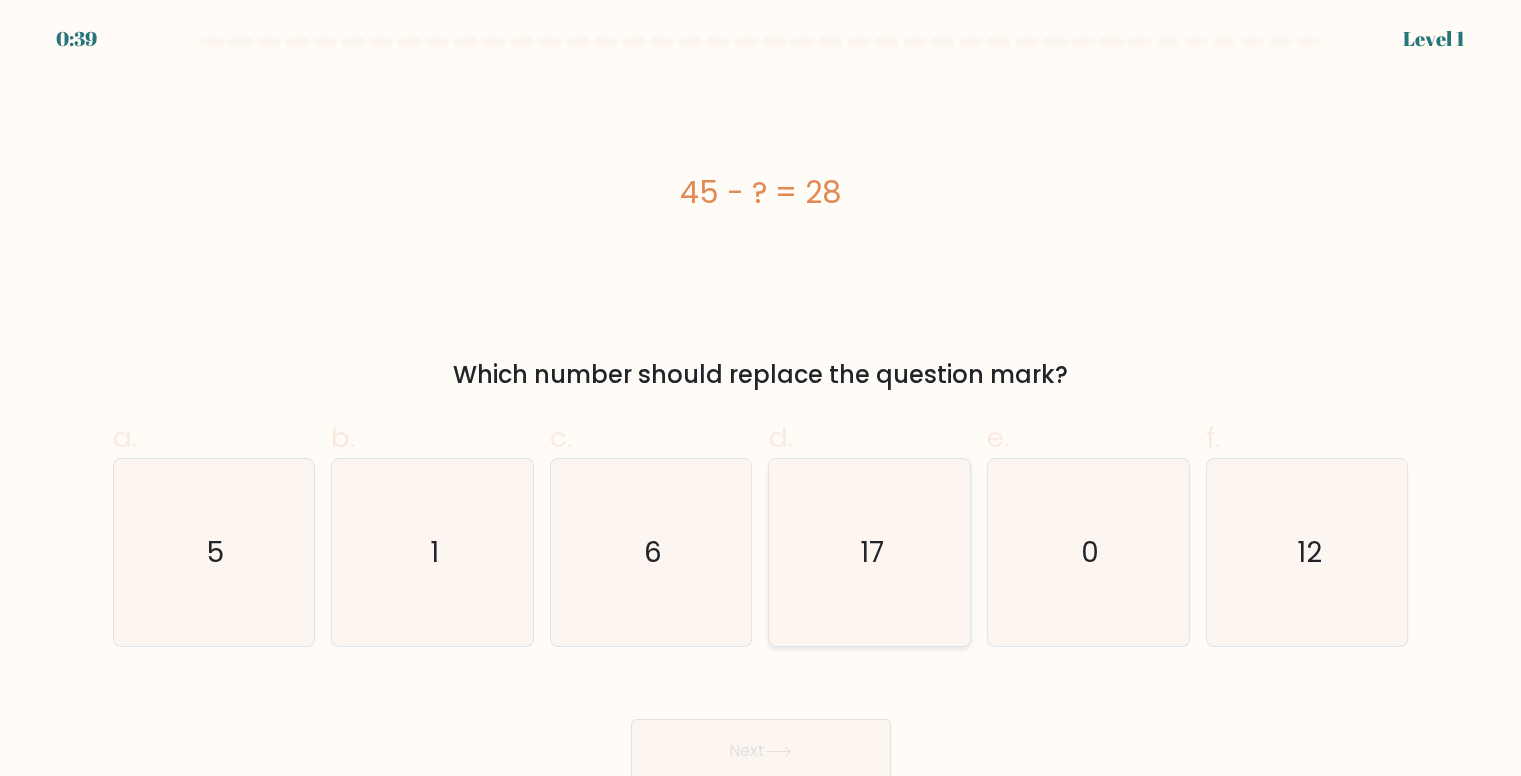 click on "17" at bounding box center (870, 552) 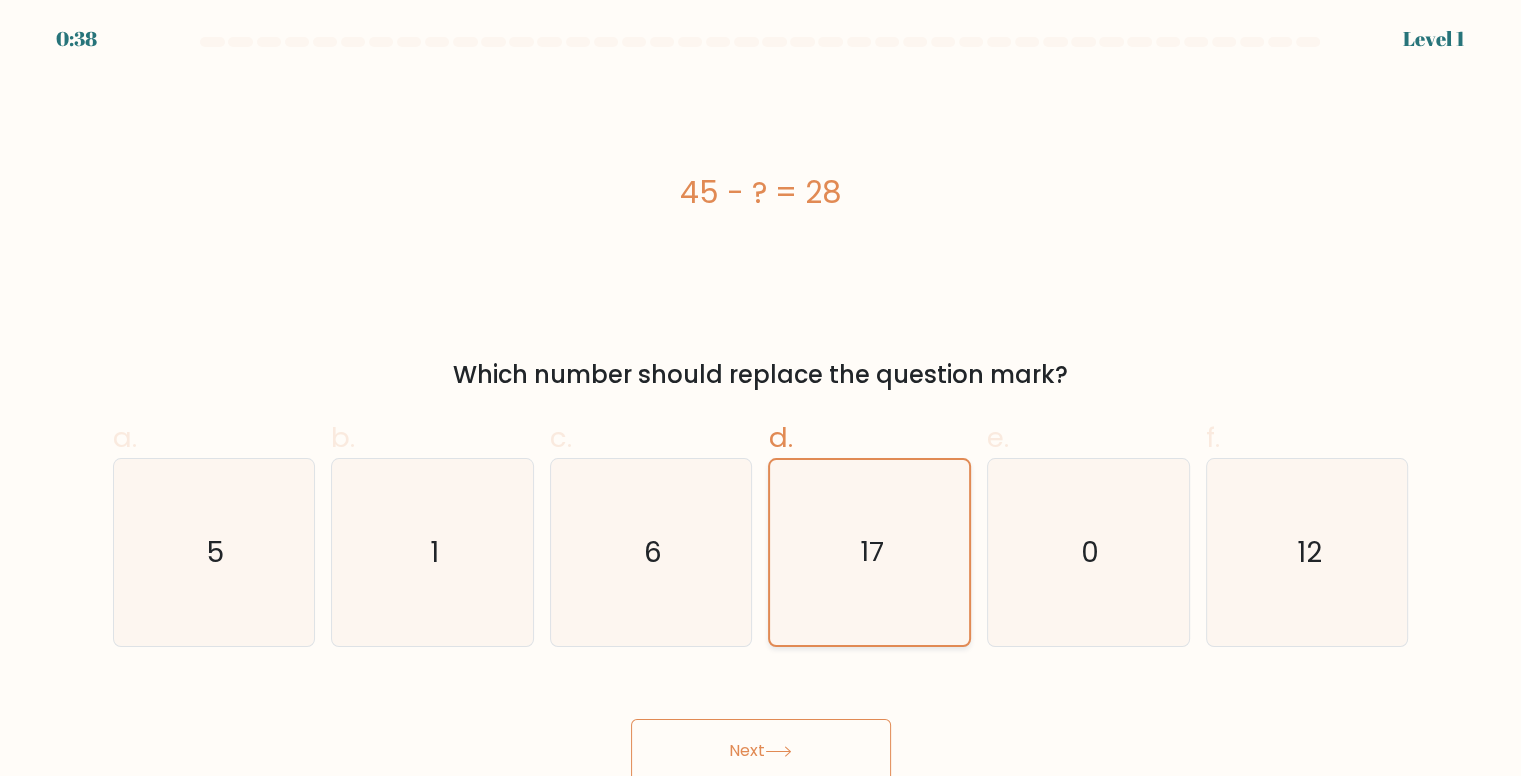 scroll, scrollTop: 8, scrollLeft: 0, axis: vertical 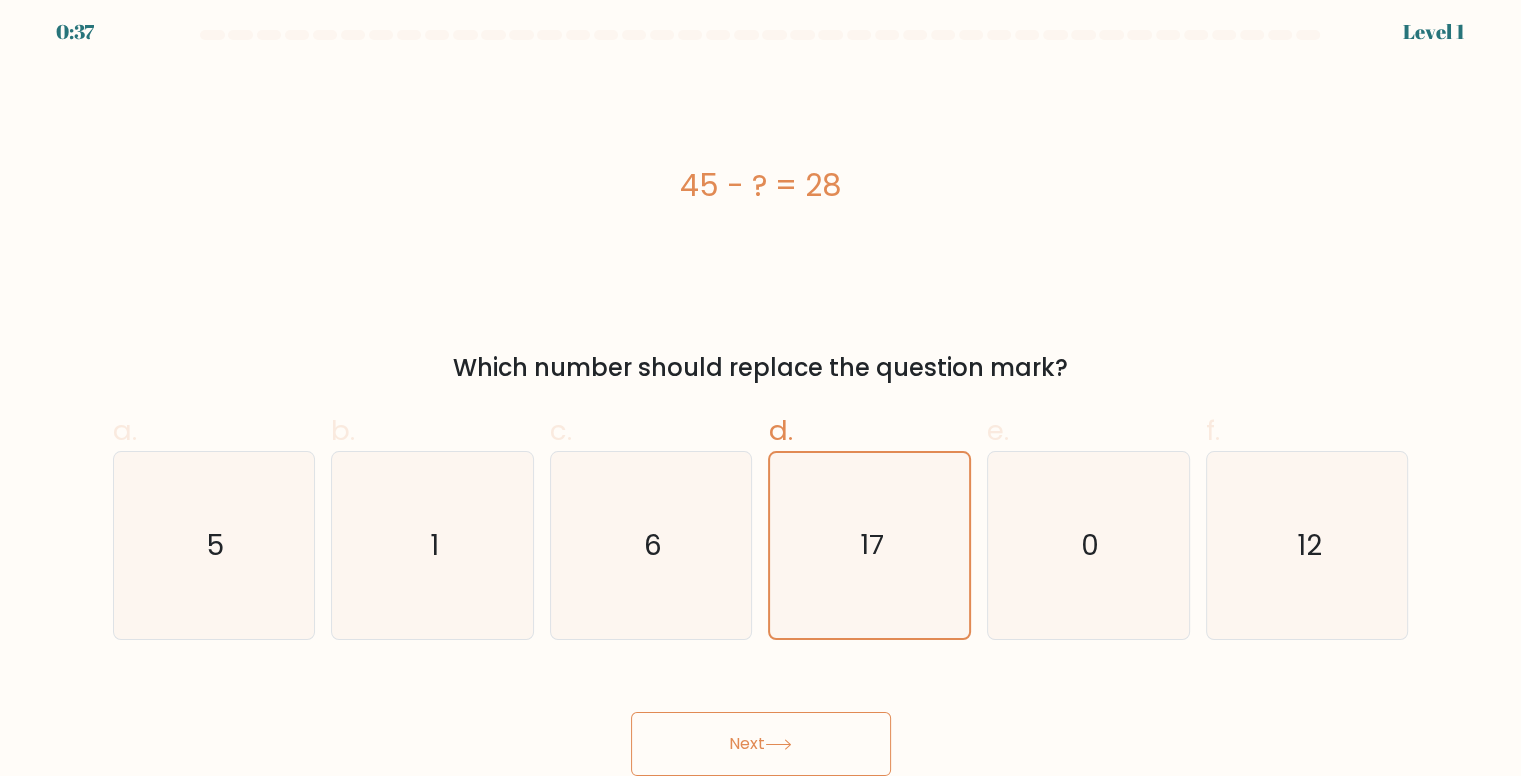 click on "Next" at bounding box center [761, 744] 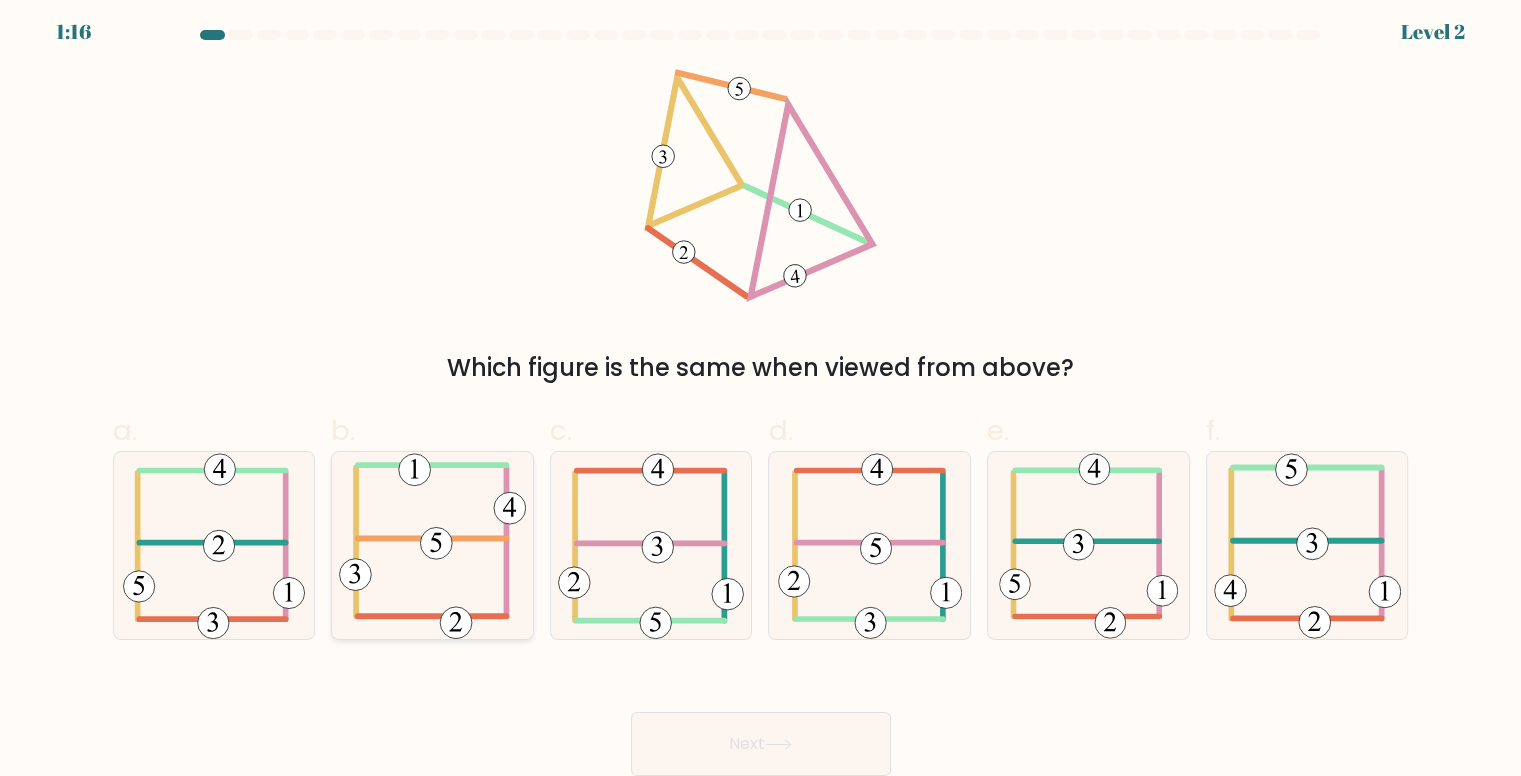 click at bounding box center [432, 545] 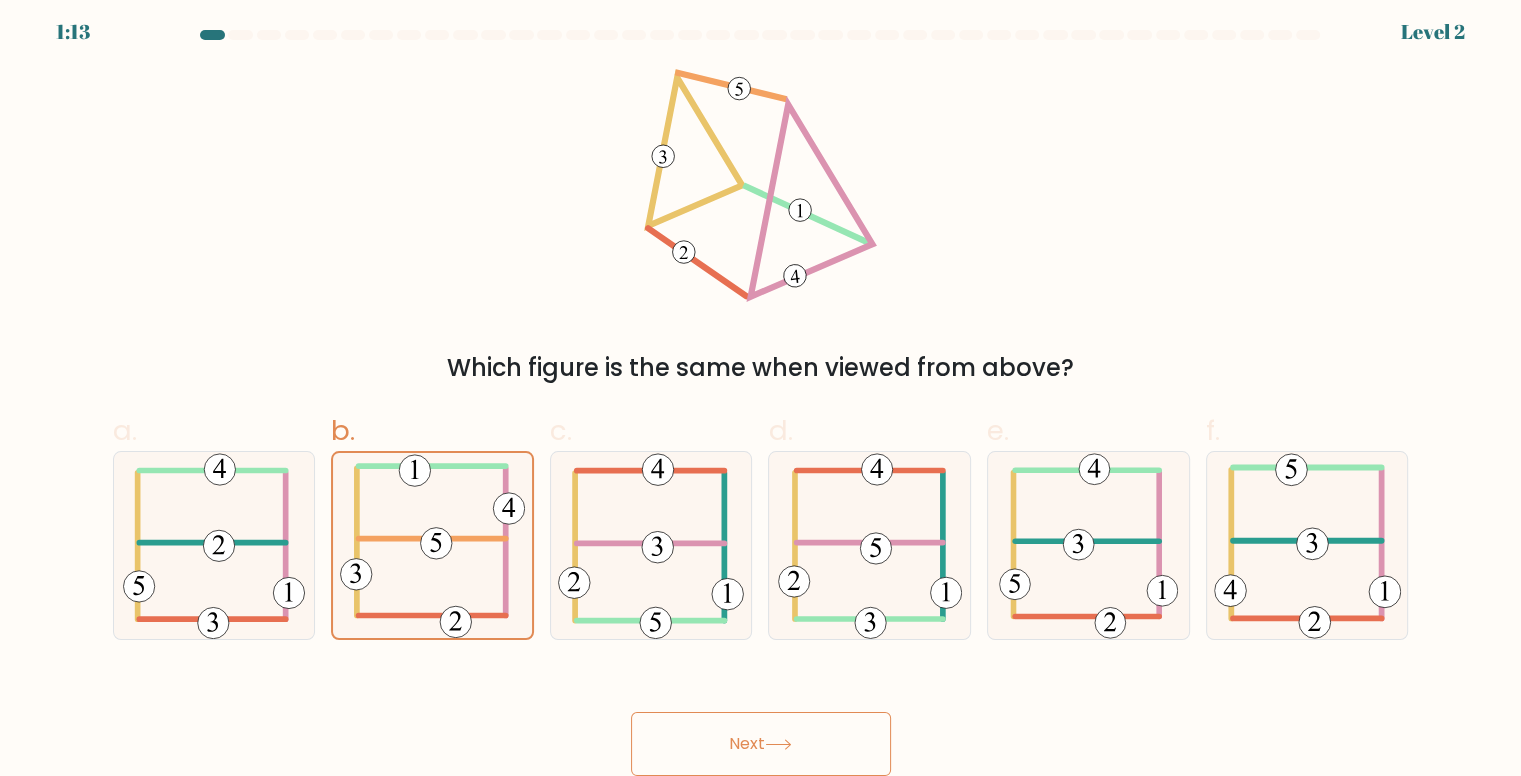 click on "Next" at bounding box center [761, 744] 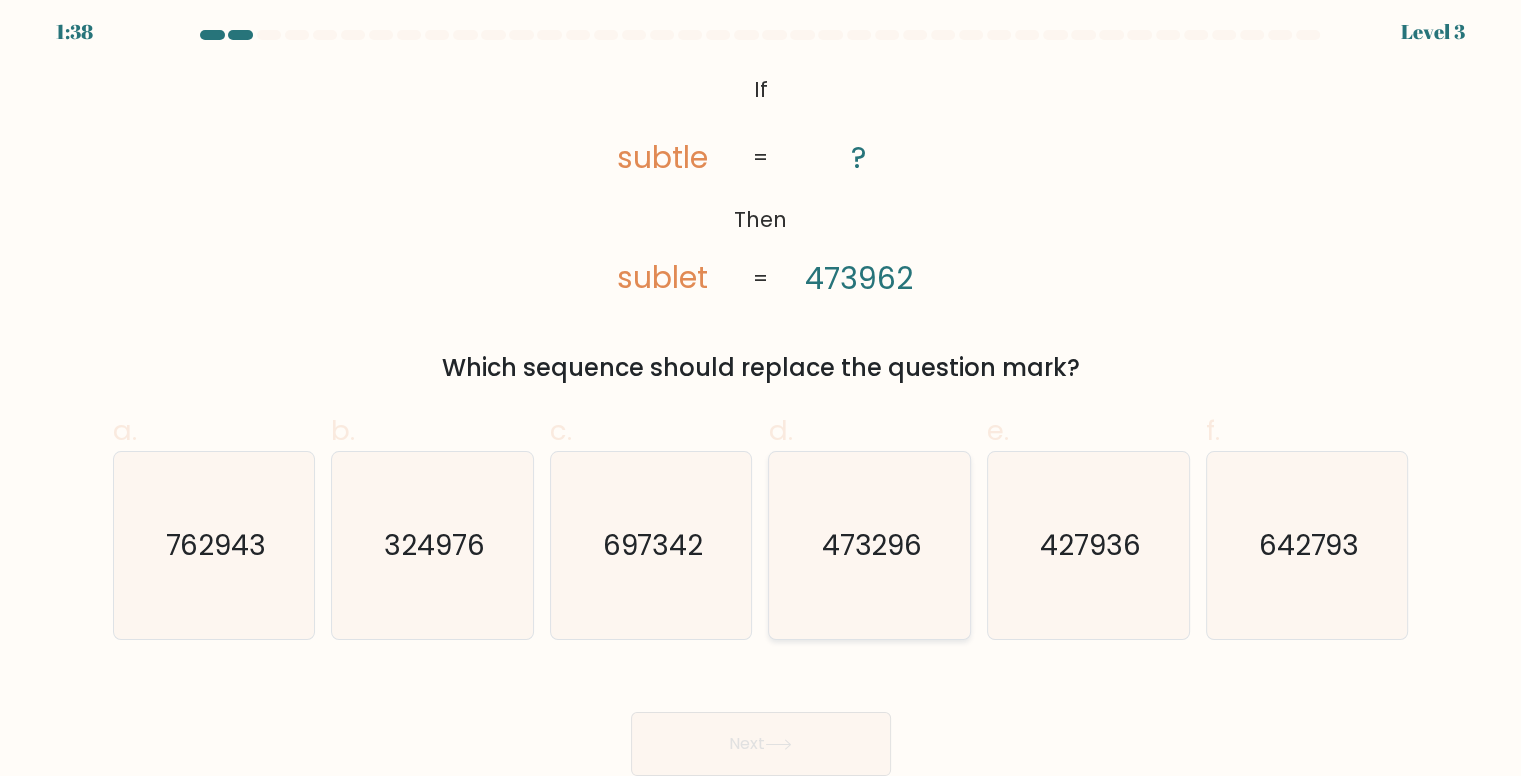click on "473296" at bounding box center [870, 545] 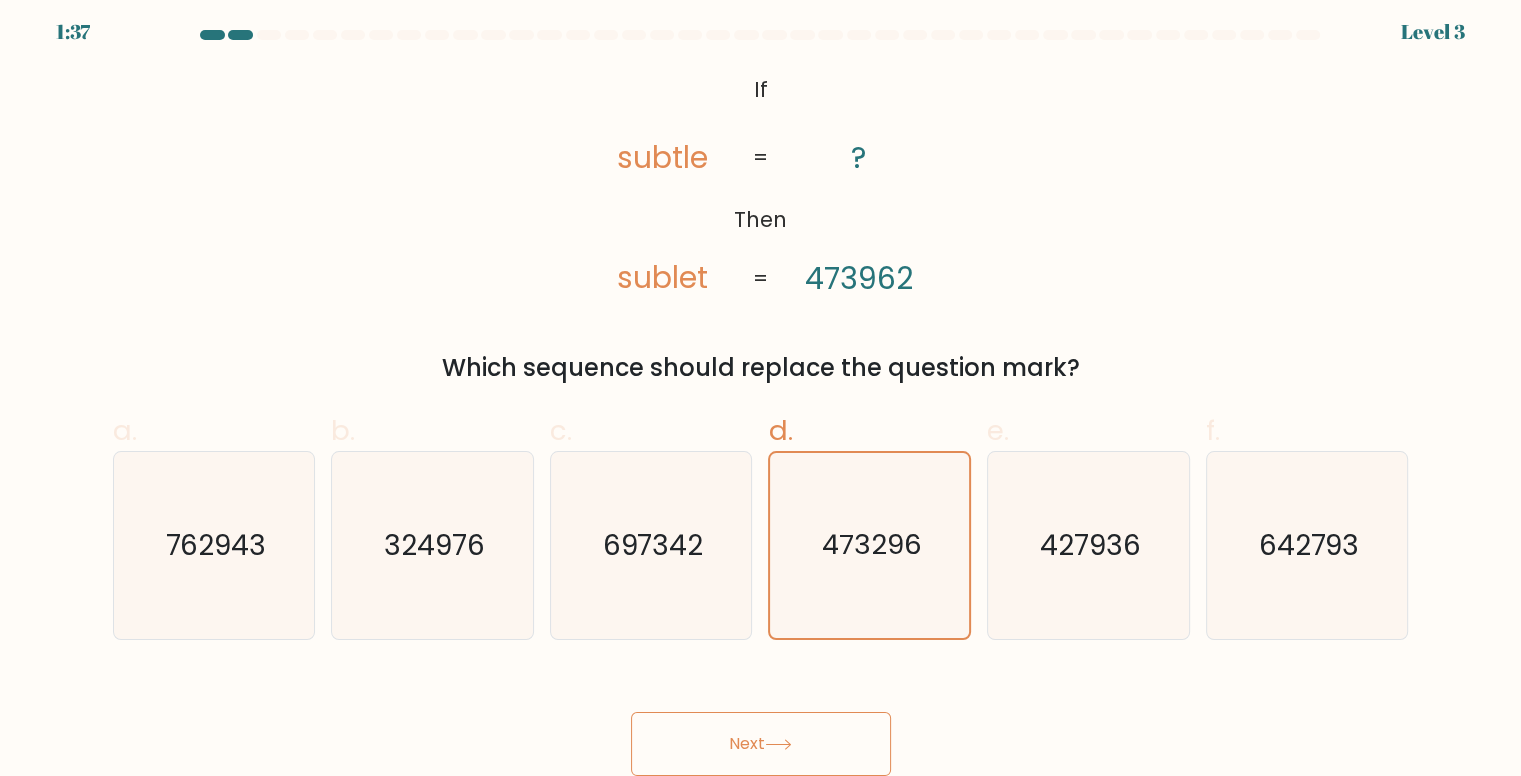 click on "Next" at bounding box center [761, 744] 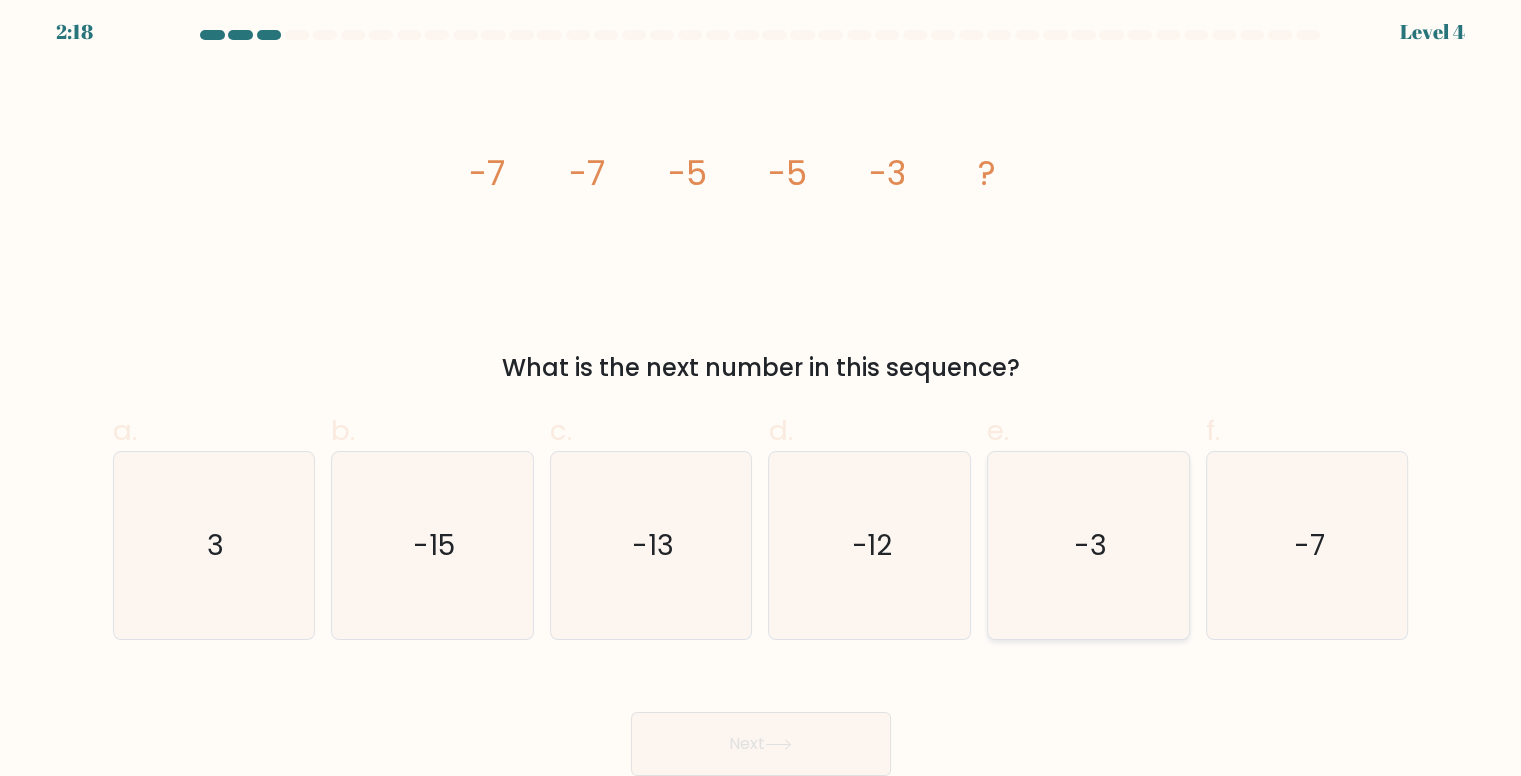click on "-3" at bounding box center [1088, 545] 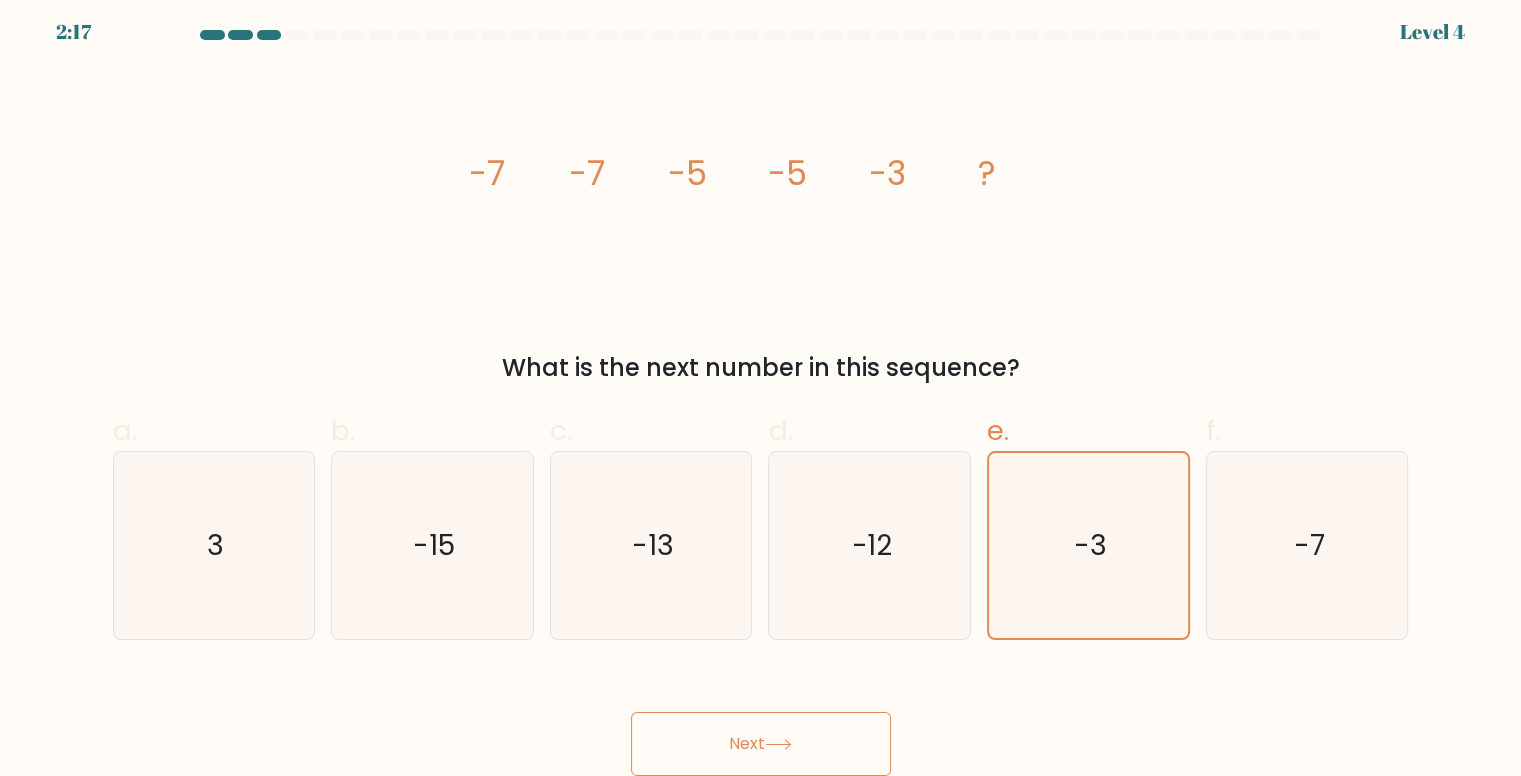 click at bounding box center [778, 744] 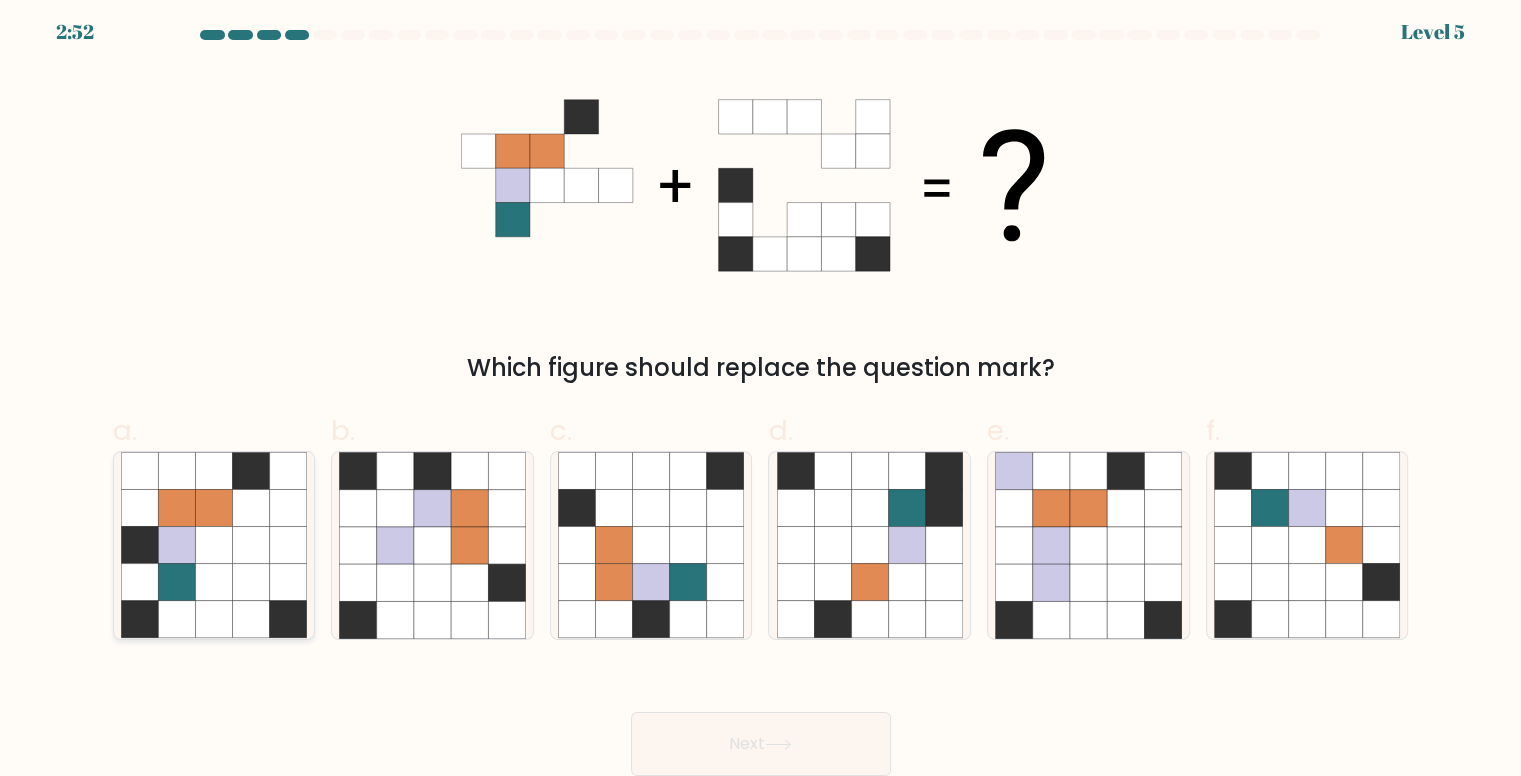 click at bounding box center (139, 582) 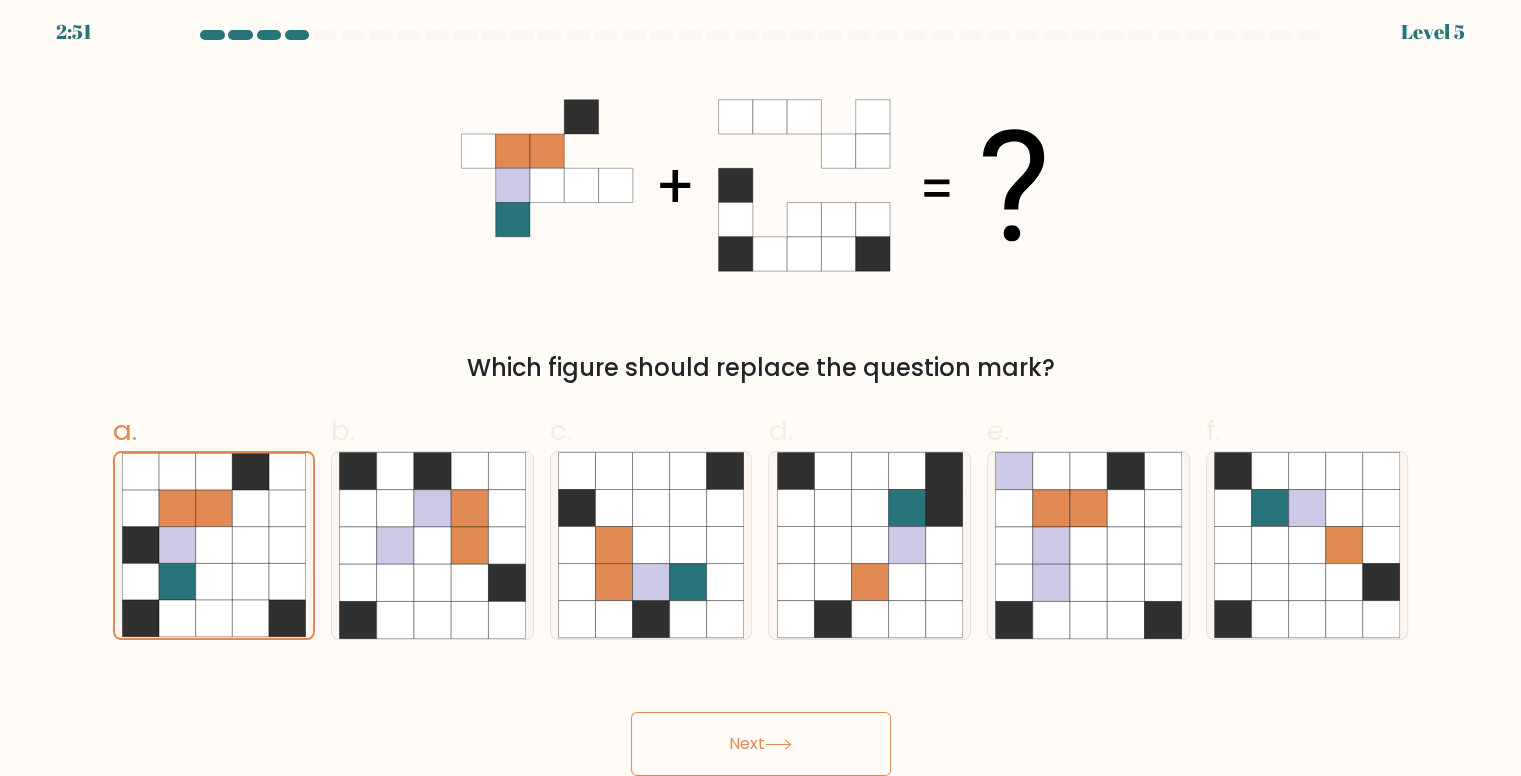 click on "Next" at bounding box center (761, 744) 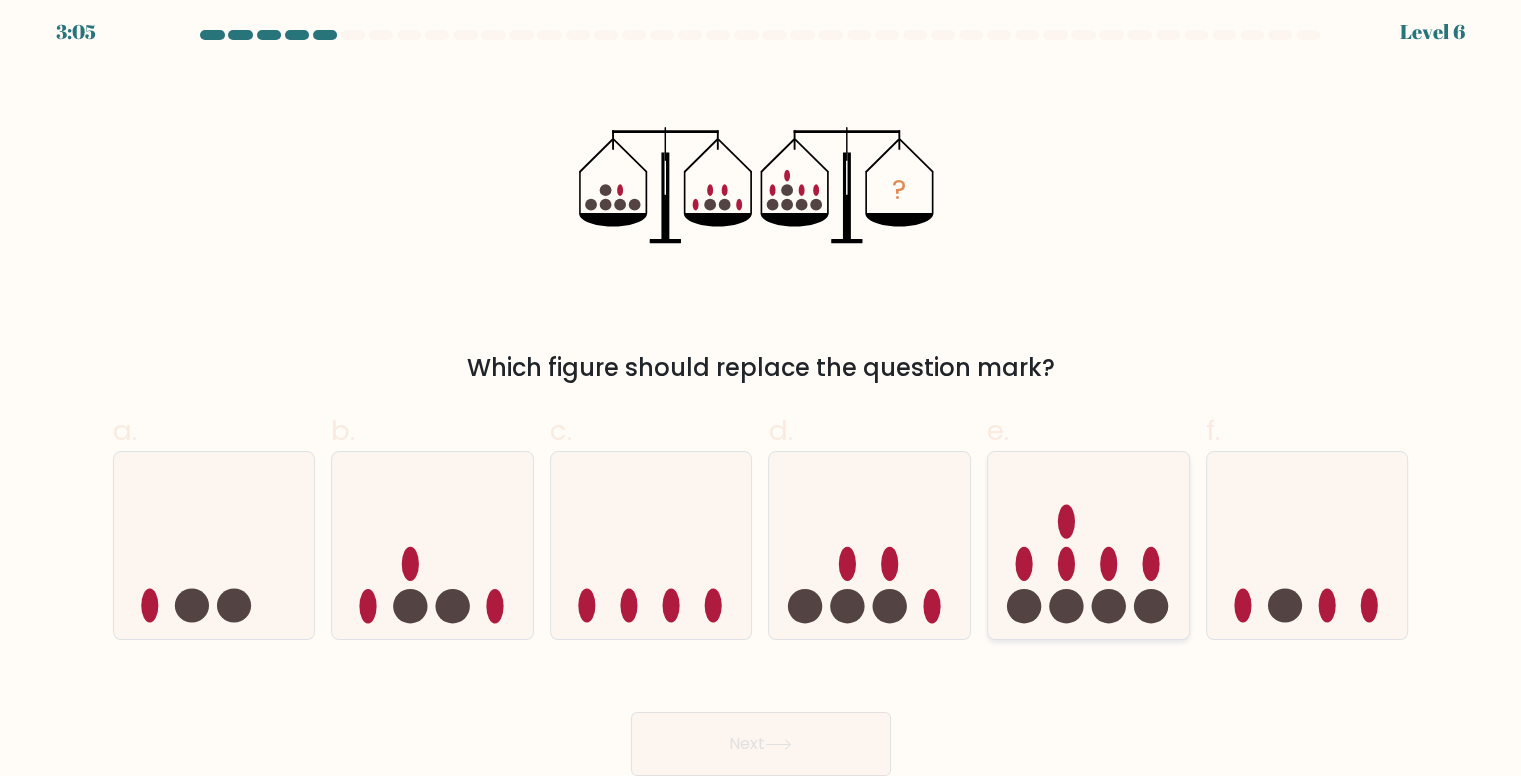 click at bounding box center (1088, 545) 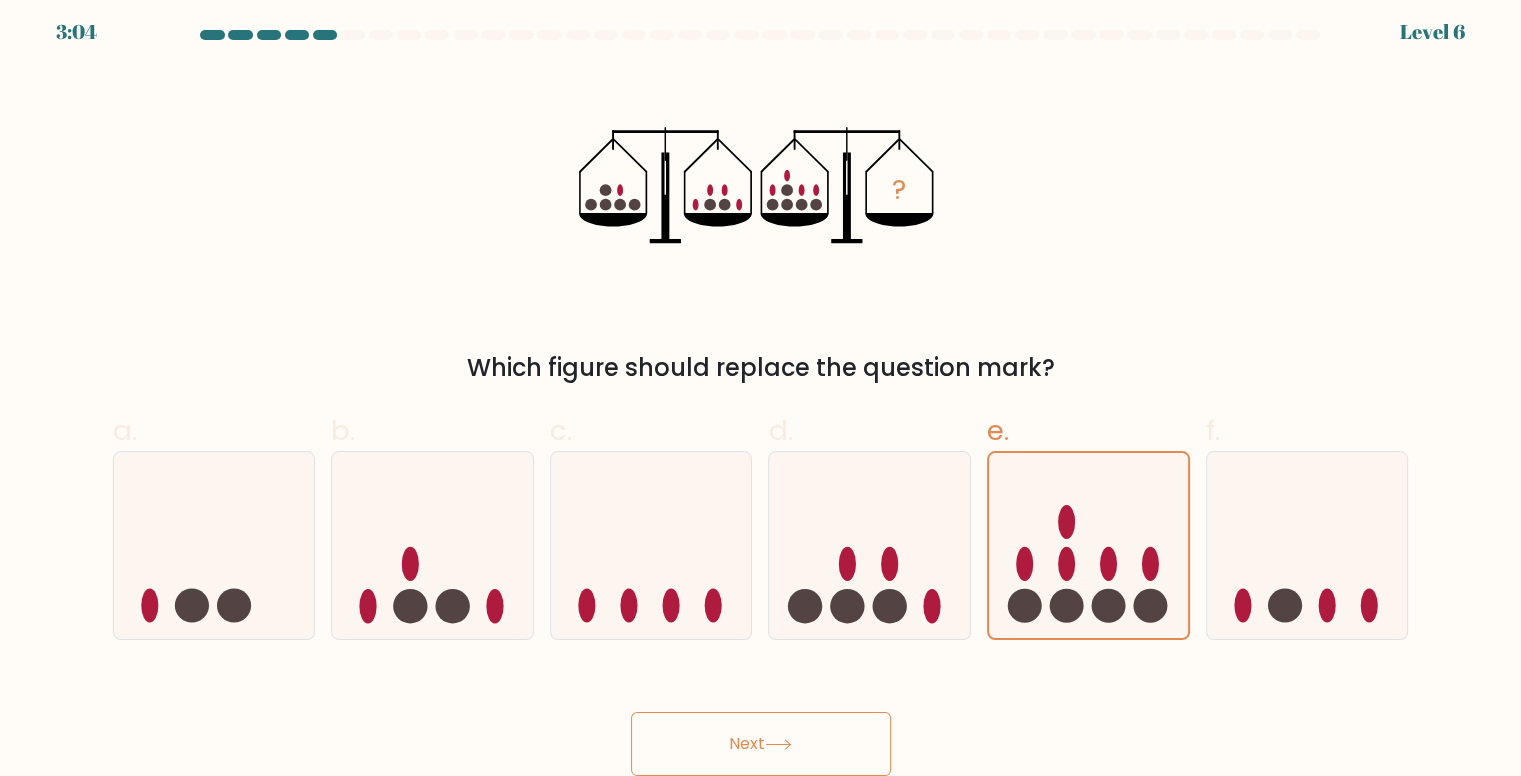 click on "Next" at bounding box center (761, 744) 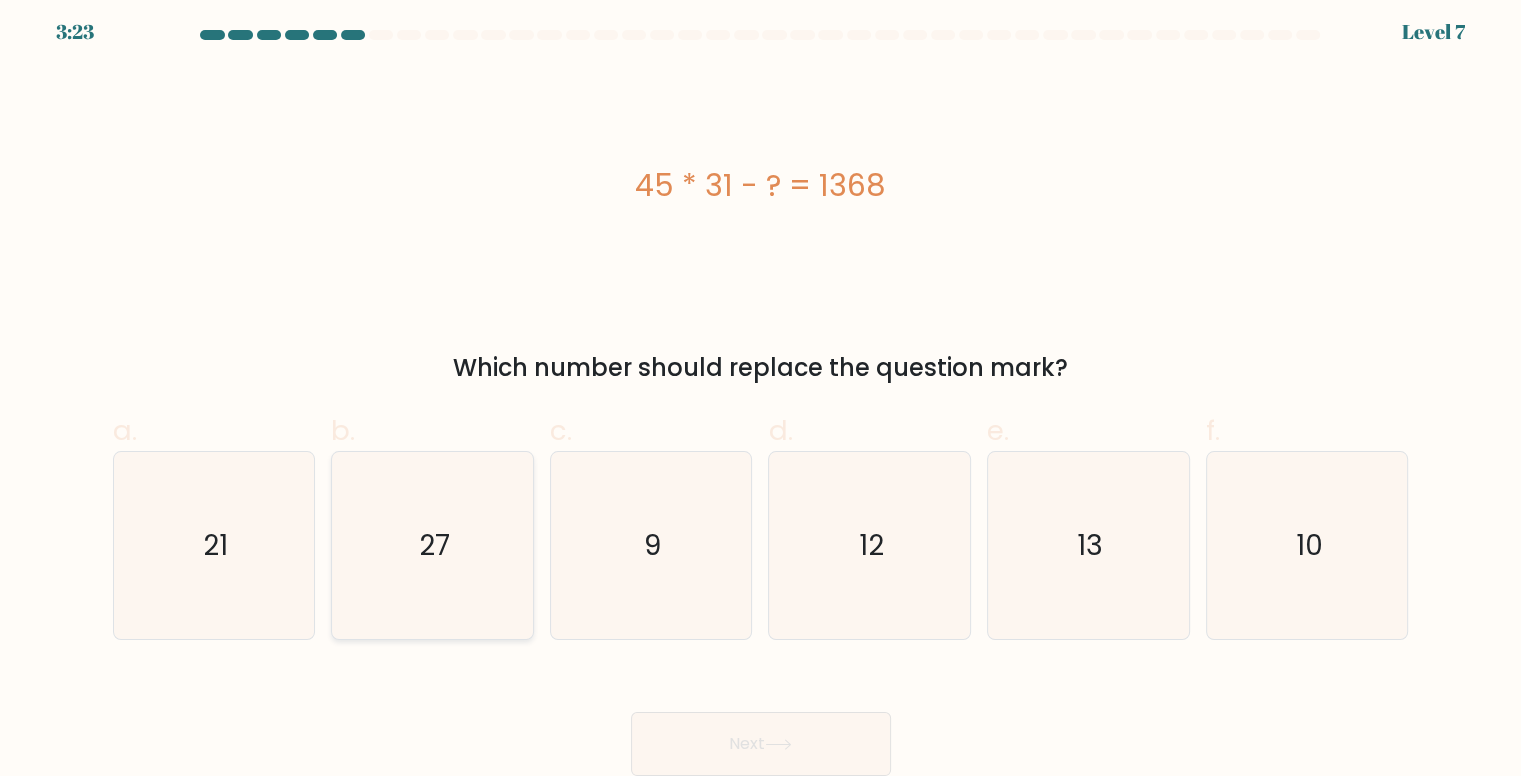 click on "27" at bounding box center [432, 545] 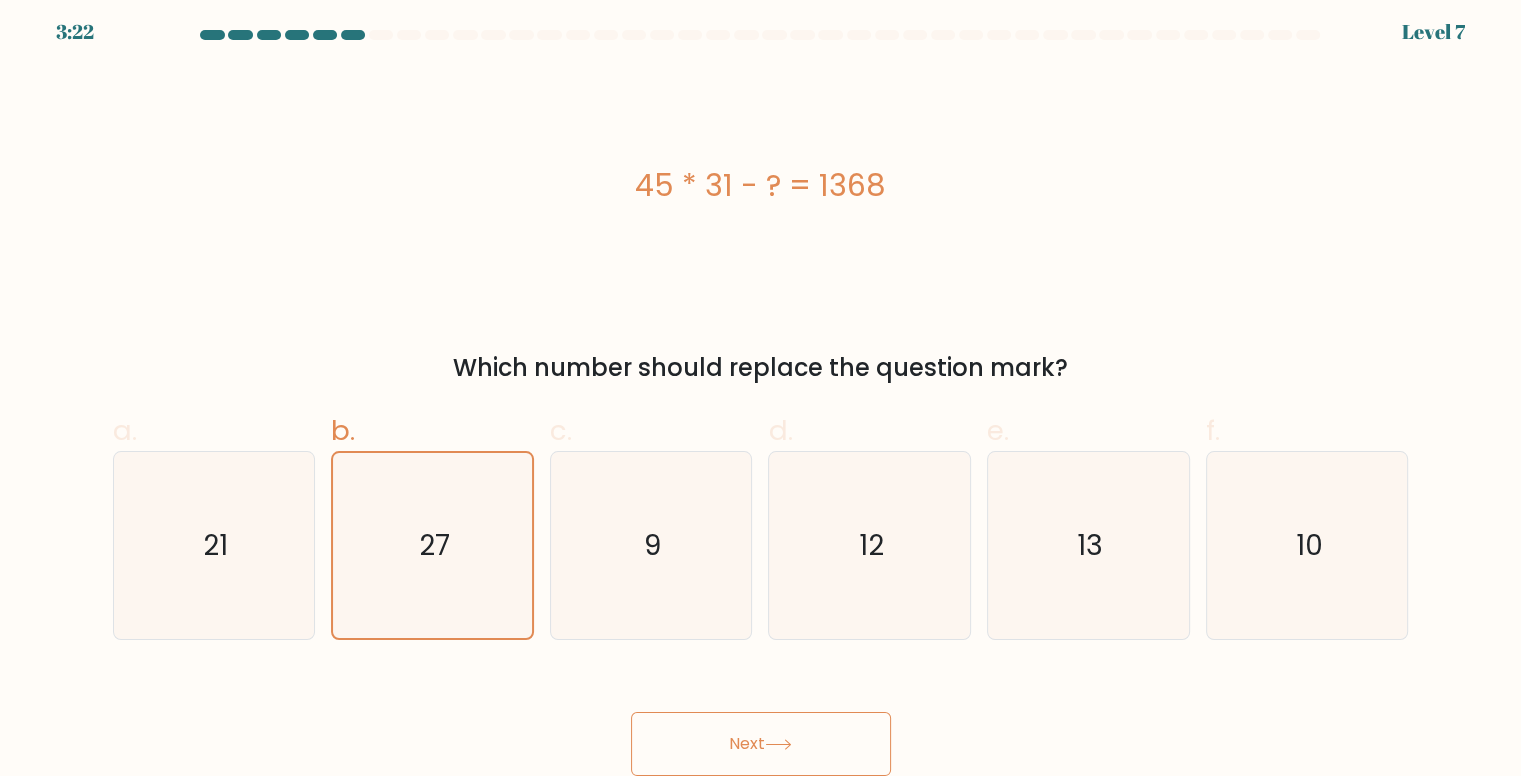 click on "Next" at bounding box center [761, 744] 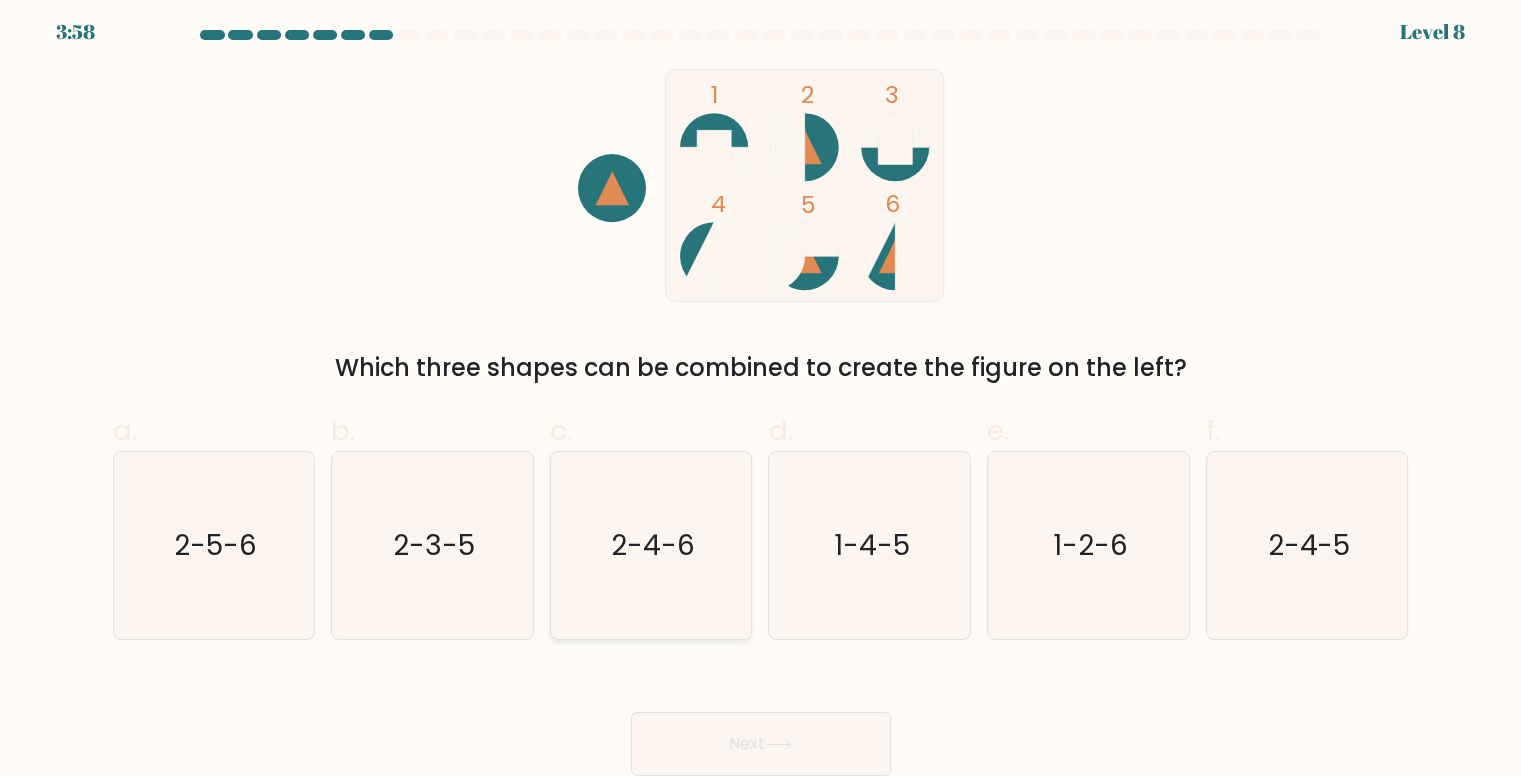 click on "2-4-6" at bounding box center (651, 545) 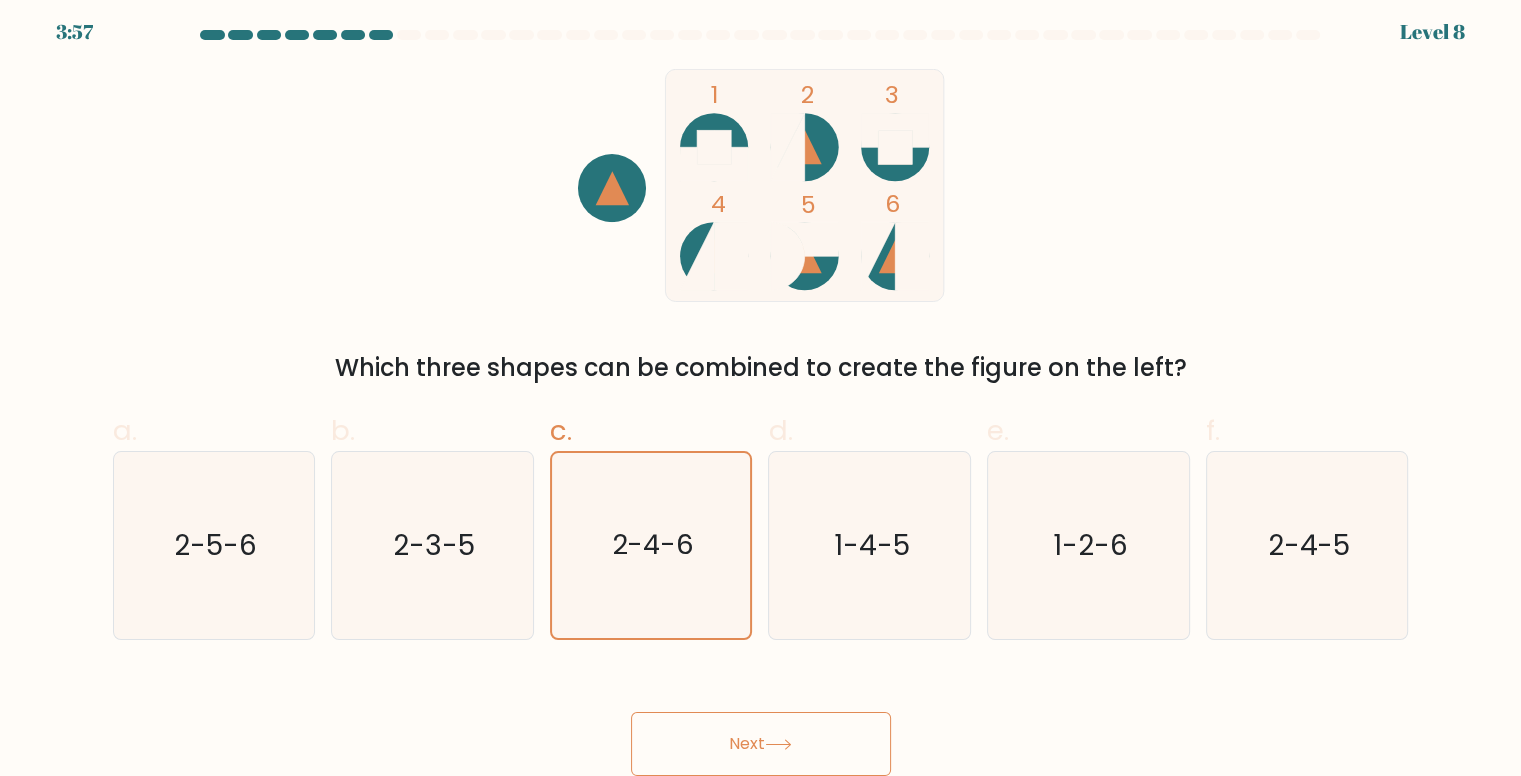 click on "Next" at bounding box center (761, 744) 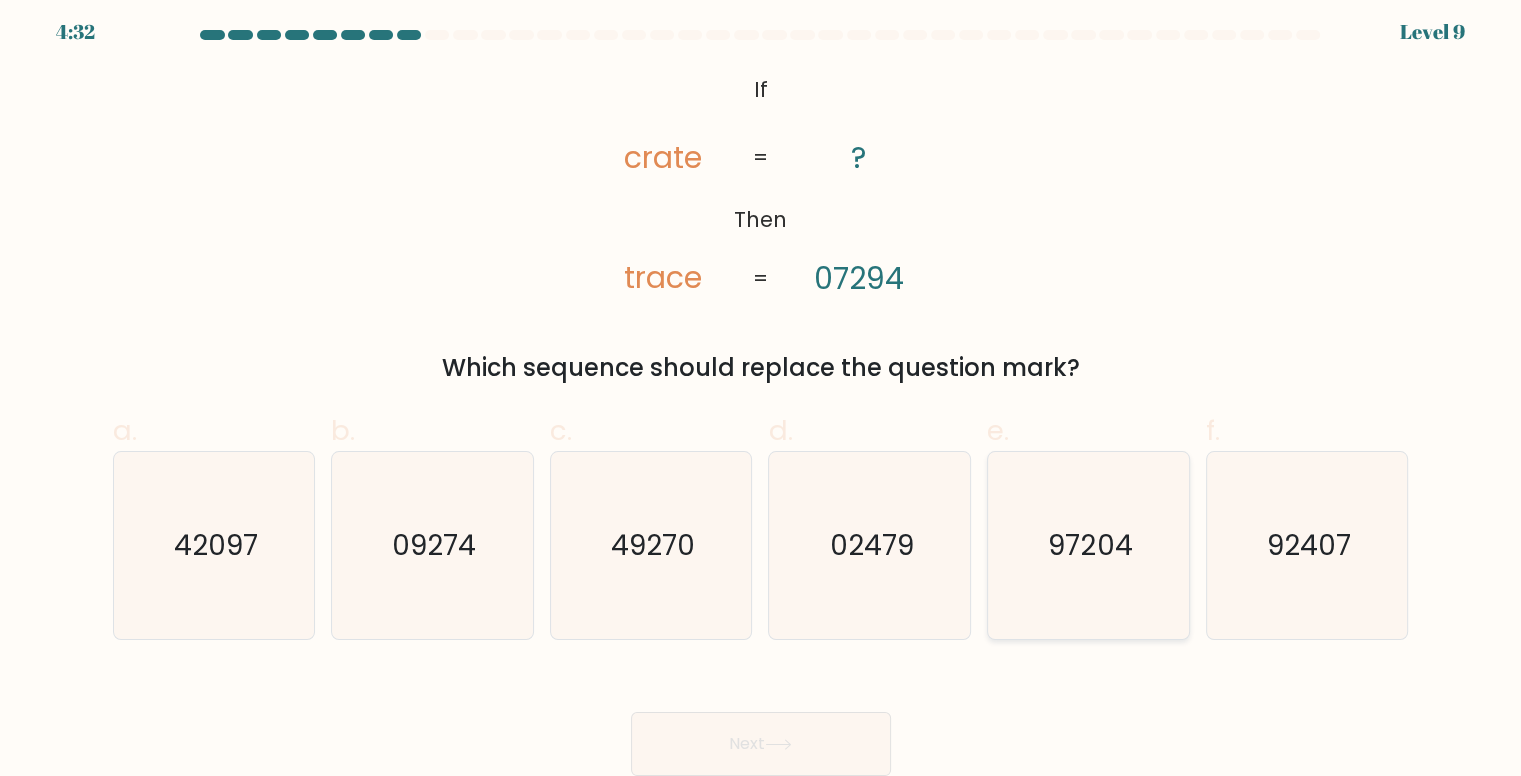 click on "97204" at bounding box center [1090, 545] 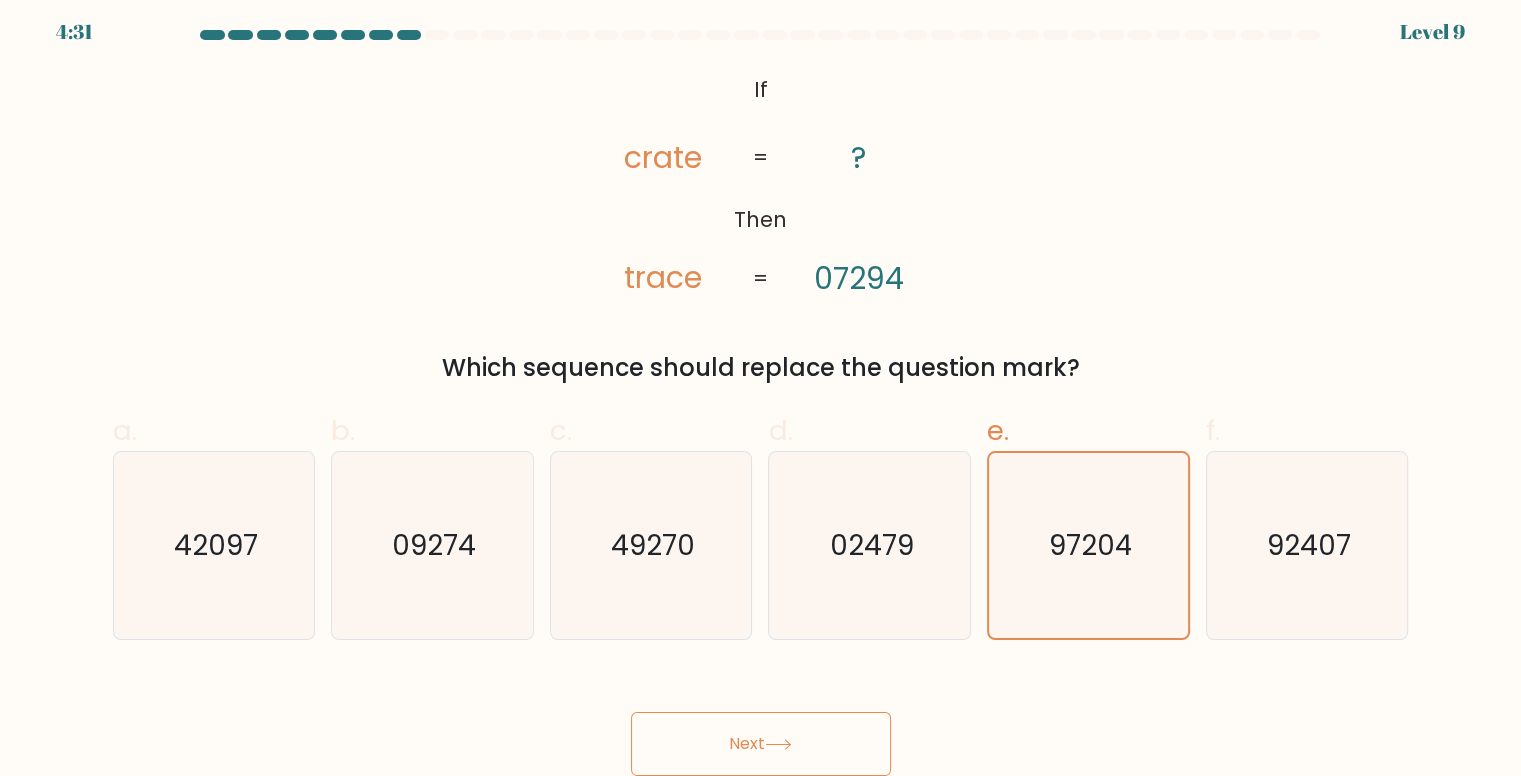 click on "Next" at bounding box center (761, 744) 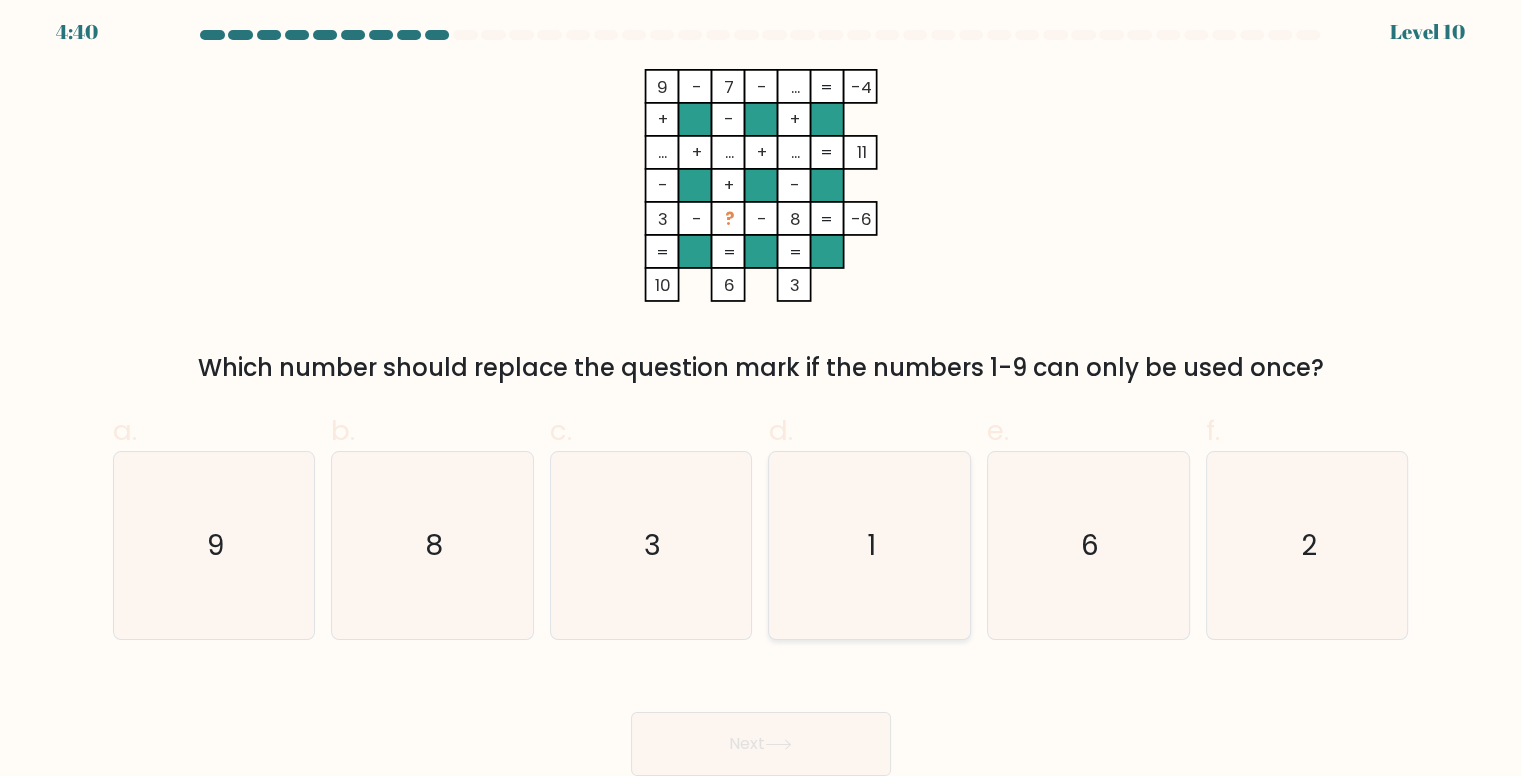 click on "1" at bounding box center [870, 545] 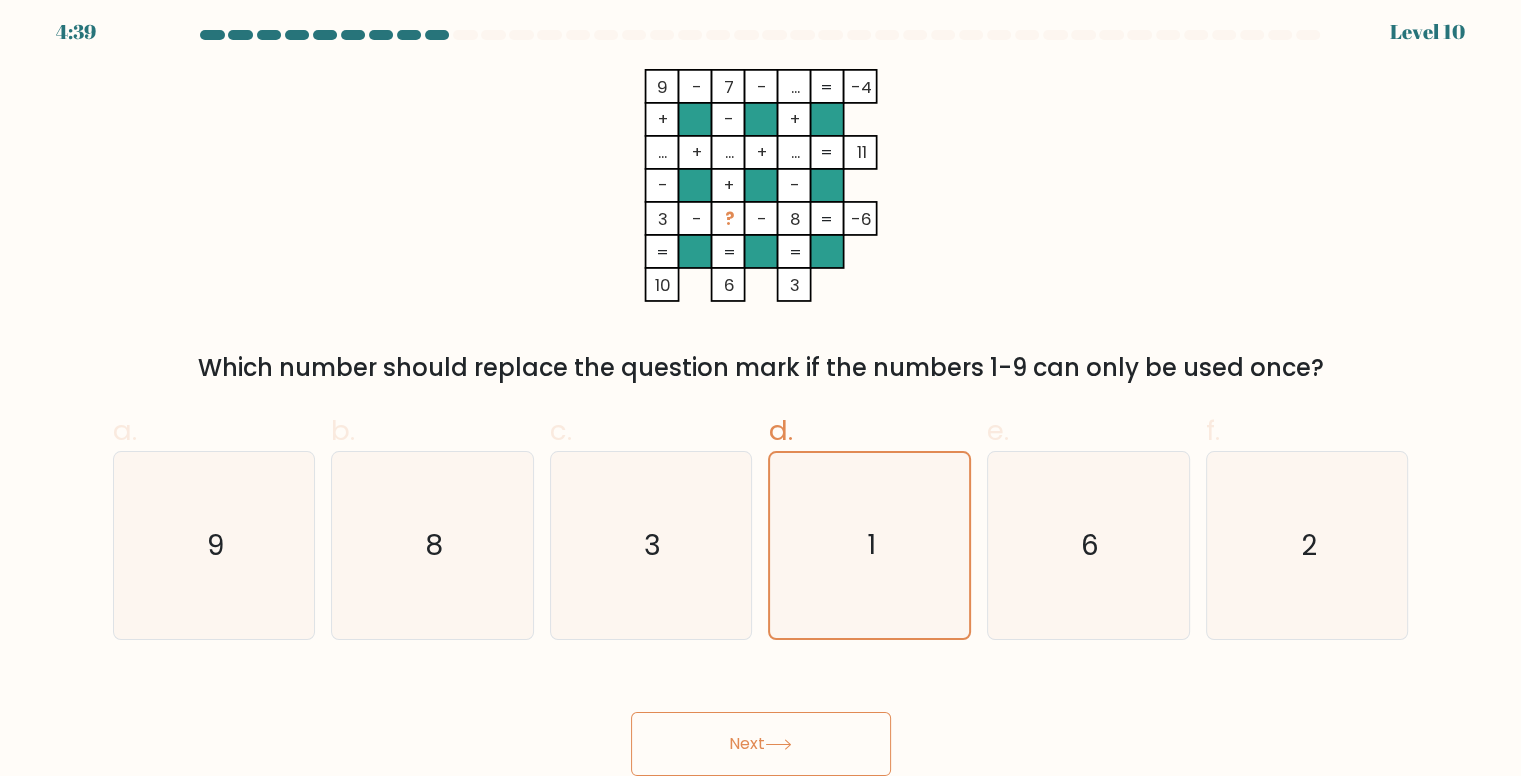 click on "Next" at bounding box center (761, 744) 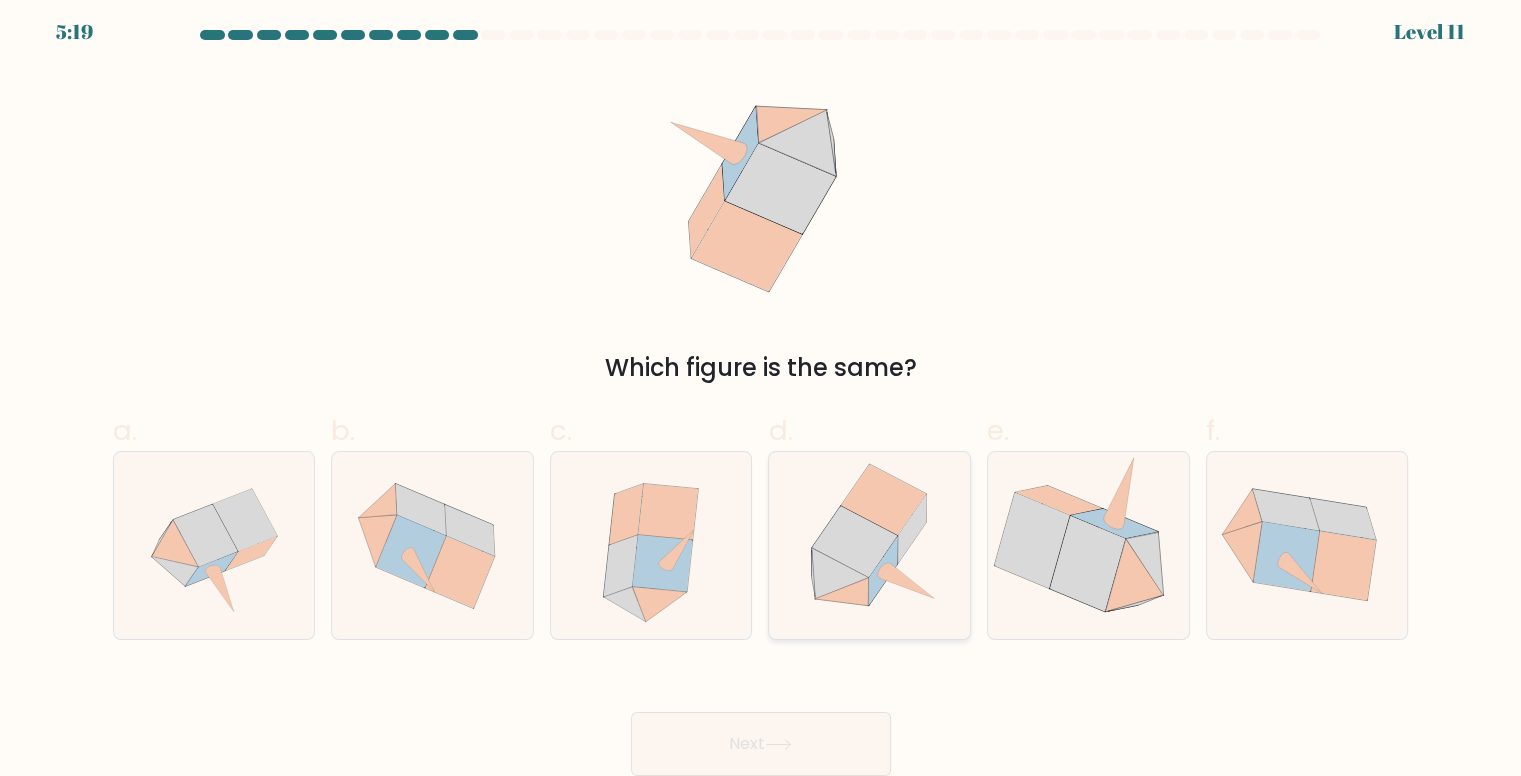 click at bounding box center (869, 545) 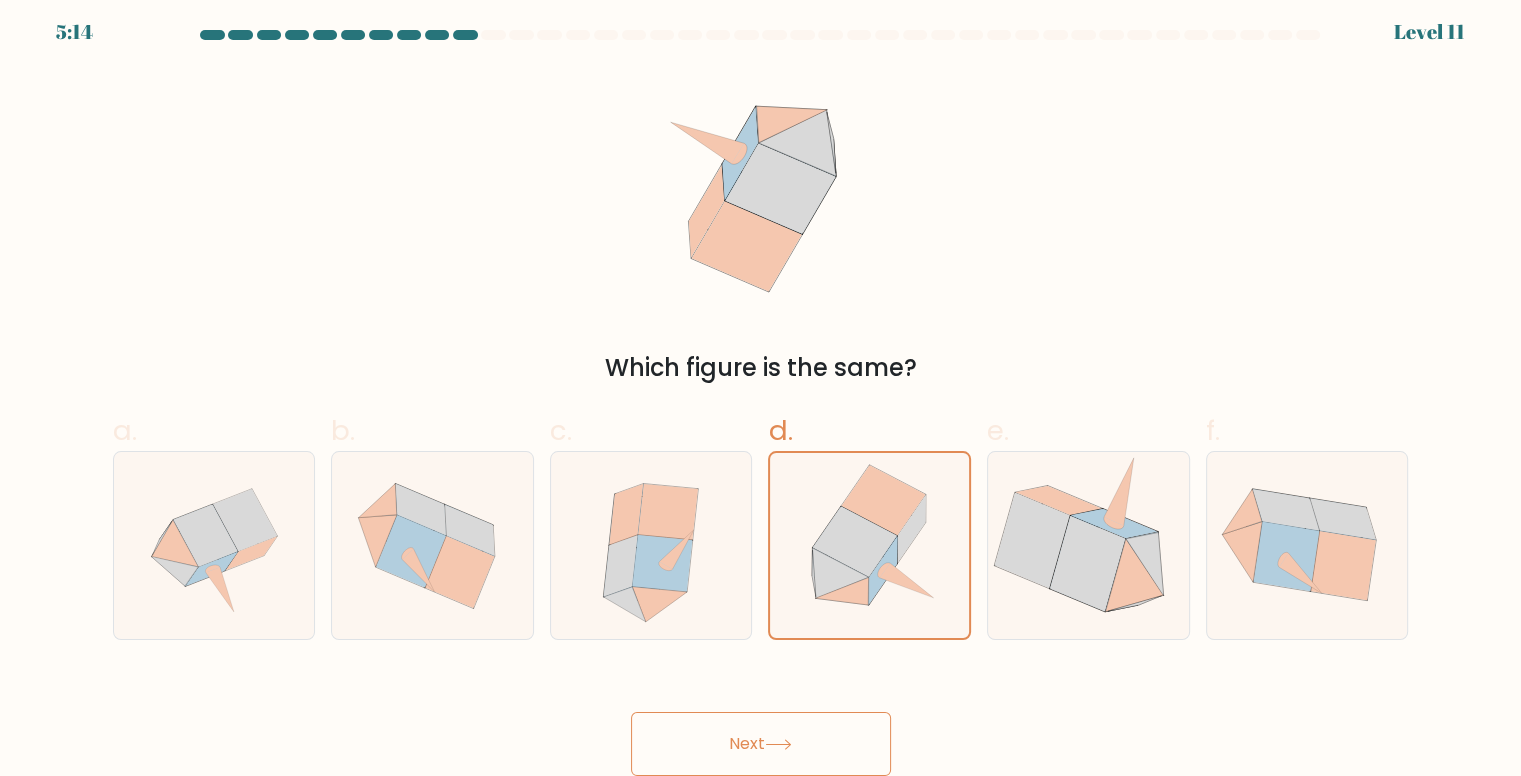click on "Next" at bounding box center (761, 744) 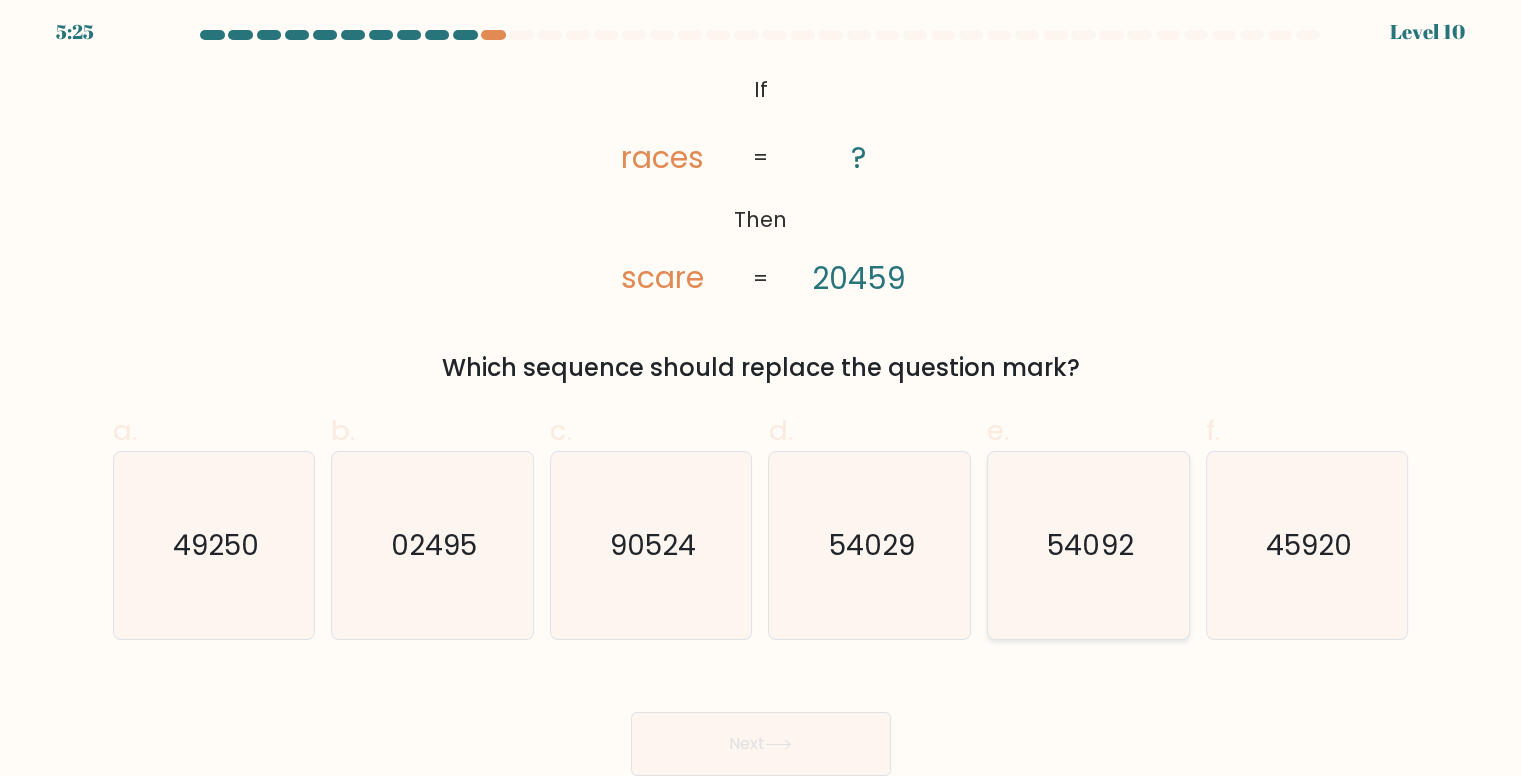 click on "54092" at bounding box center [1090, 545] 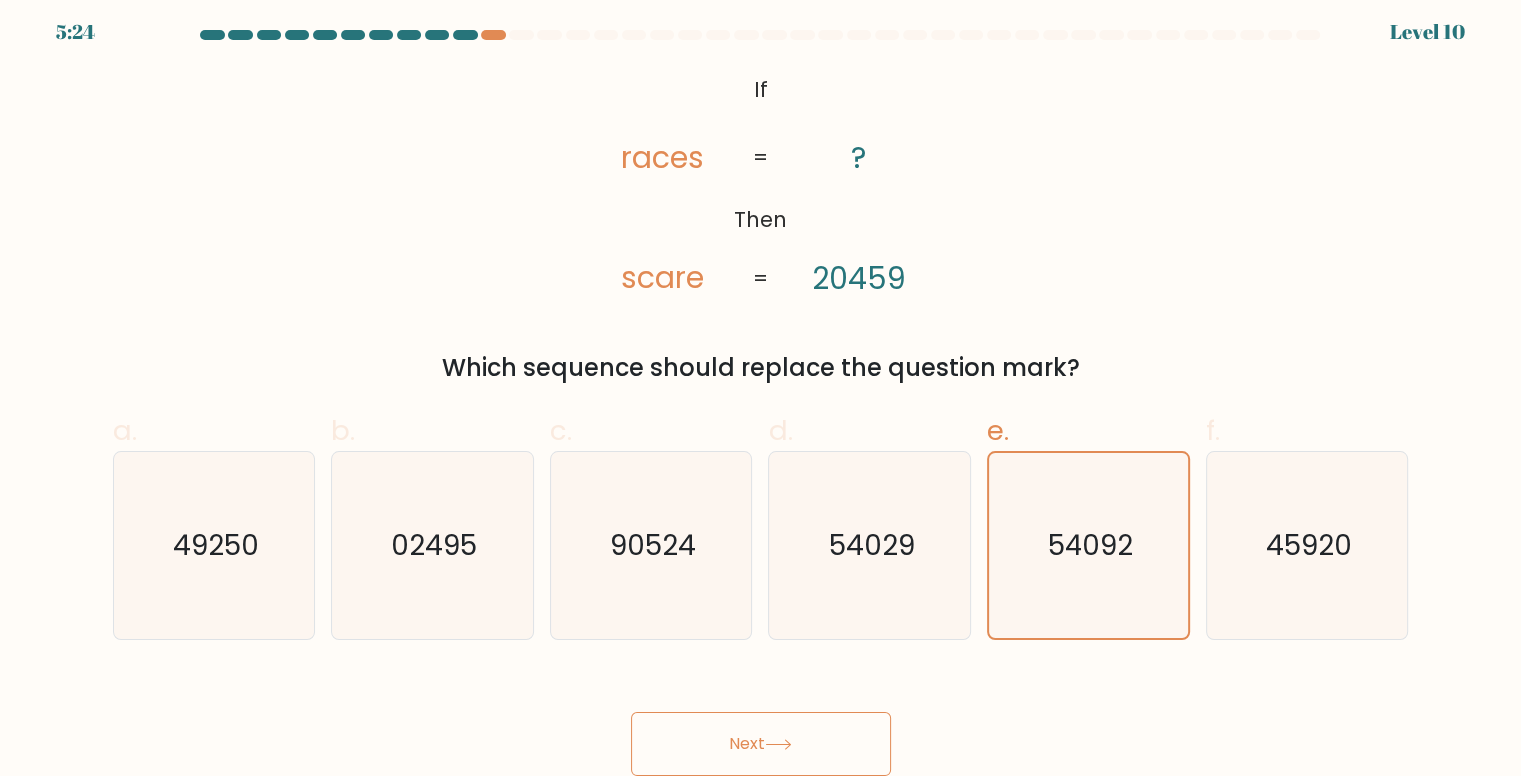 click on "Next" at bounding box center (761, 744) 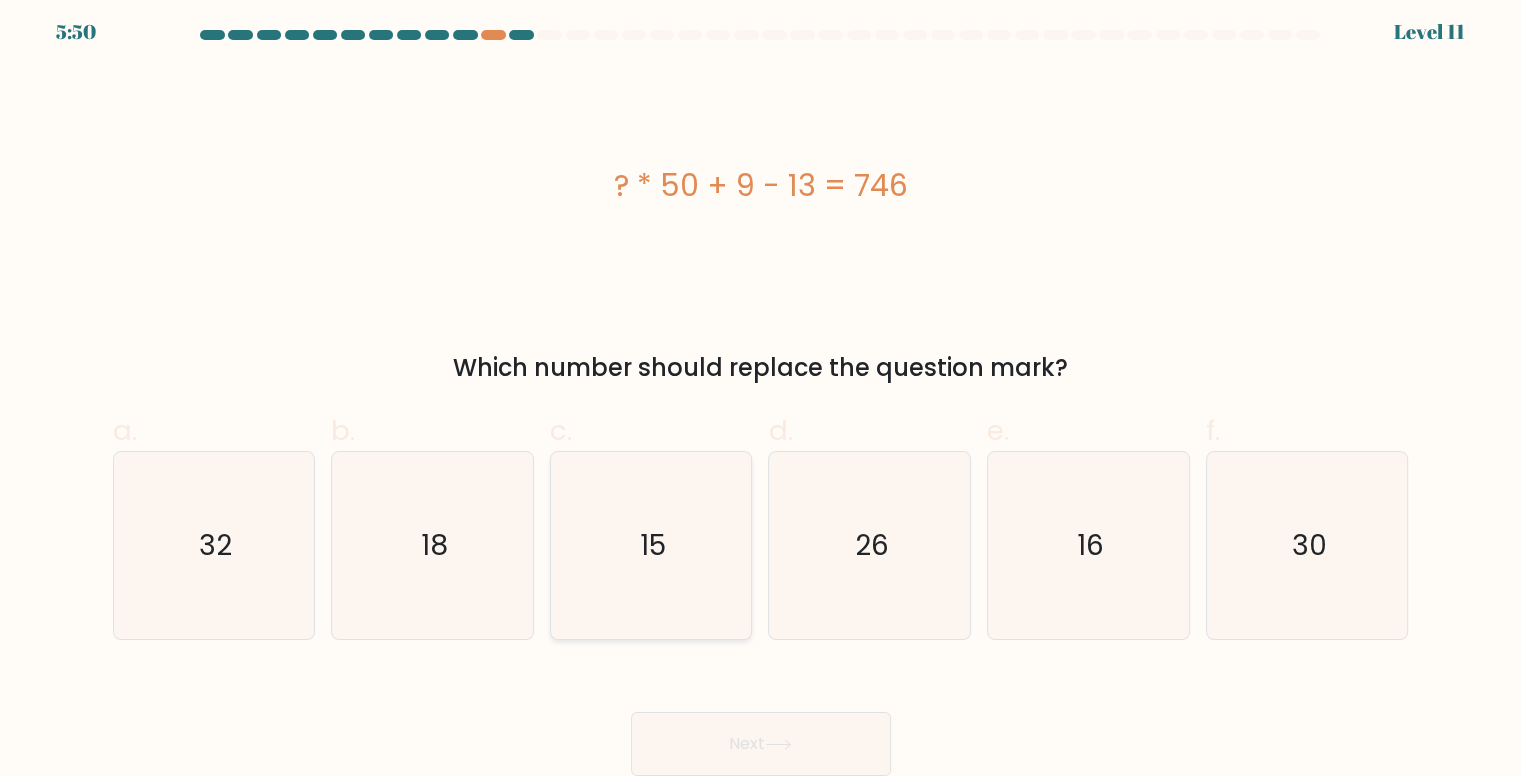 click on "15" at bounding box center (653, 545) 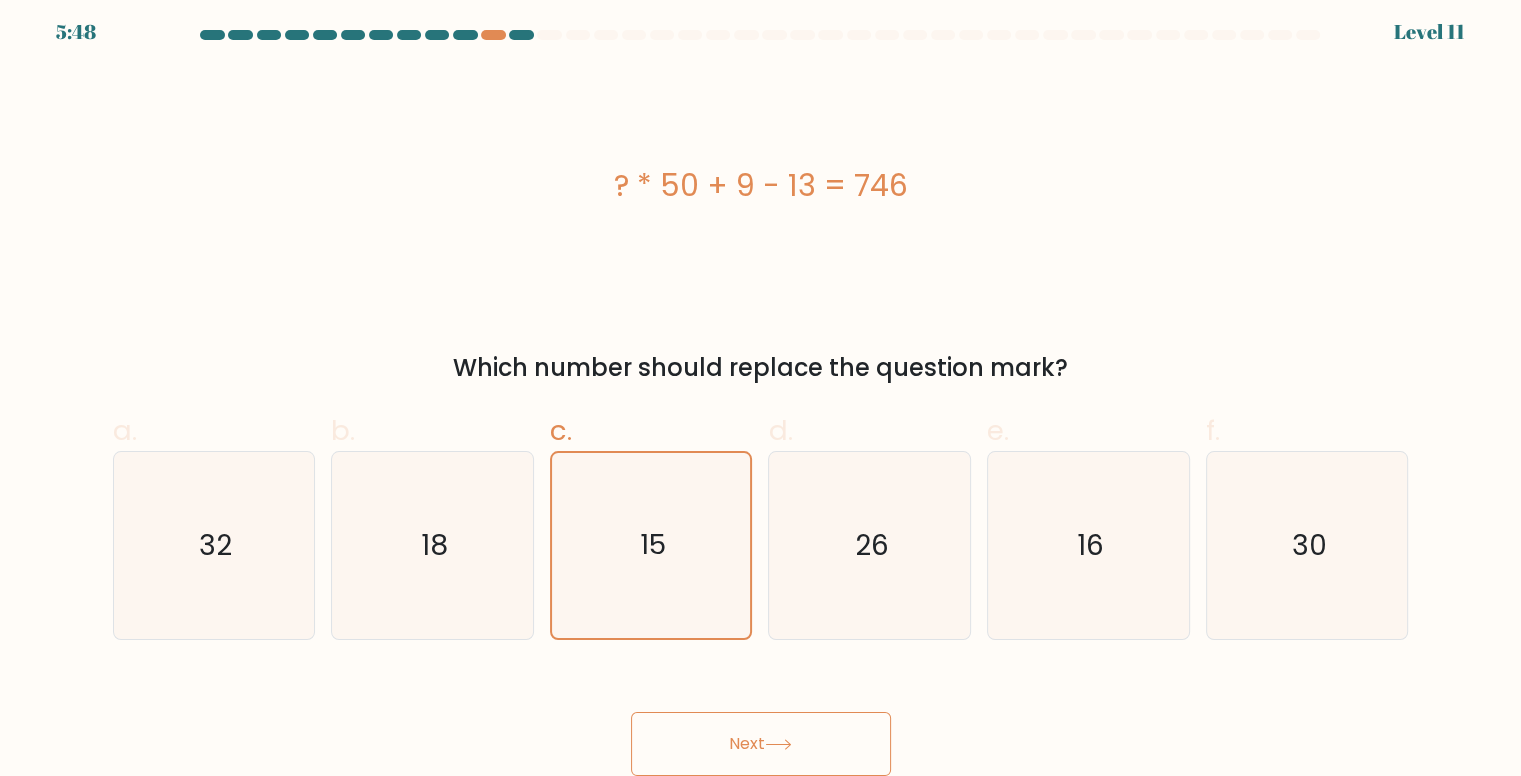 click on "Next" at bounding box center (761, 744) 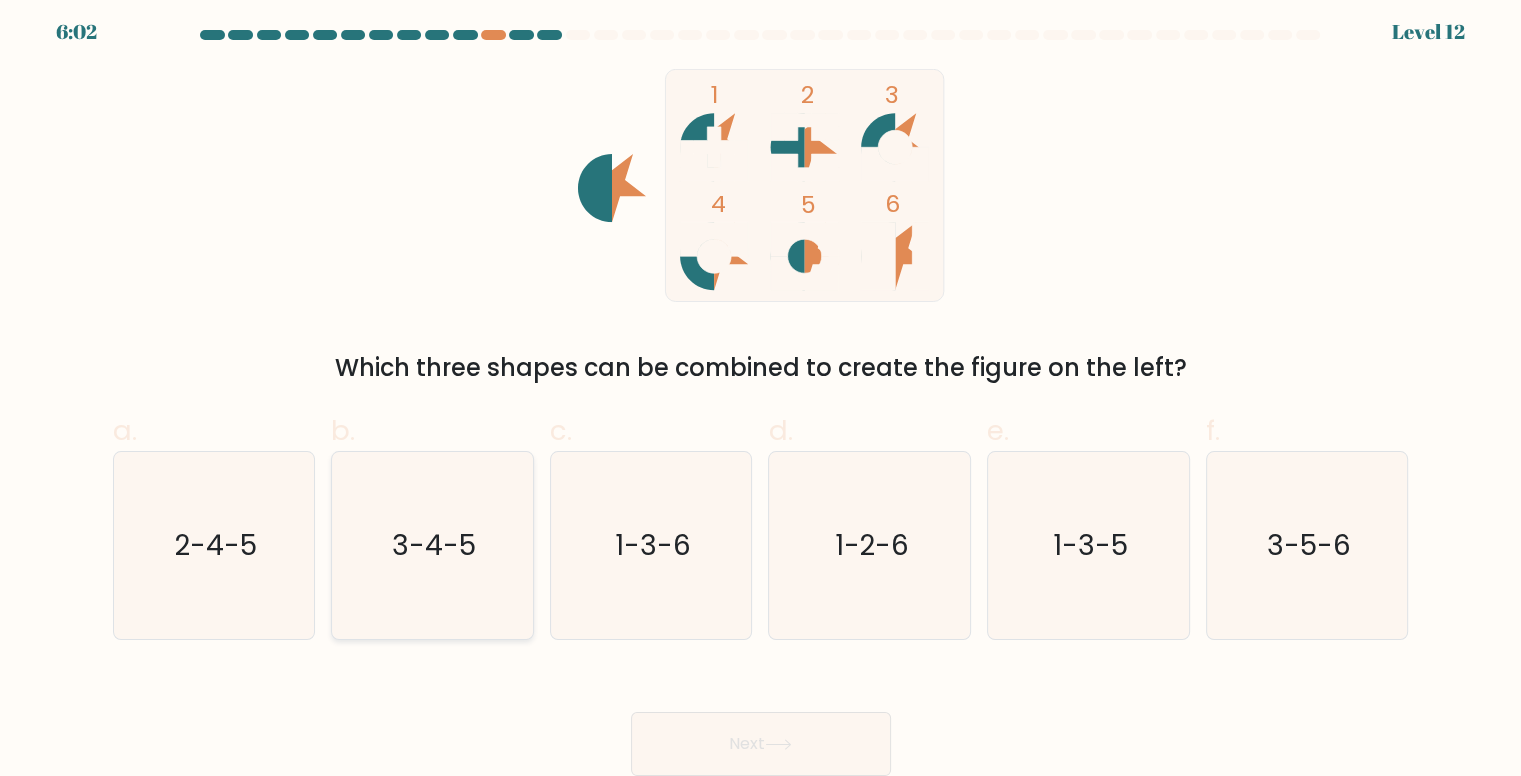 click on "3-4-5" at bounding box center (432, 545) 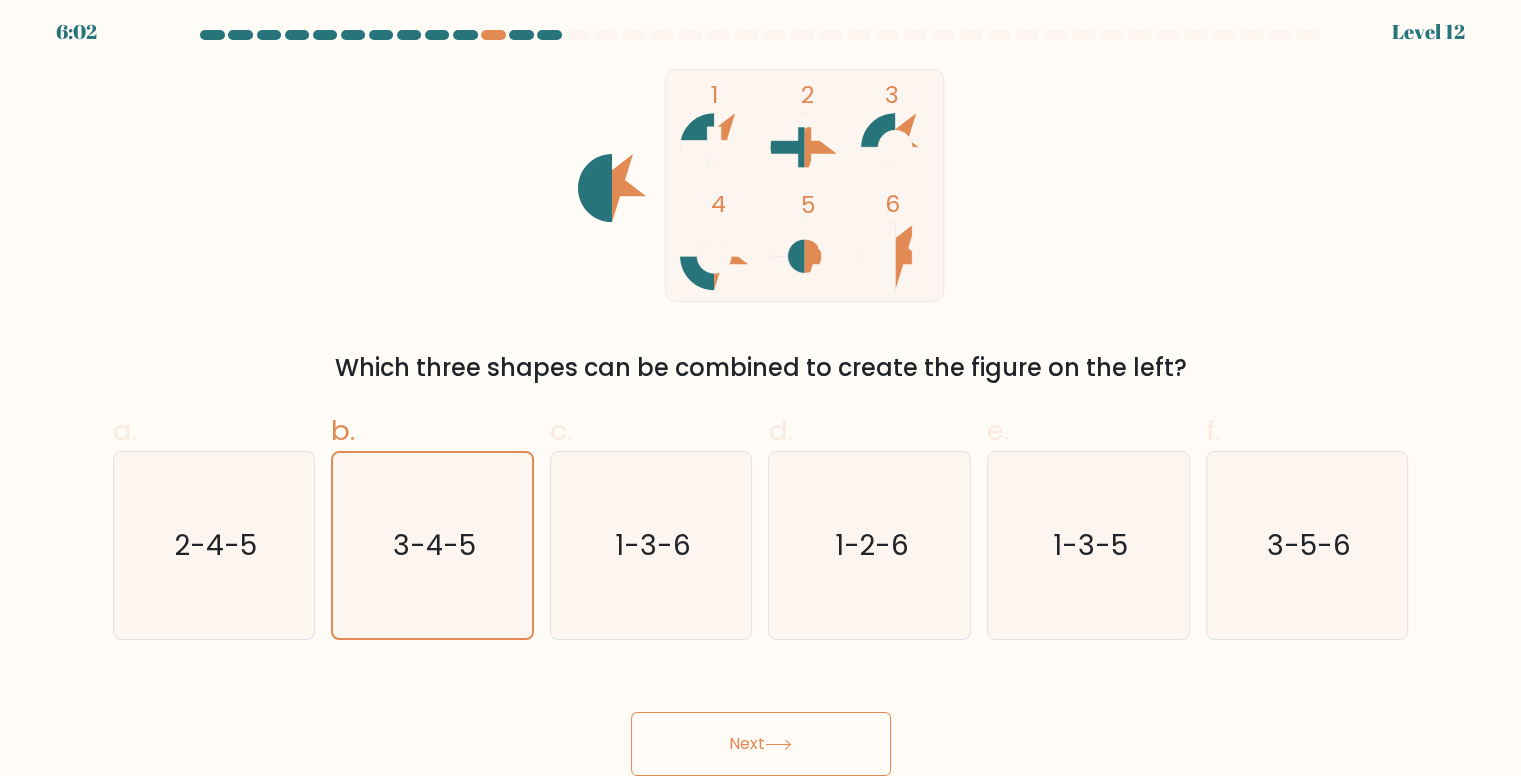 click on "Next" at bounding box center [761, 744] 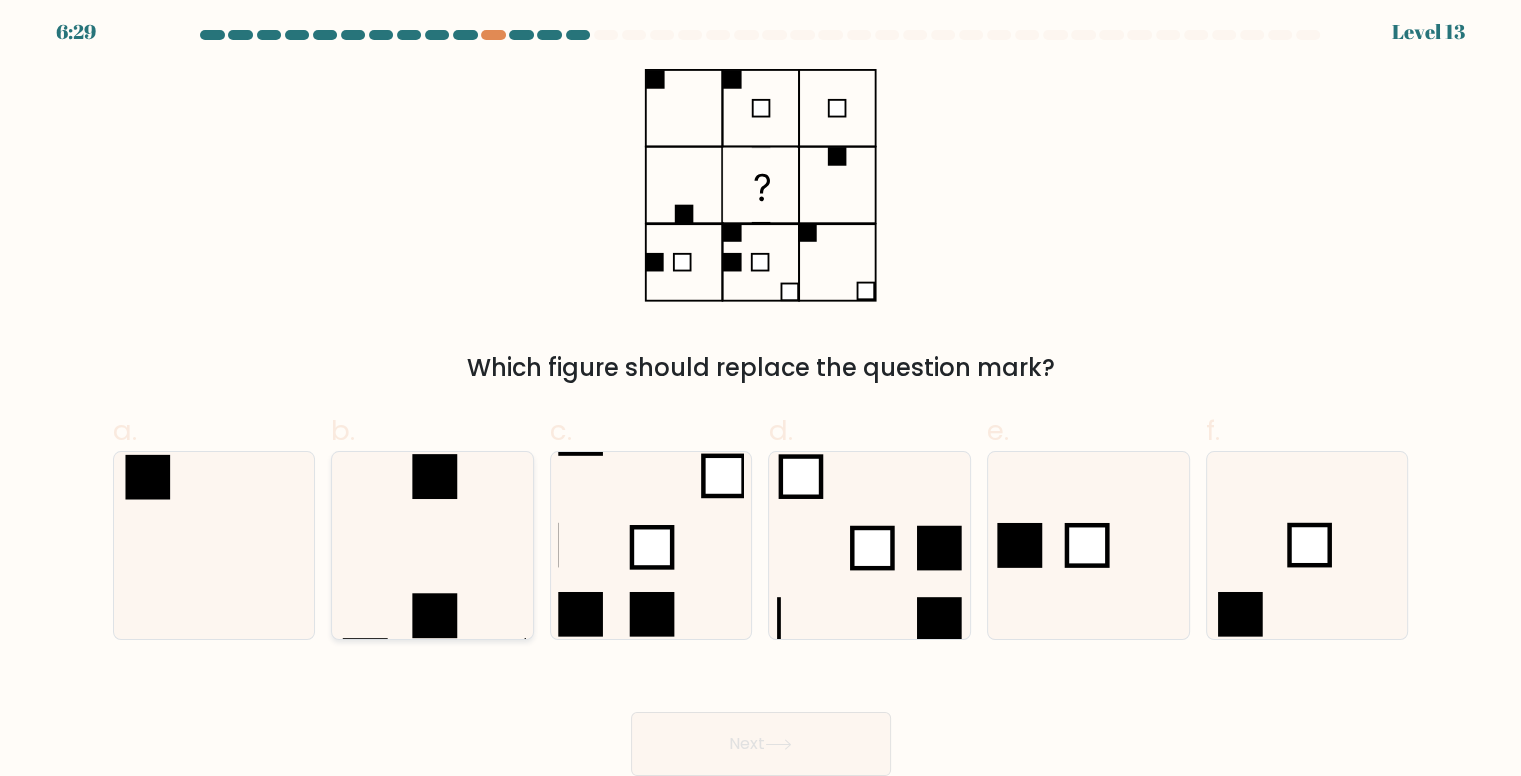 click at bounding box center [432, 545] 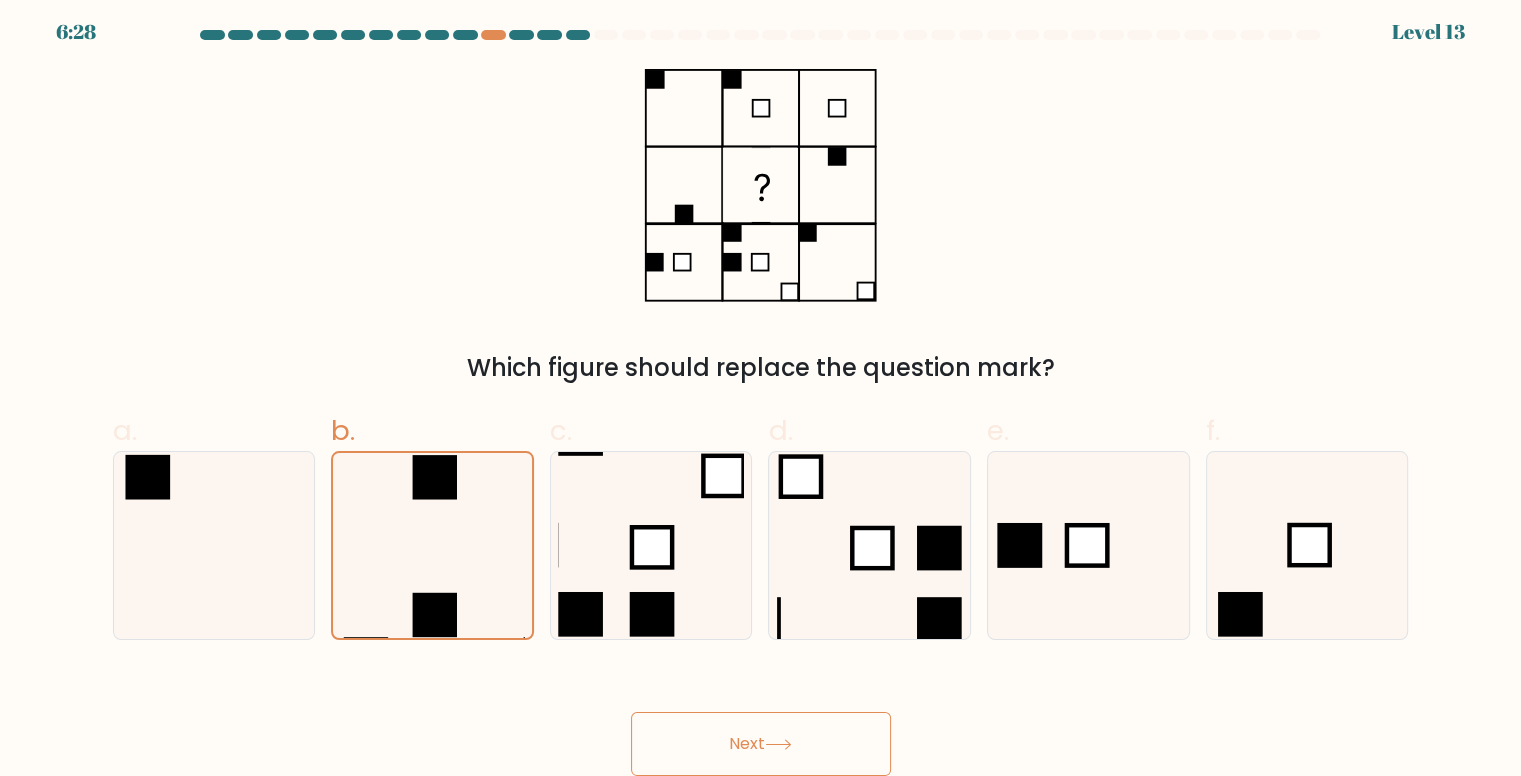 click on "Next" at bounding box center [761, 744] 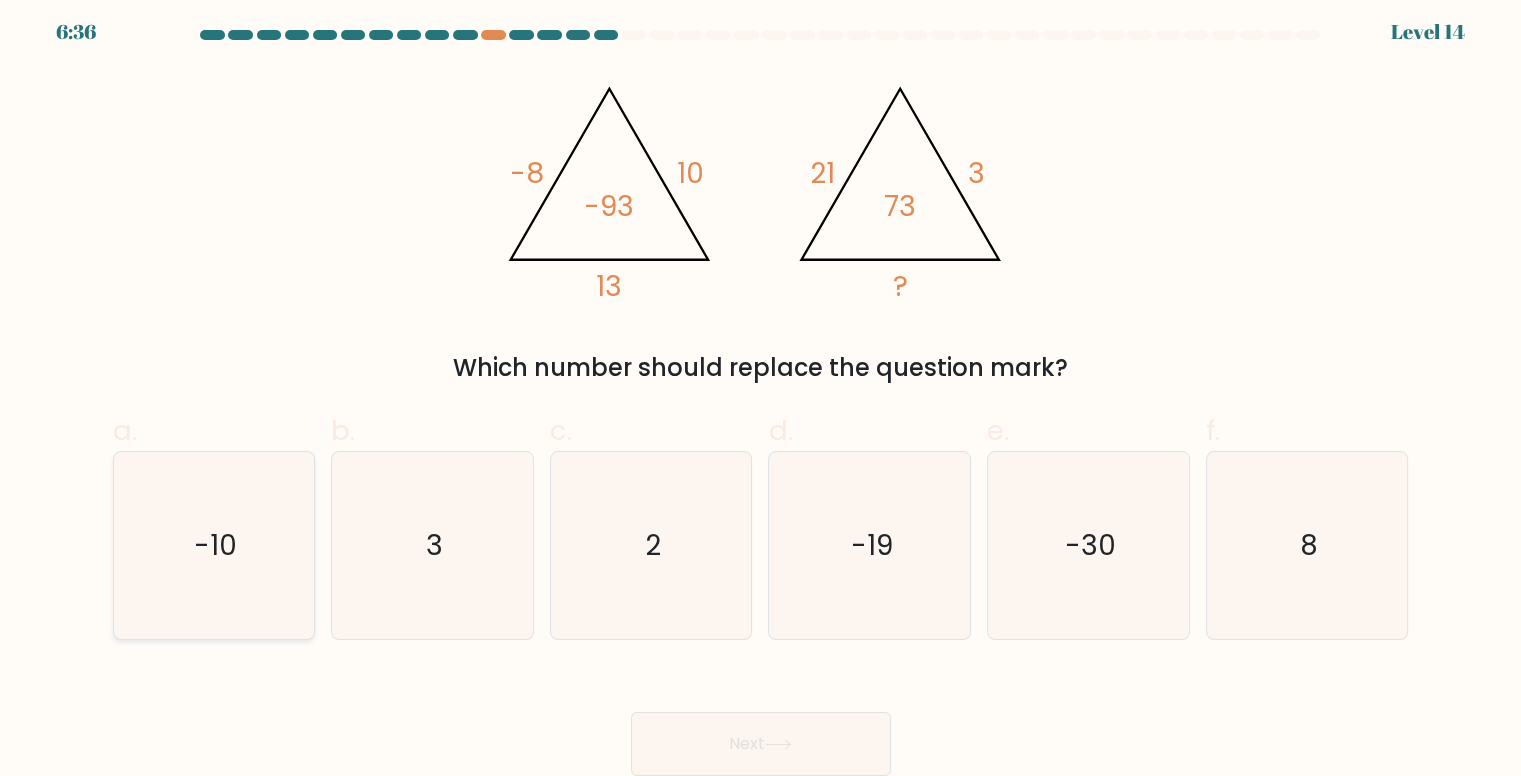 click on "-10" at bounding box center [214, 545] 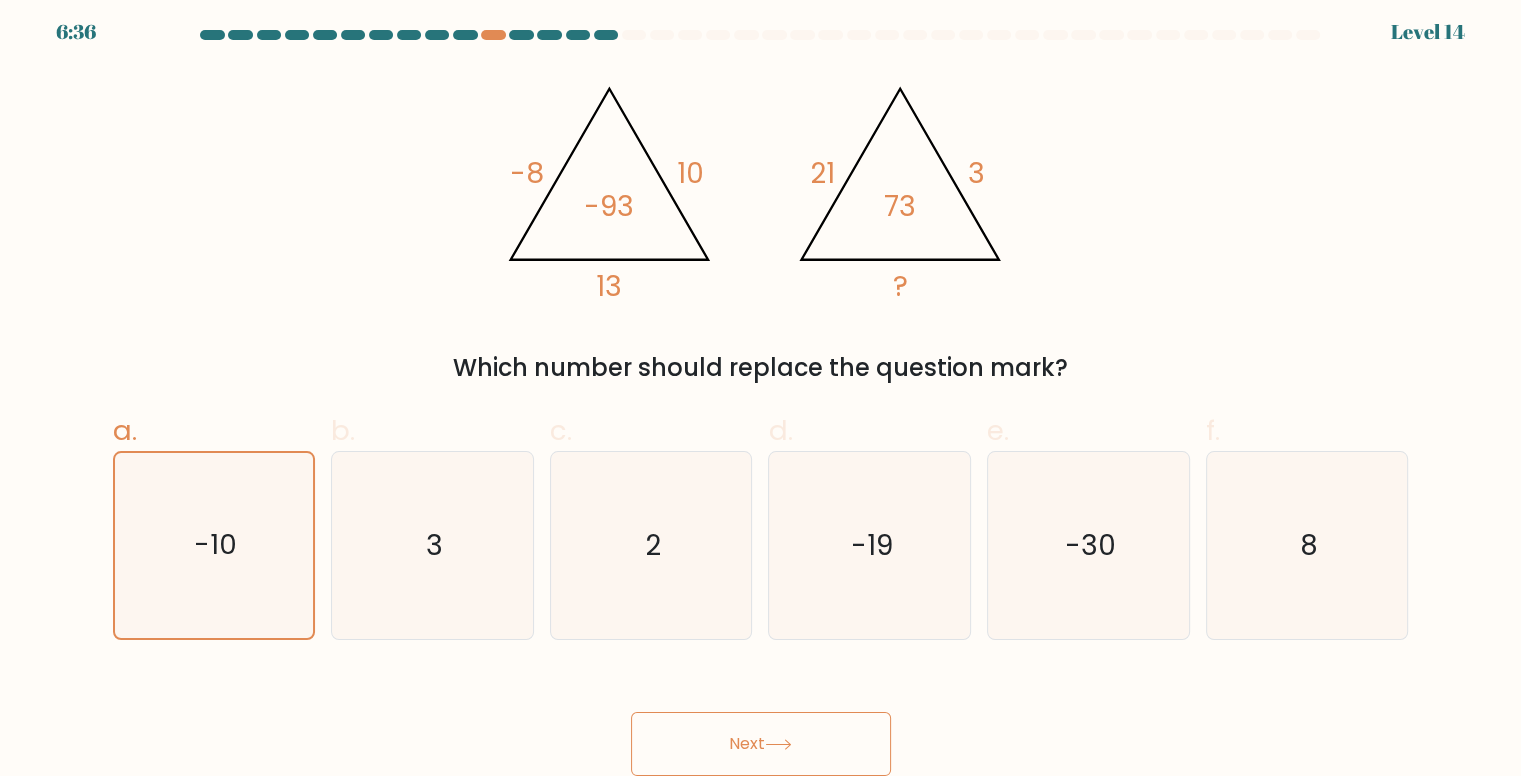 click on "Next" at bounding box center [761, 744] 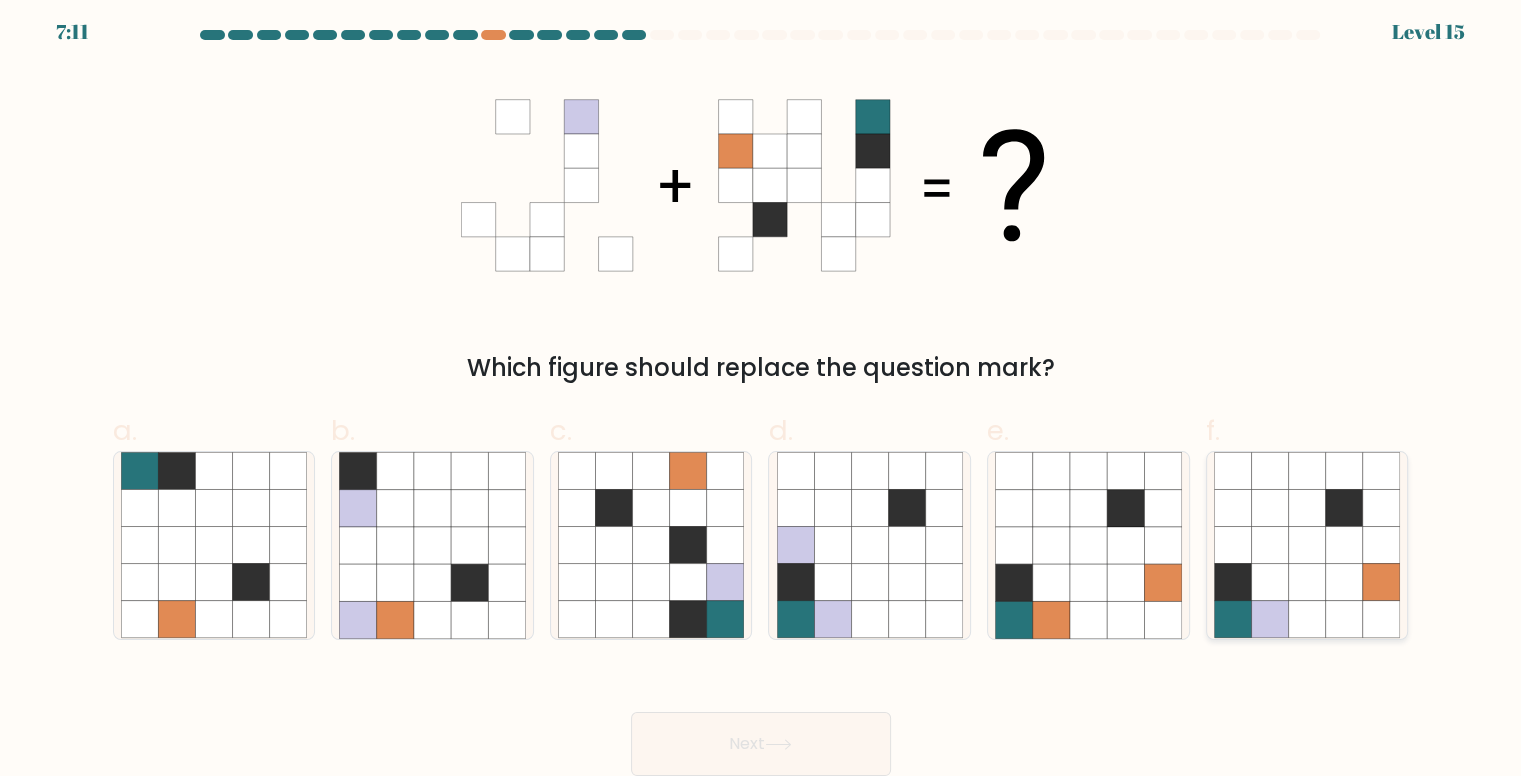 click at bounding box center [1307, 545] 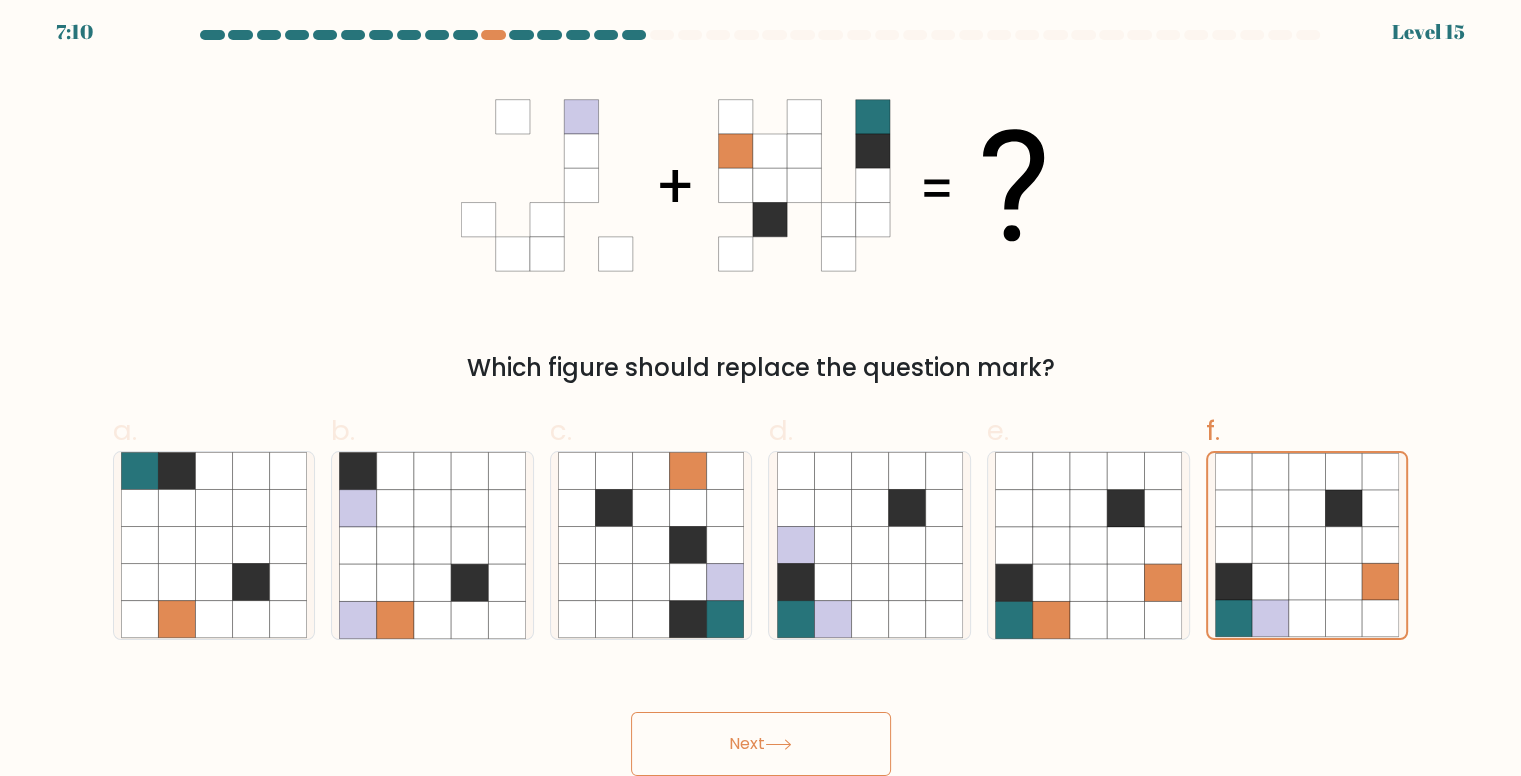click on "Next" at bounding box center (761, 744) 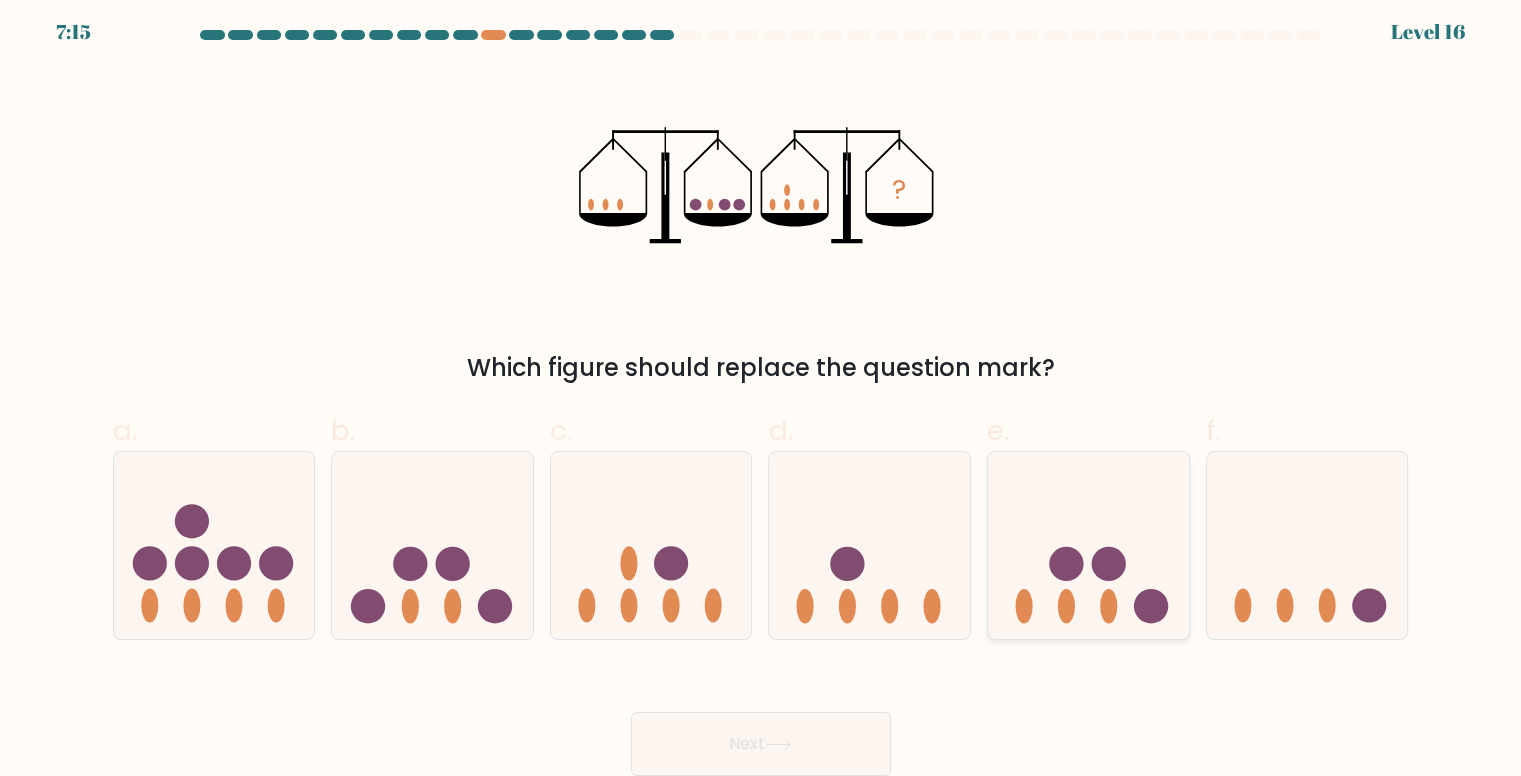 click at bounding box center (1088, 545) 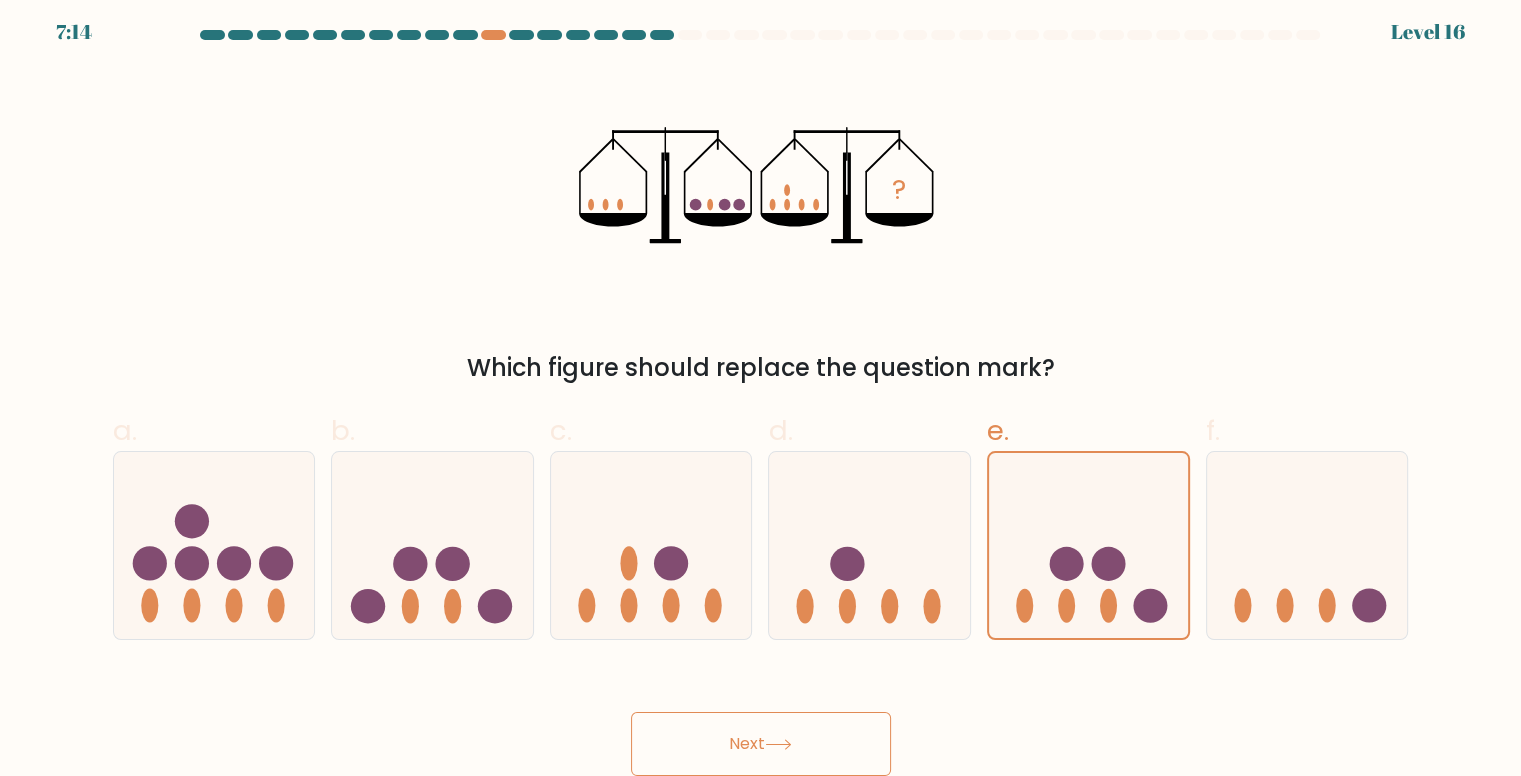 click on "Next" at bounding box center [761, 744] 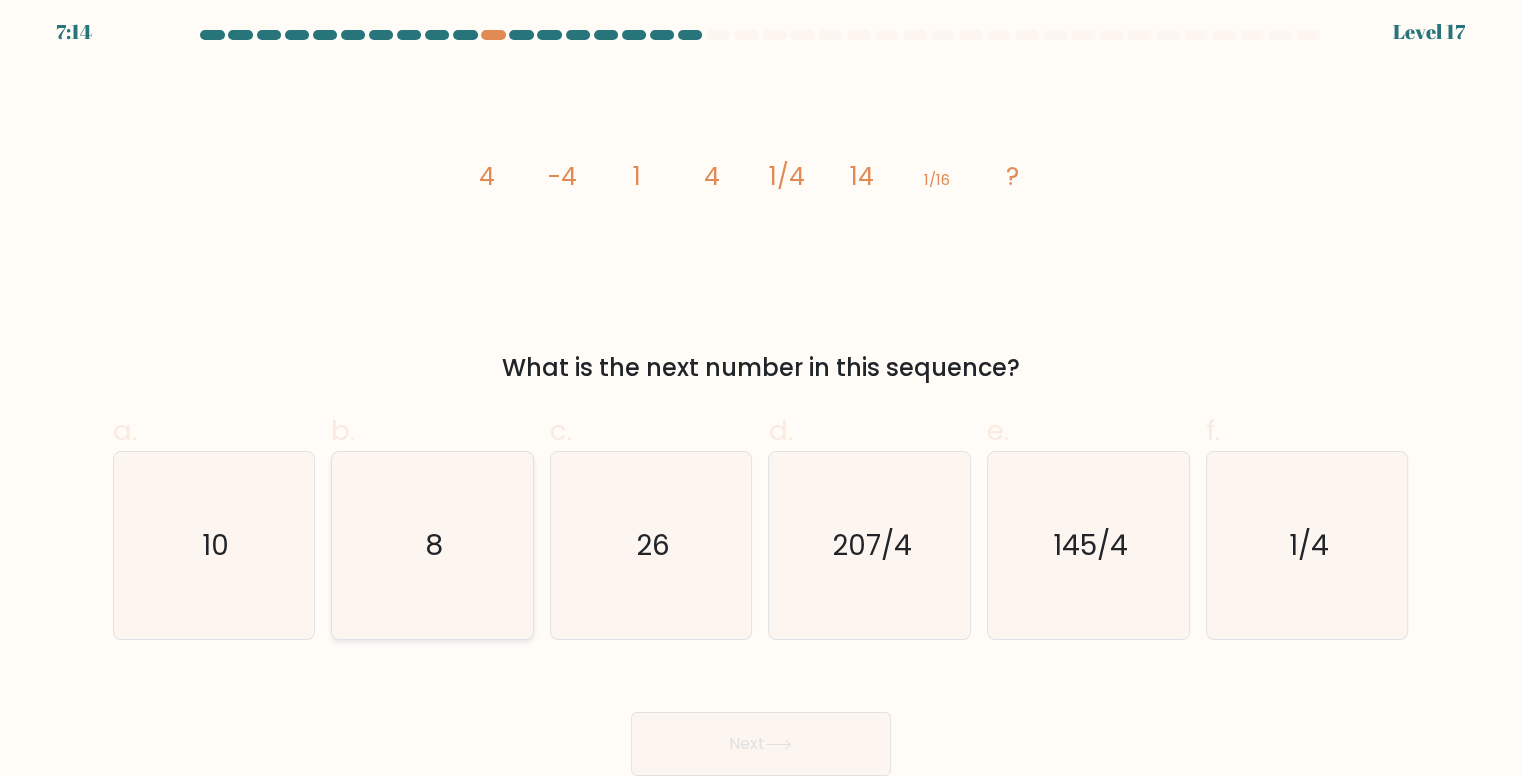 click on "8" at bounding box center (432, 545) 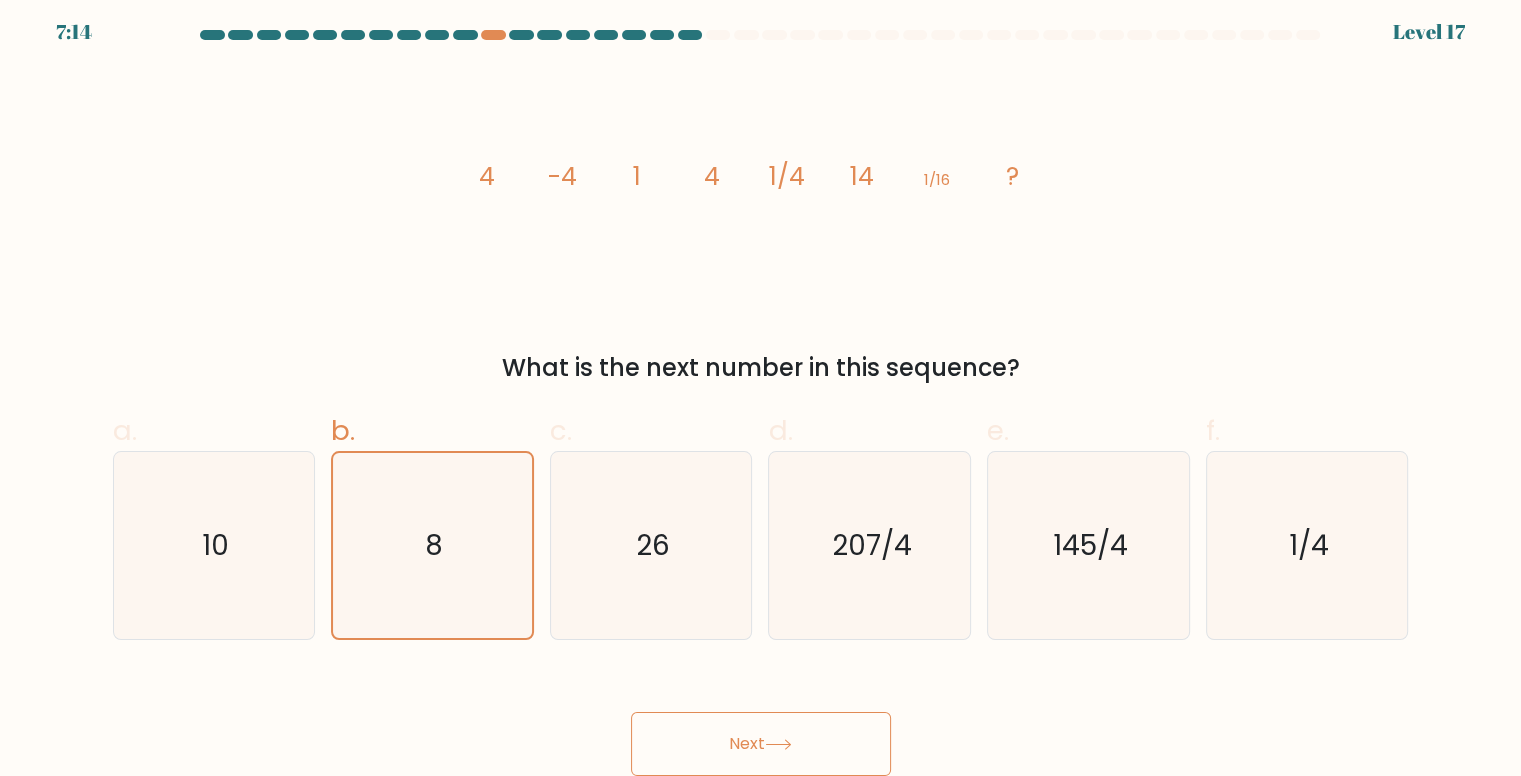 click on "Next" at bounding box center [761, 744] 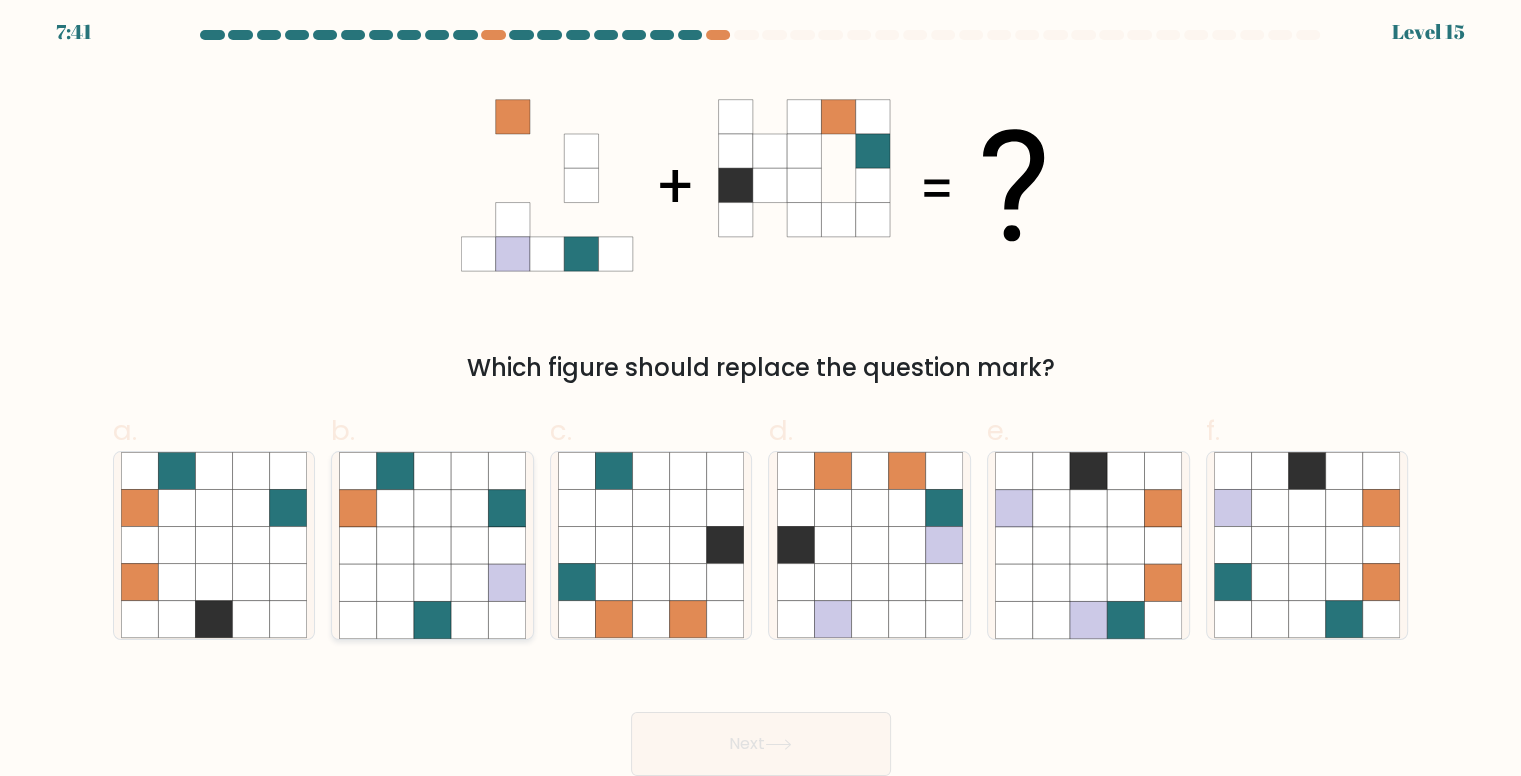 click at bounding box center [358, 582] 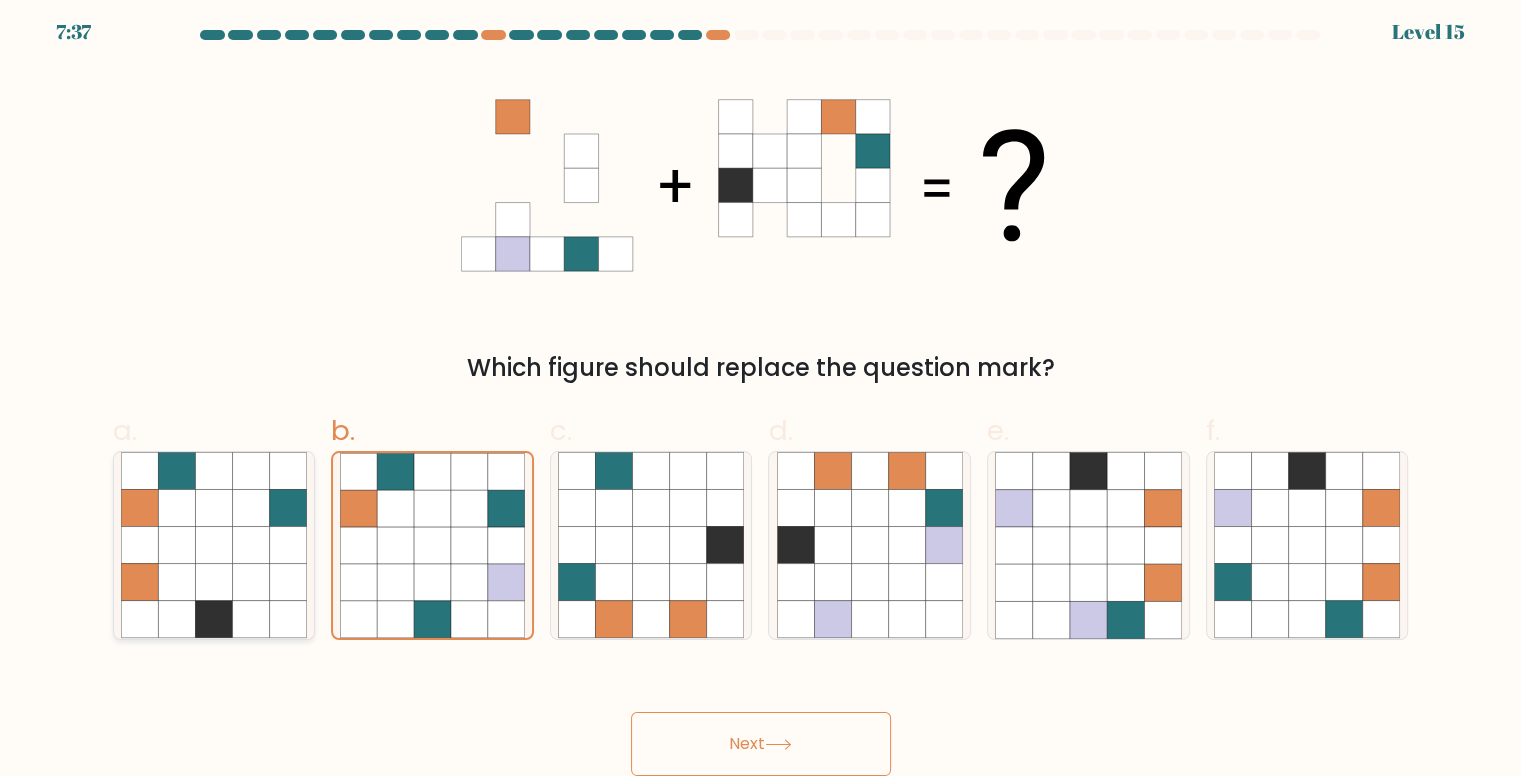 click at bounding box center (213, 582) 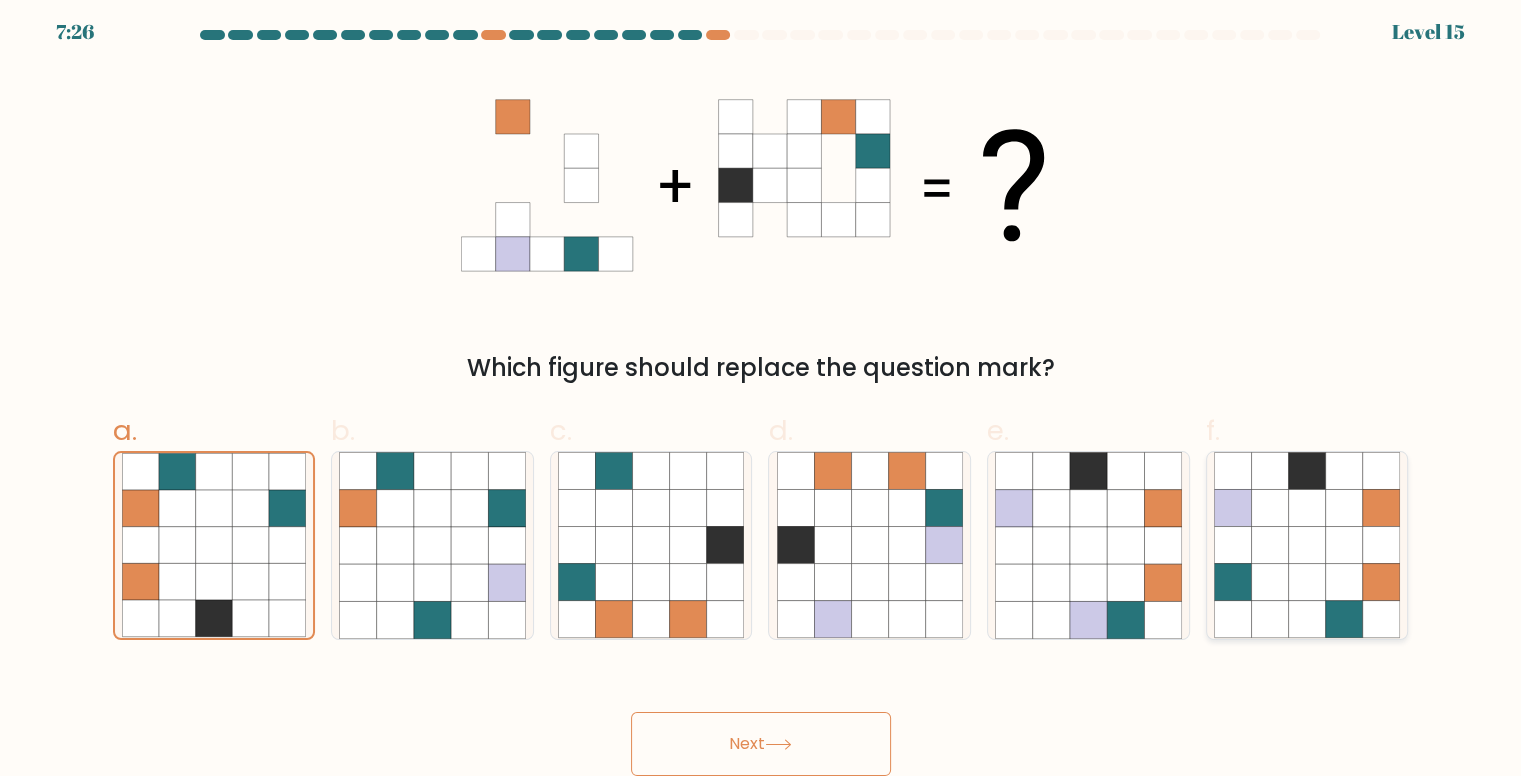 click at bounding box center [1232, 582] 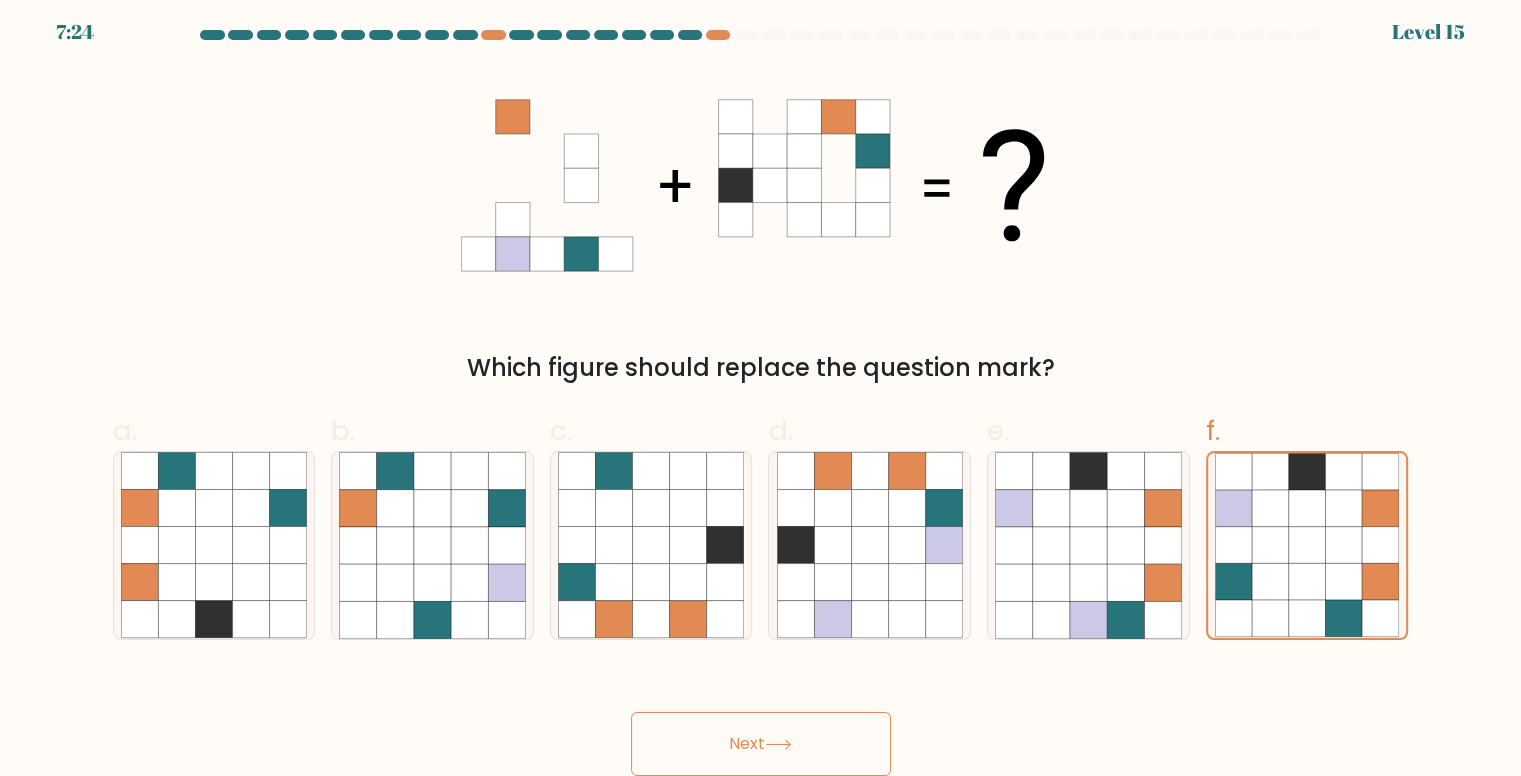 click on "Next" at bounding box center (761, 744) 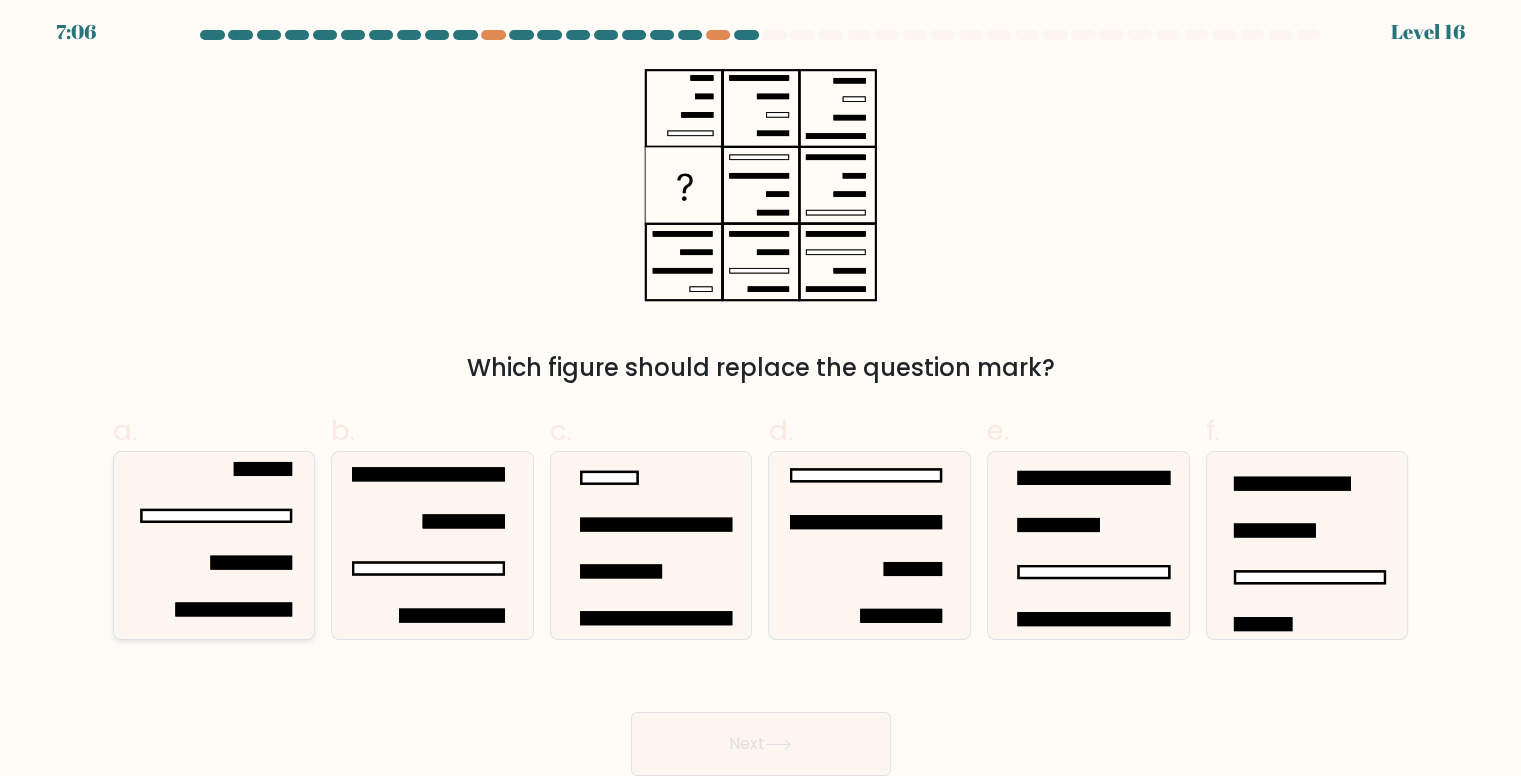 click at bounding box center (214, 545) 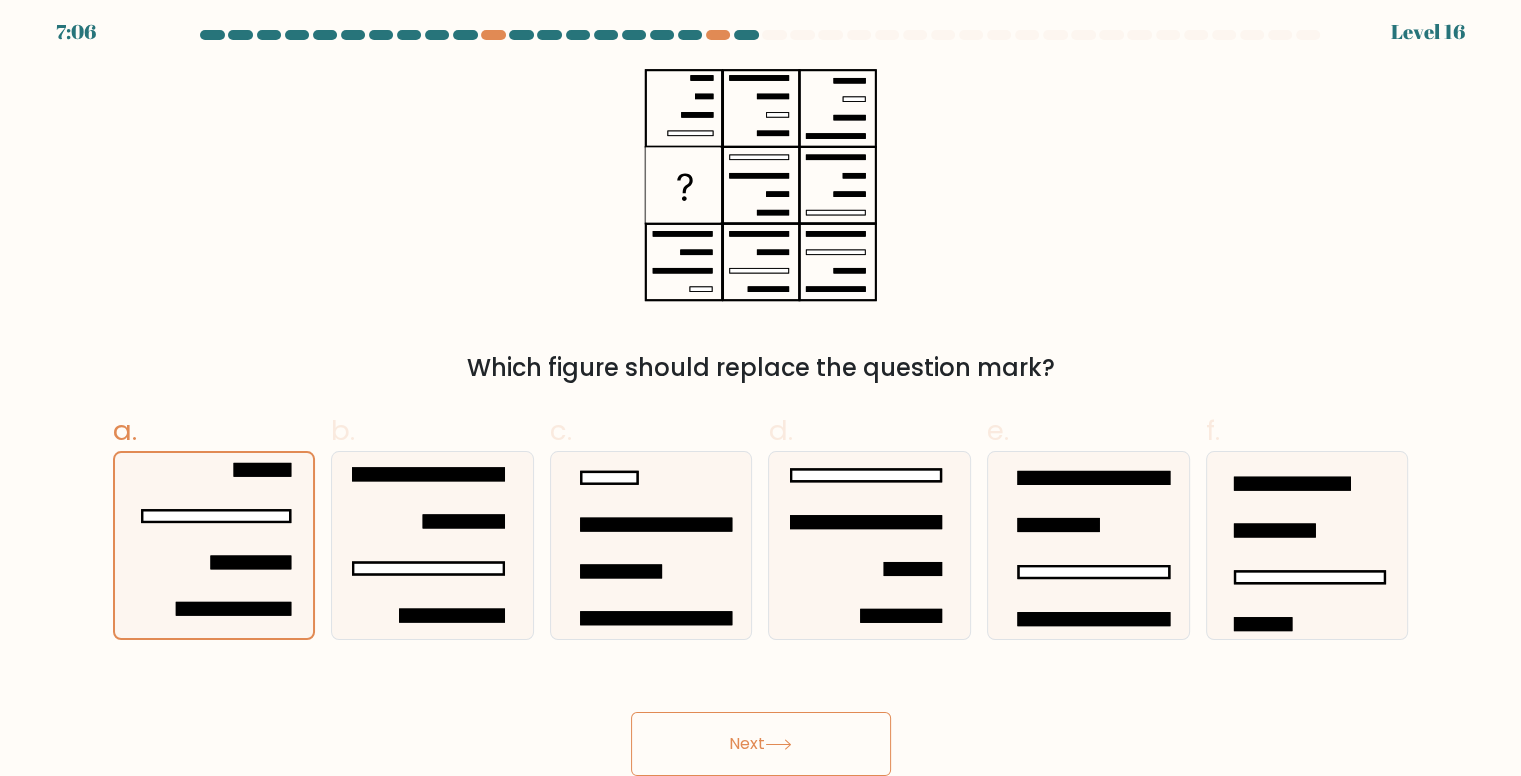 click on "Next" at bounding box center [761, 720] 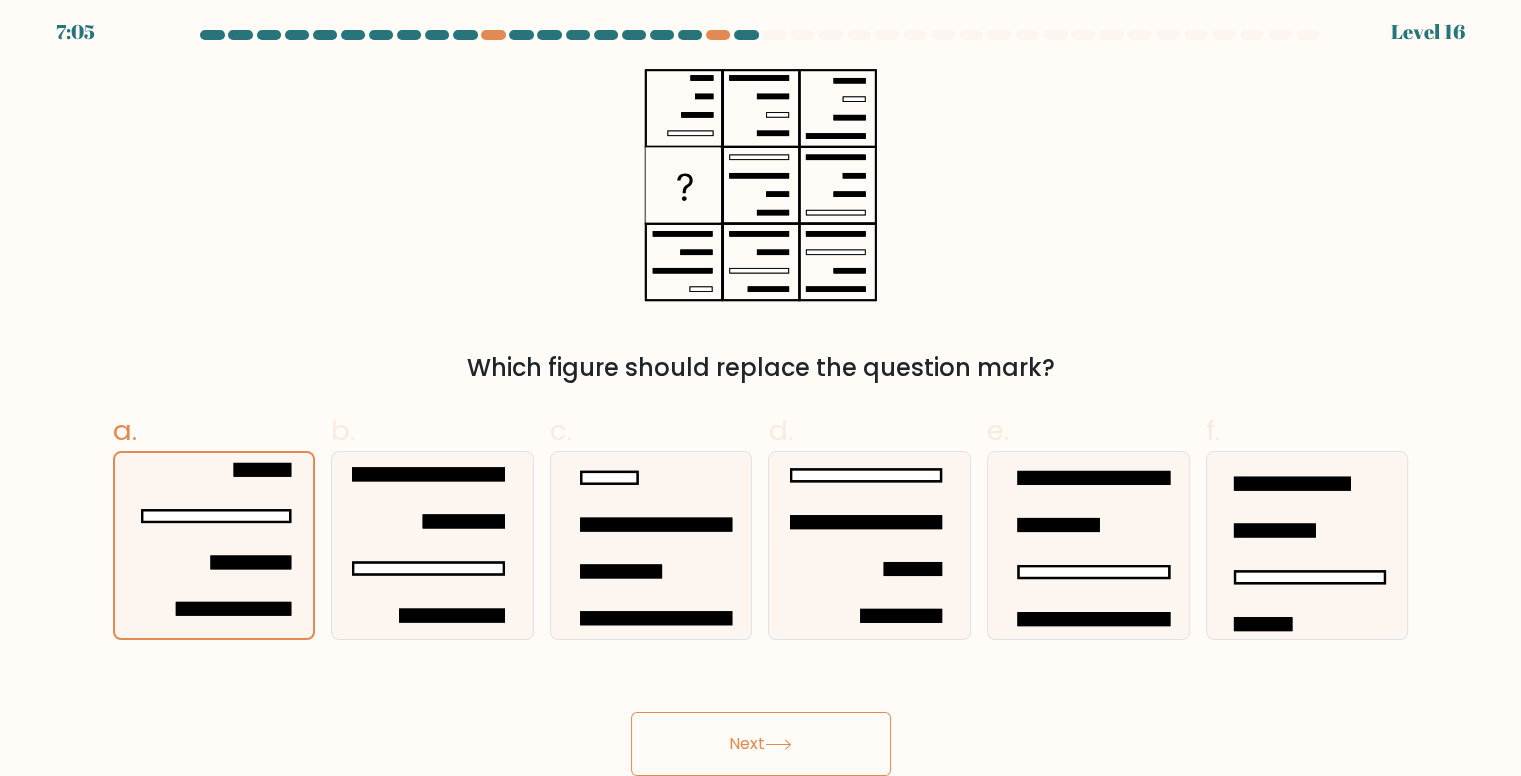 click on "Next" at bounding box center [761, 744] 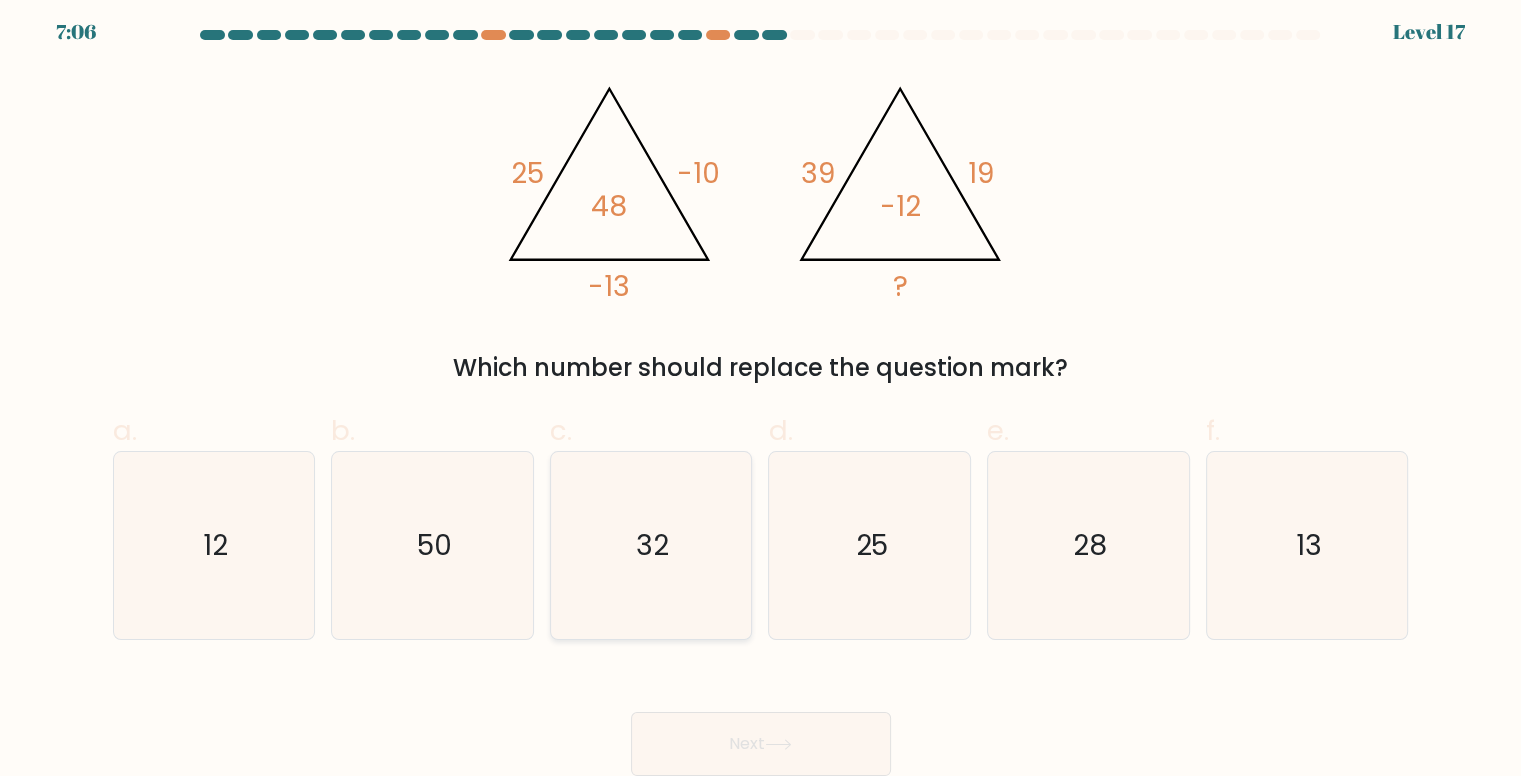 click on "32" at bounding box center (651, 545) 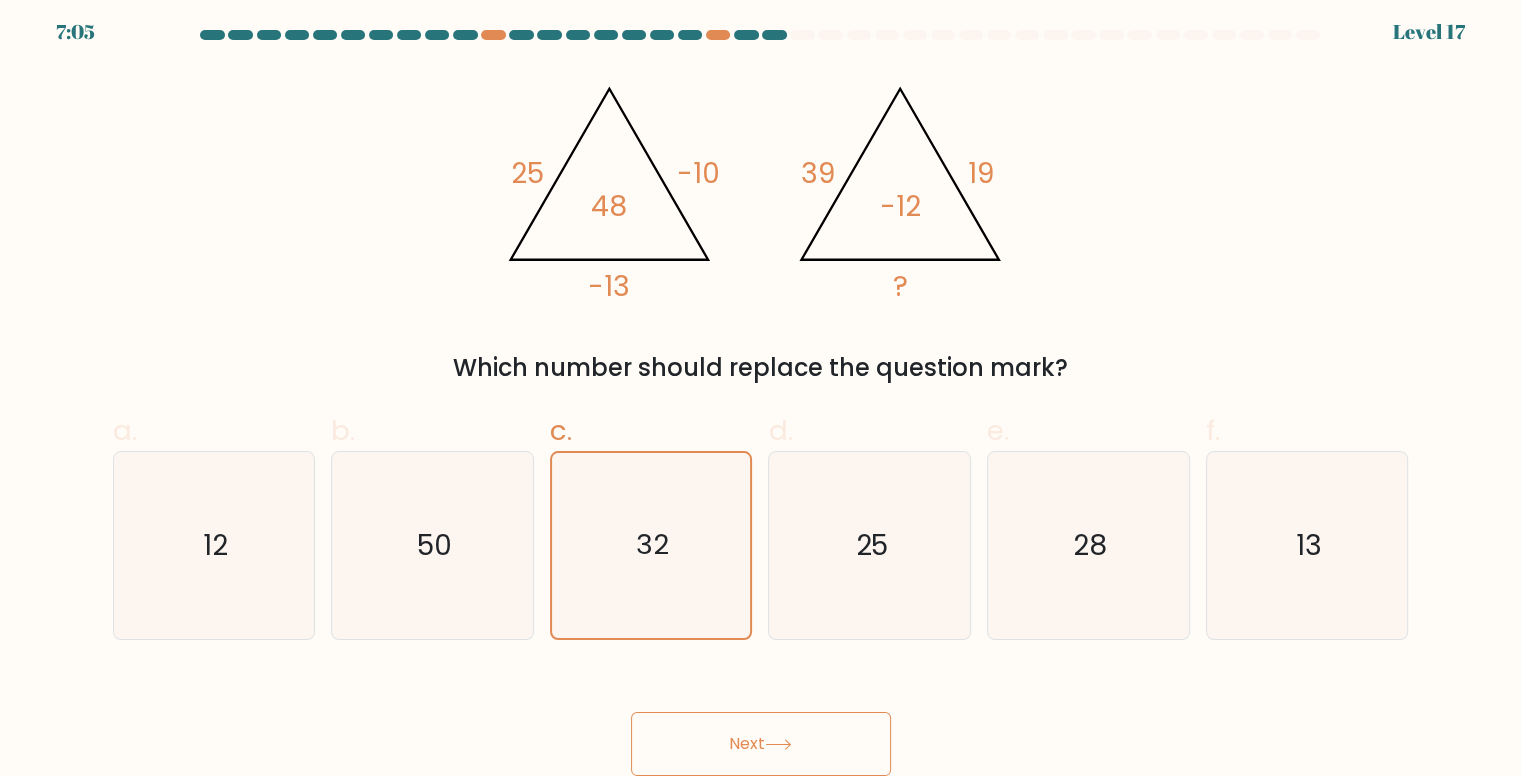 click on "Next" at bounding box center (761, 744) 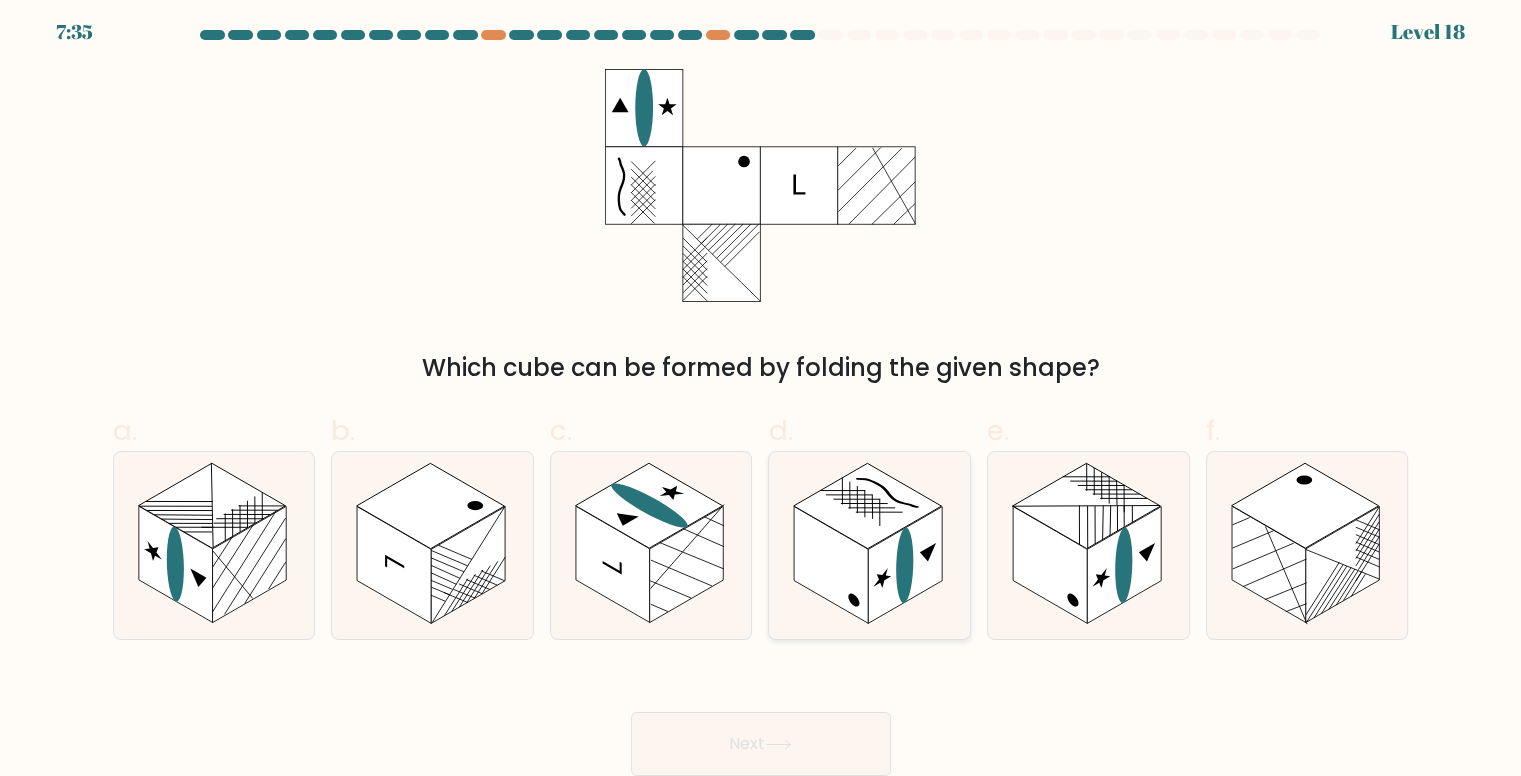 click at bounding box center (905, 565) 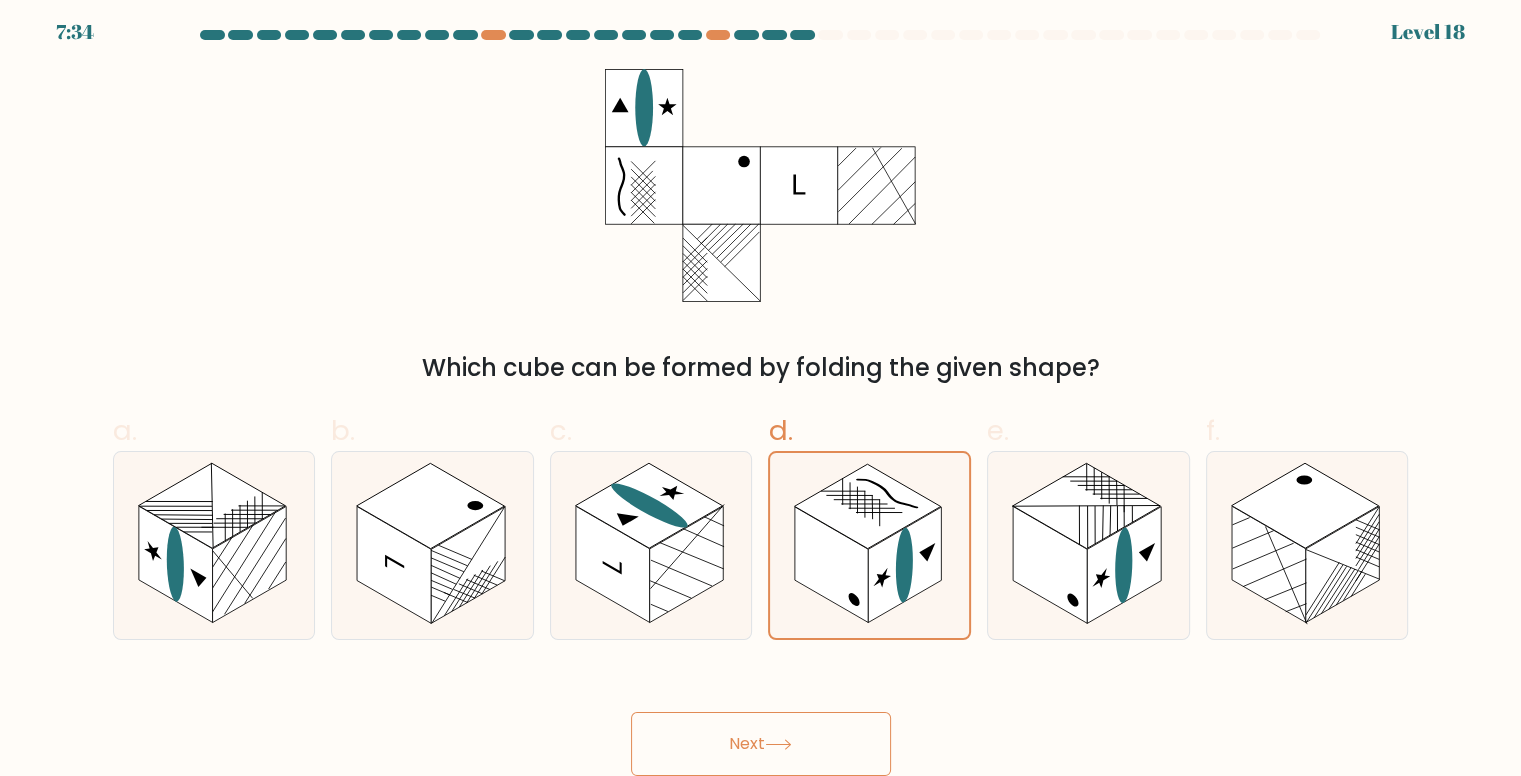click on "Next" at bounding box center [761, 744] 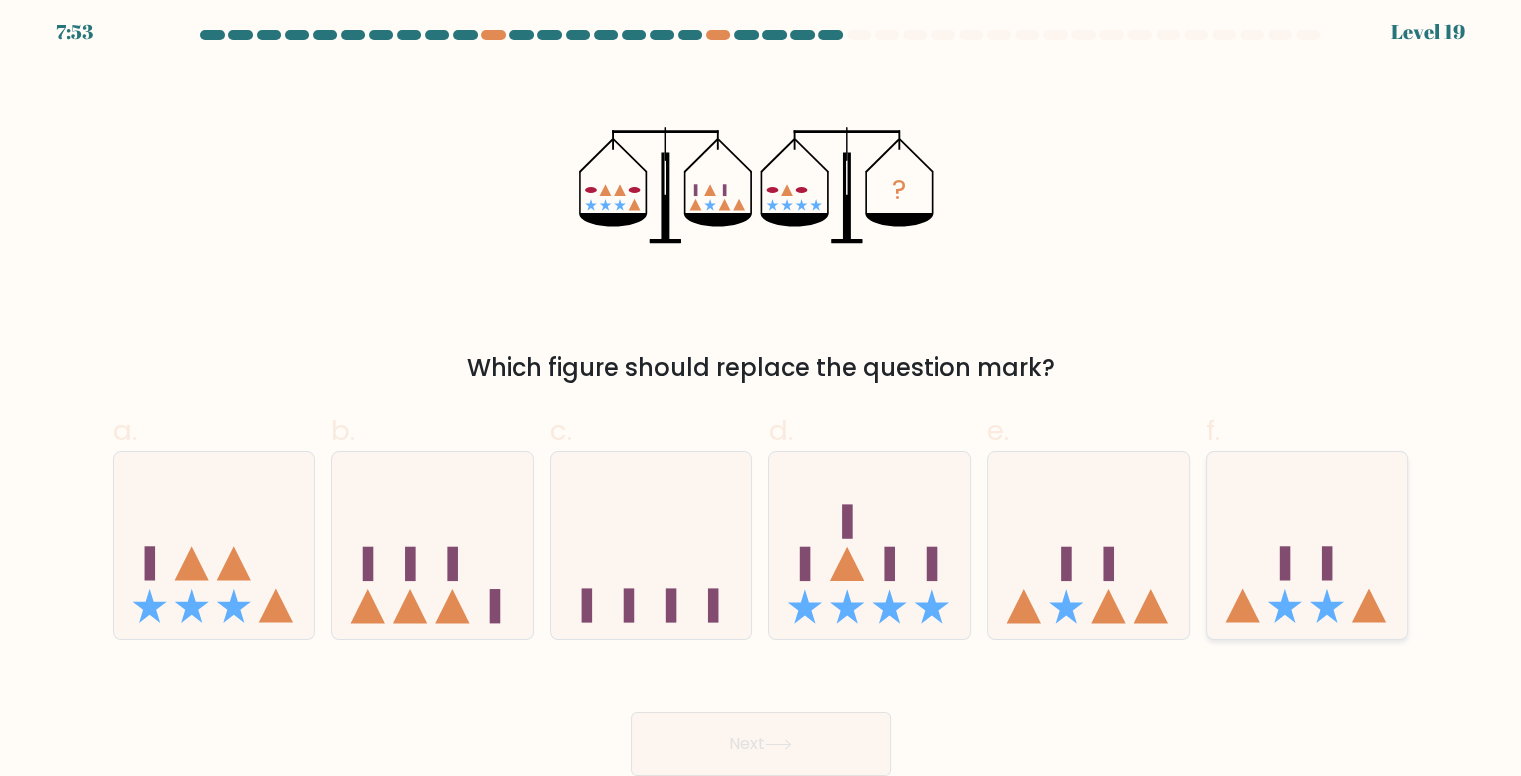 click at bounding box center (1307, 545) 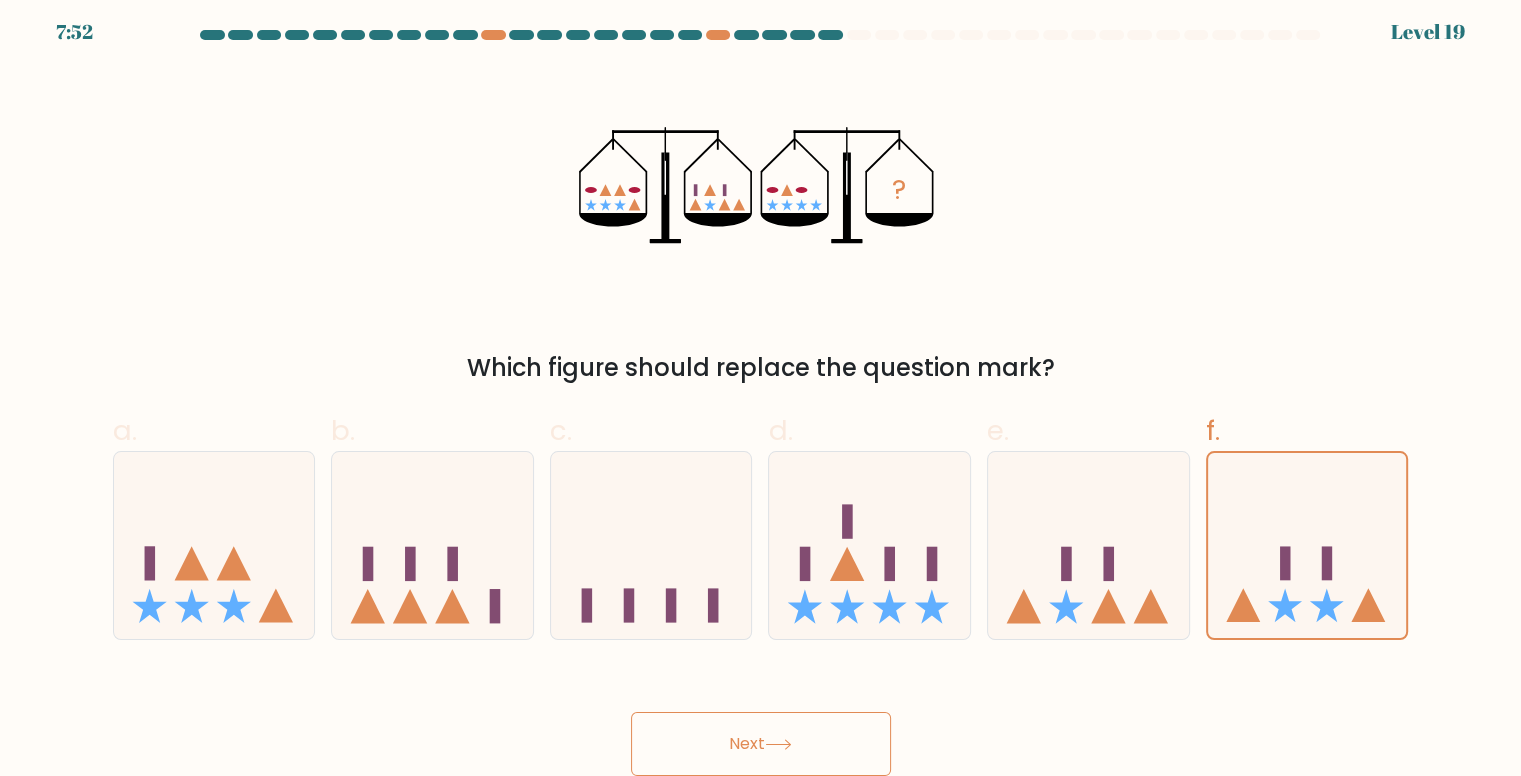 click on "Next" at bounding box center [761, 744] 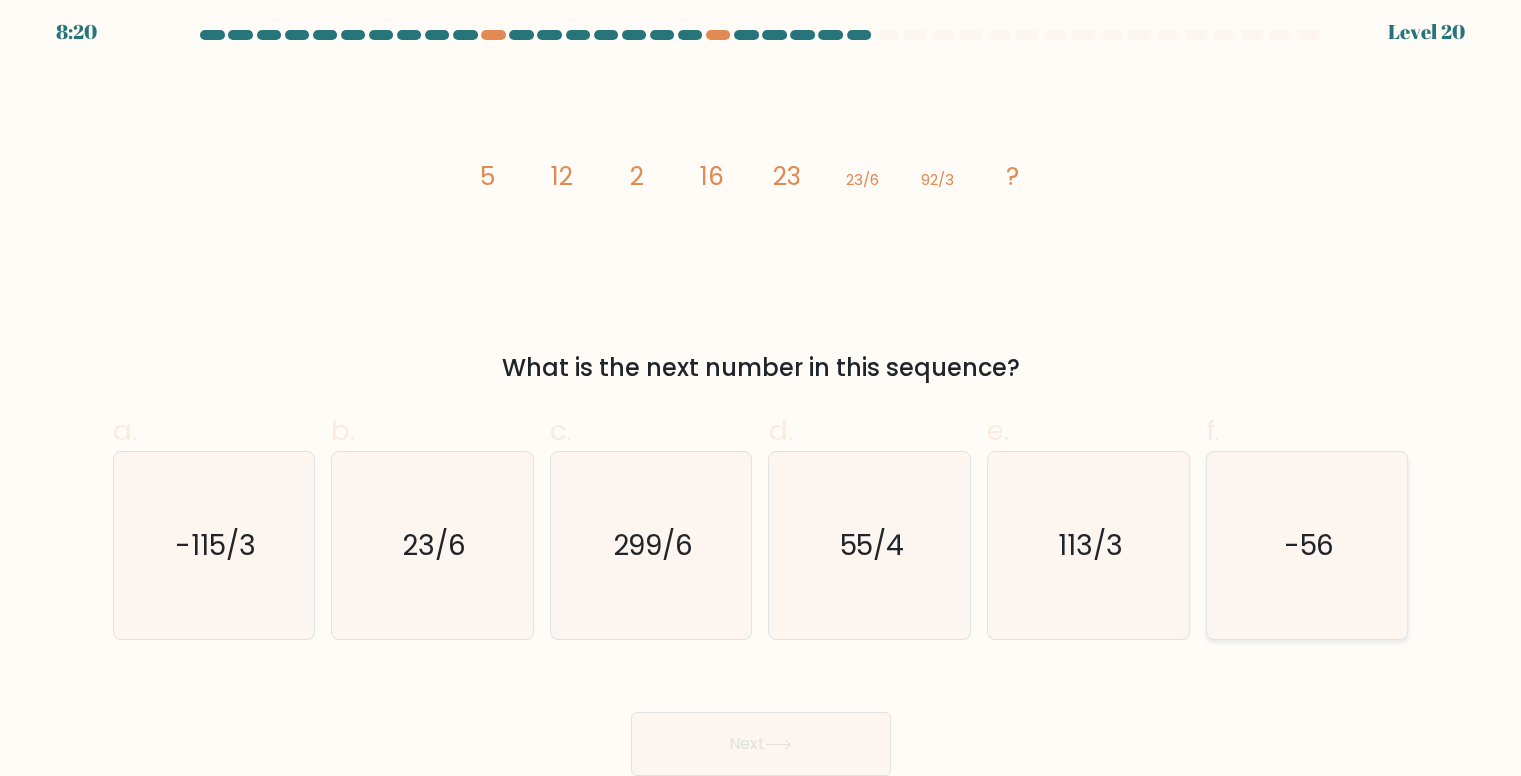 click on "-56" at bounding box center [1307, 545] 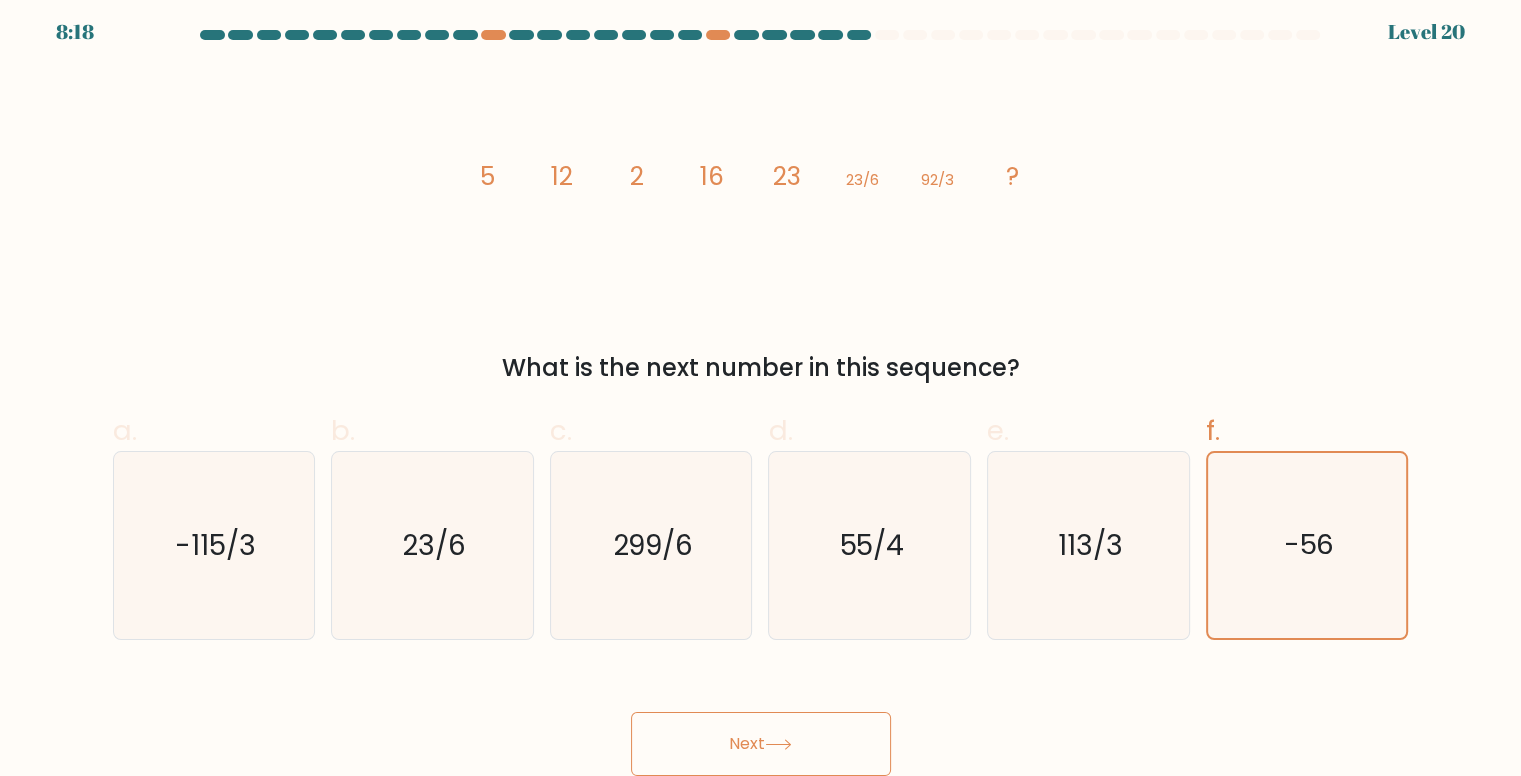 click on "Next" at bounding box center [761, 744] 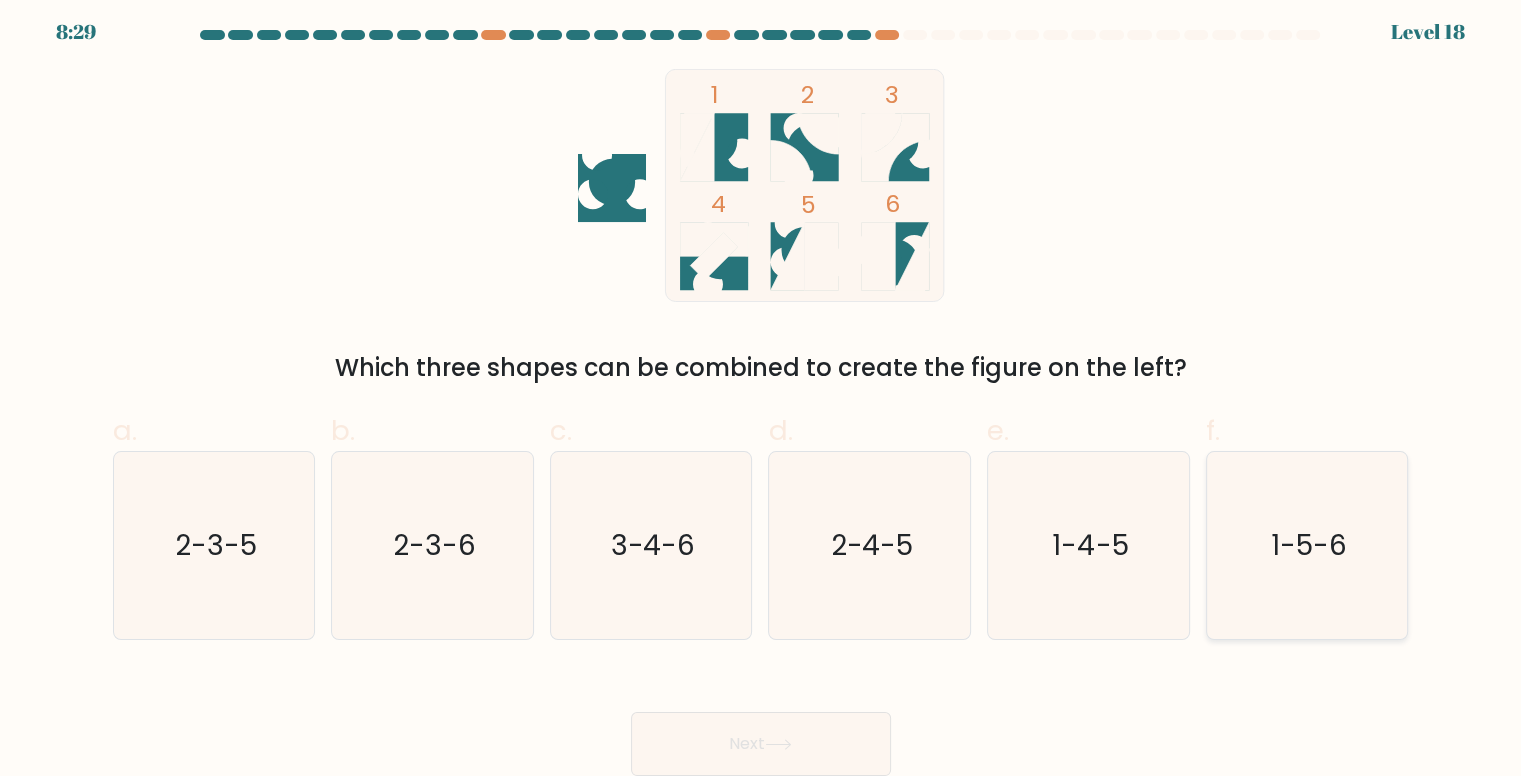 click on "1-5-6" at bounding box center (1307, 545) 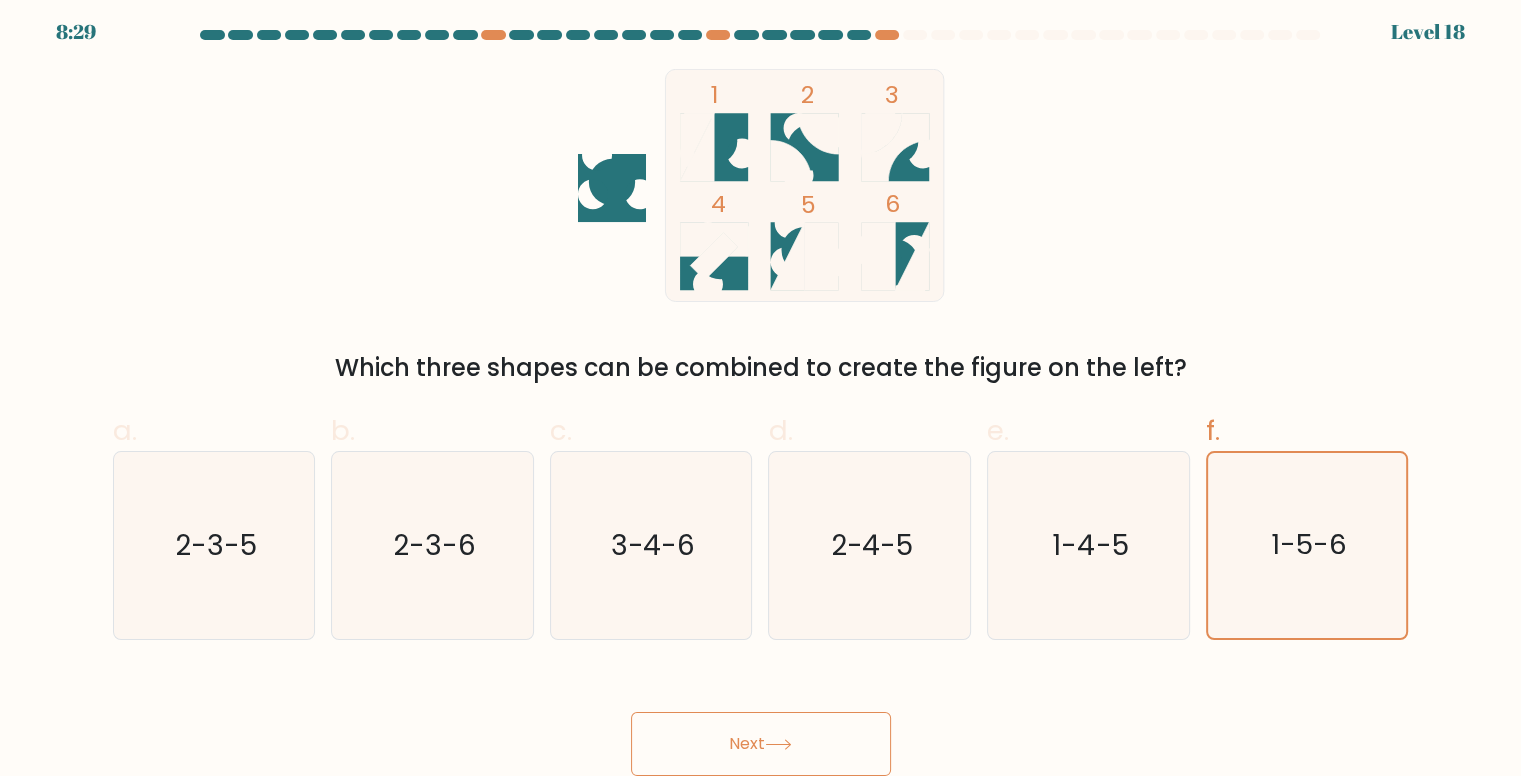 click on "Next" at bounding box center (761, 744) 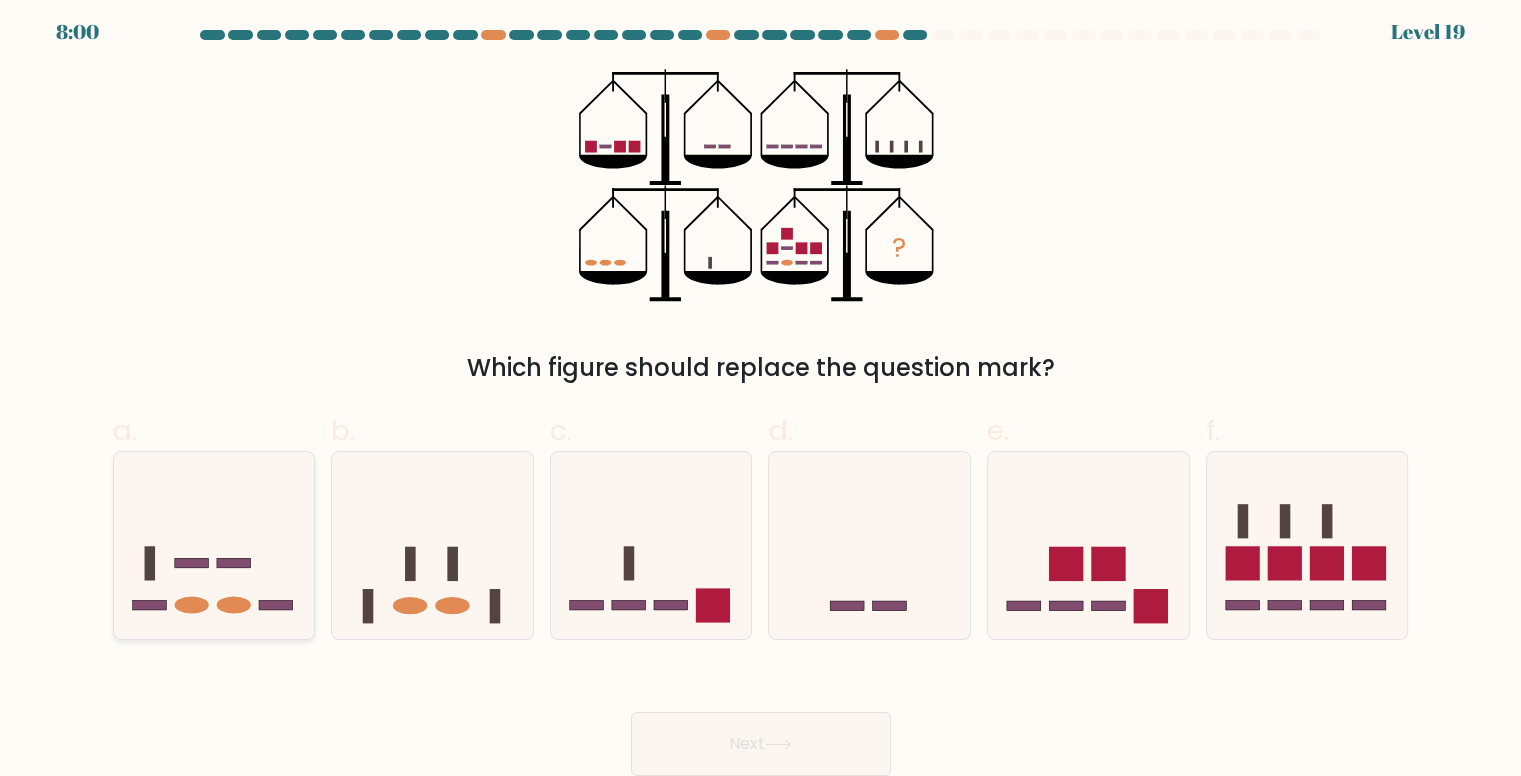 click at bounding box center (214, 545) 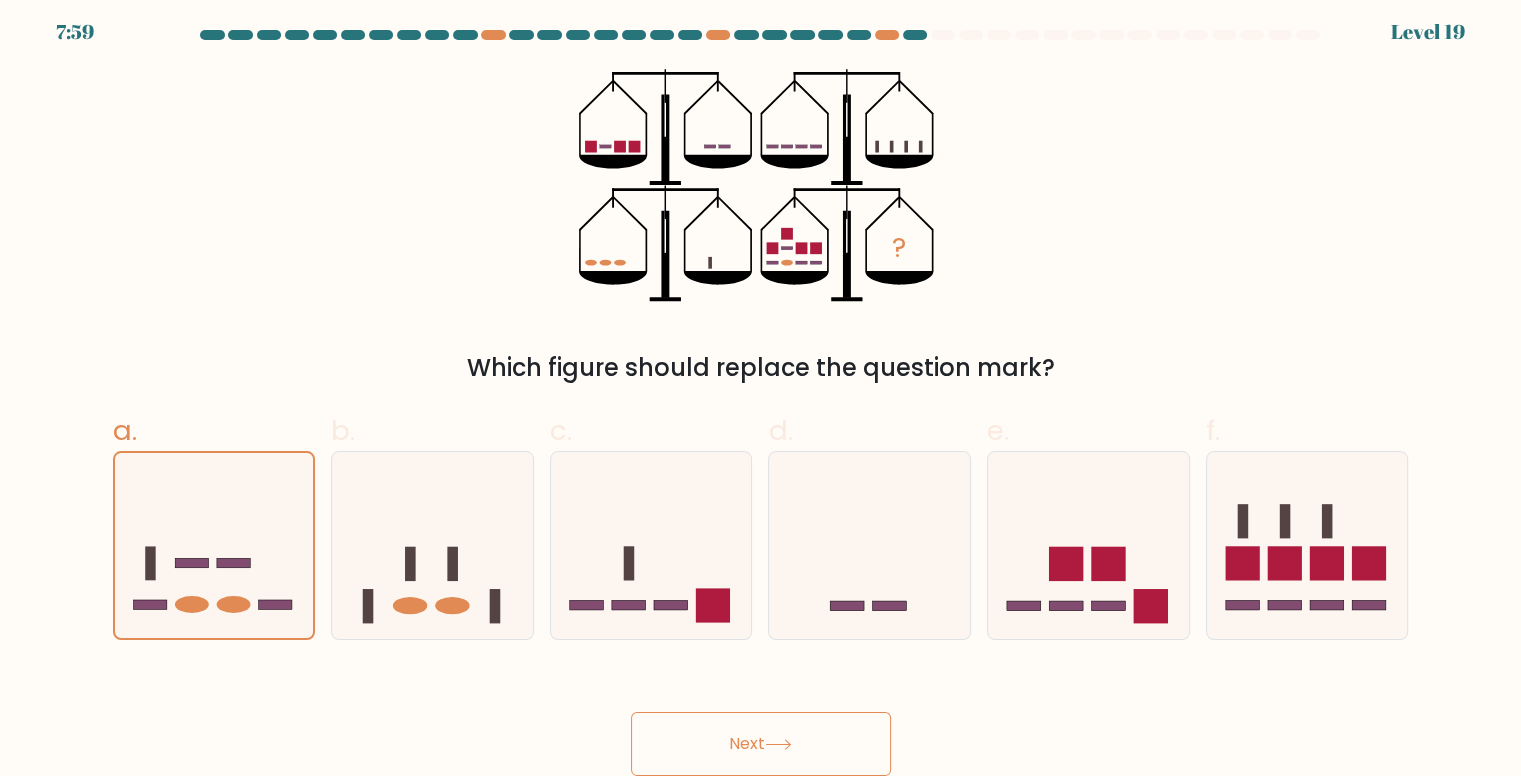 click on "Next" at bounding box center [761, 744] 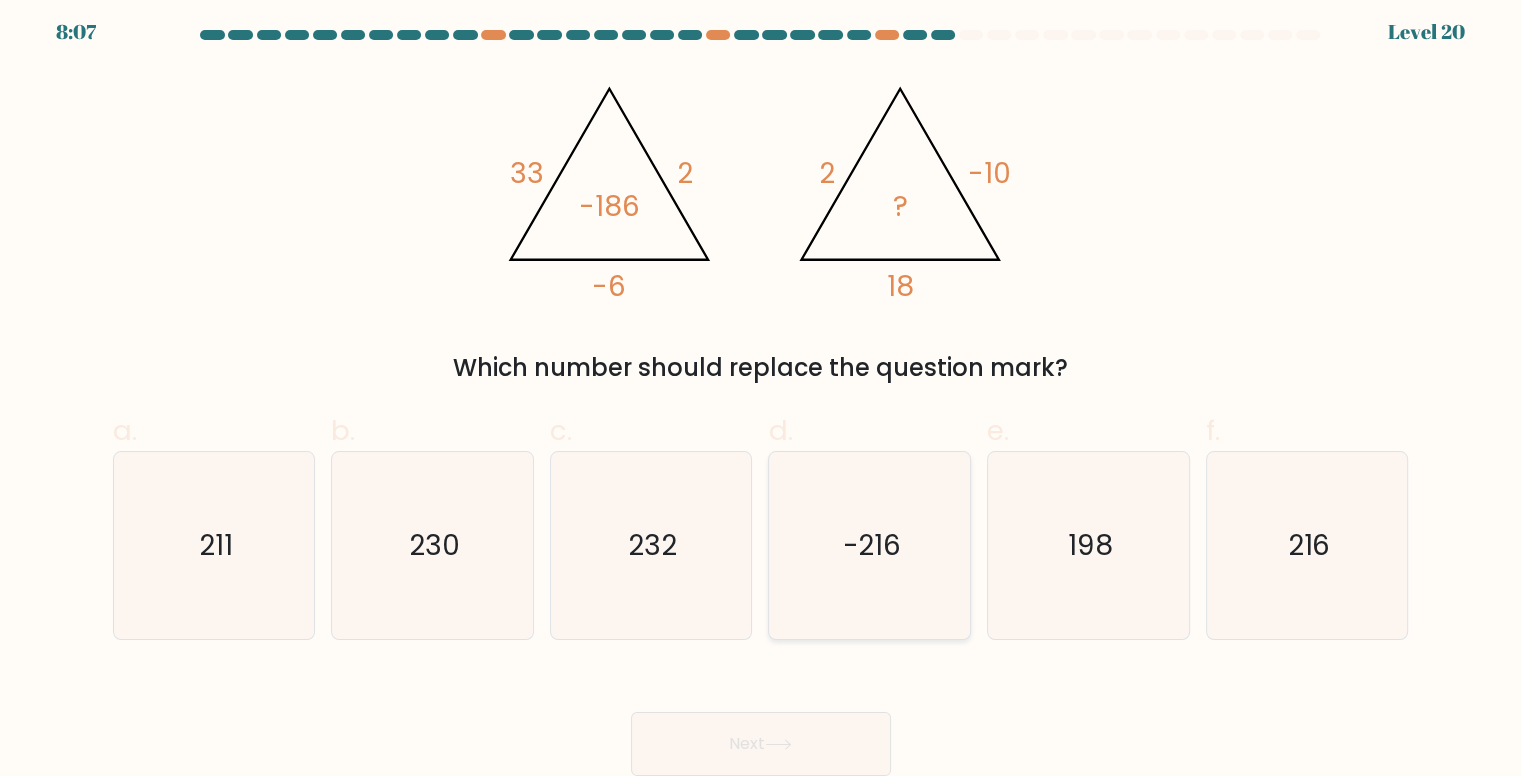 click on "-216" at bounding box center (870, 545) 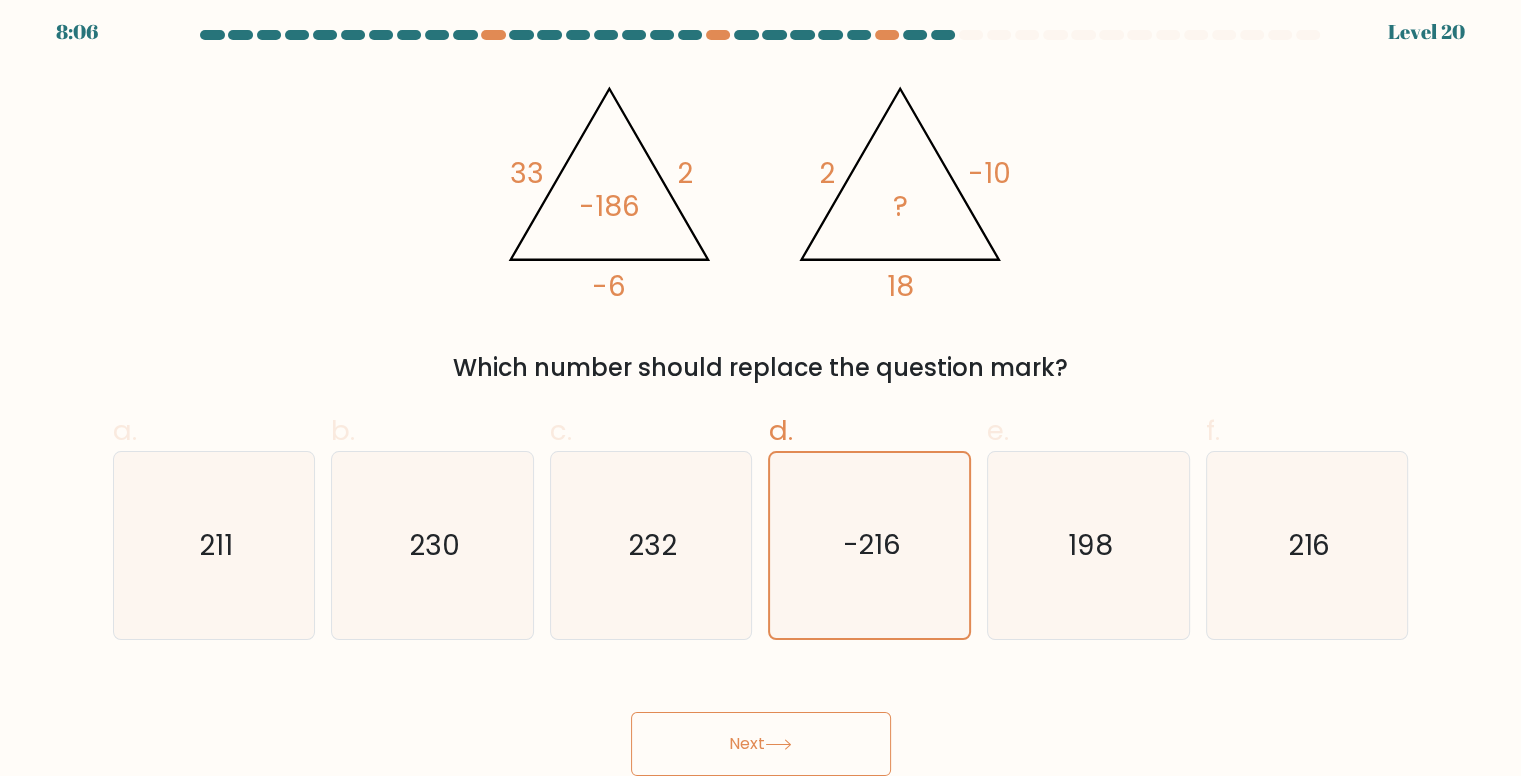click on "Next" at bounding box center (761, 744) 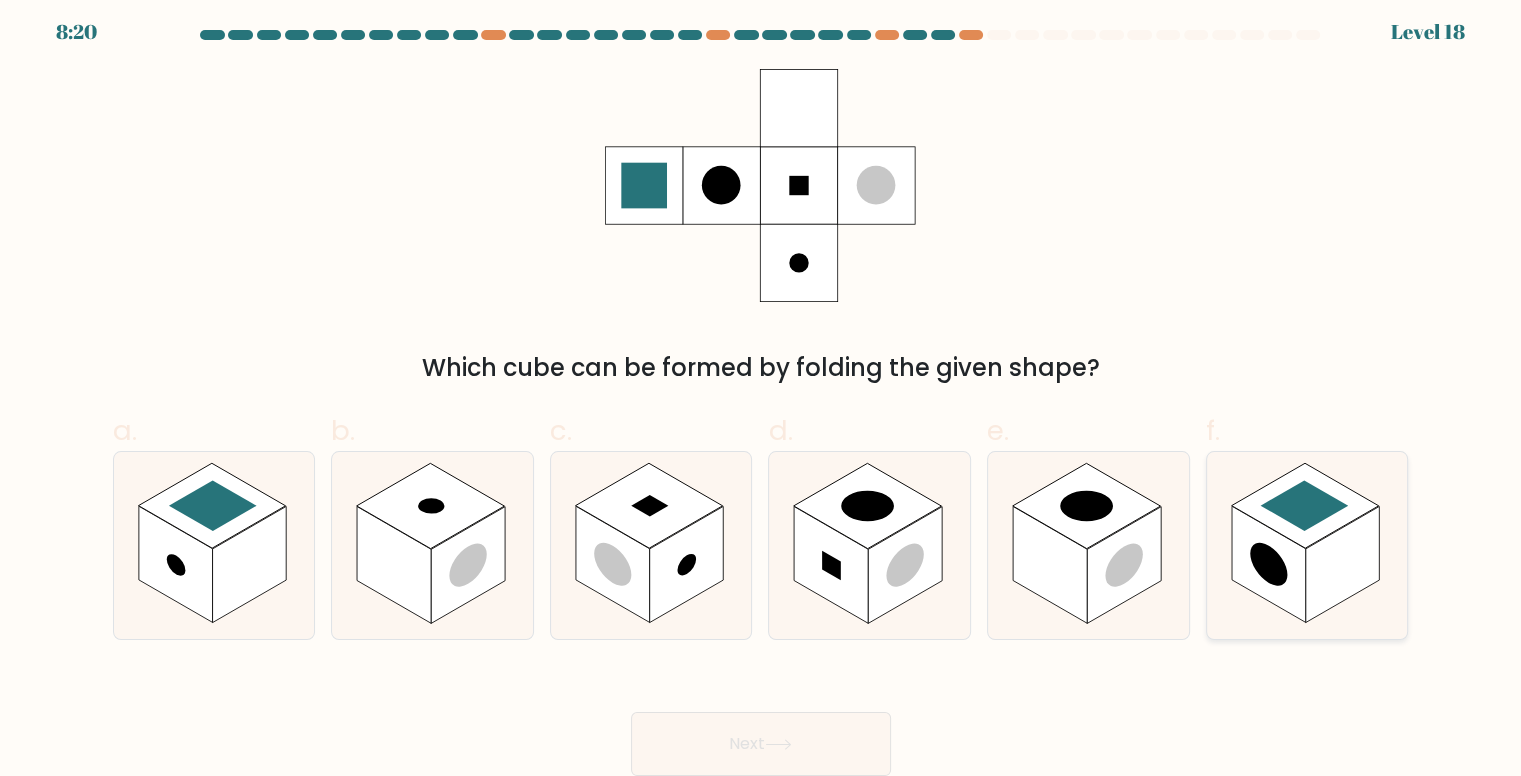 click at bounding box center (1304, 506) 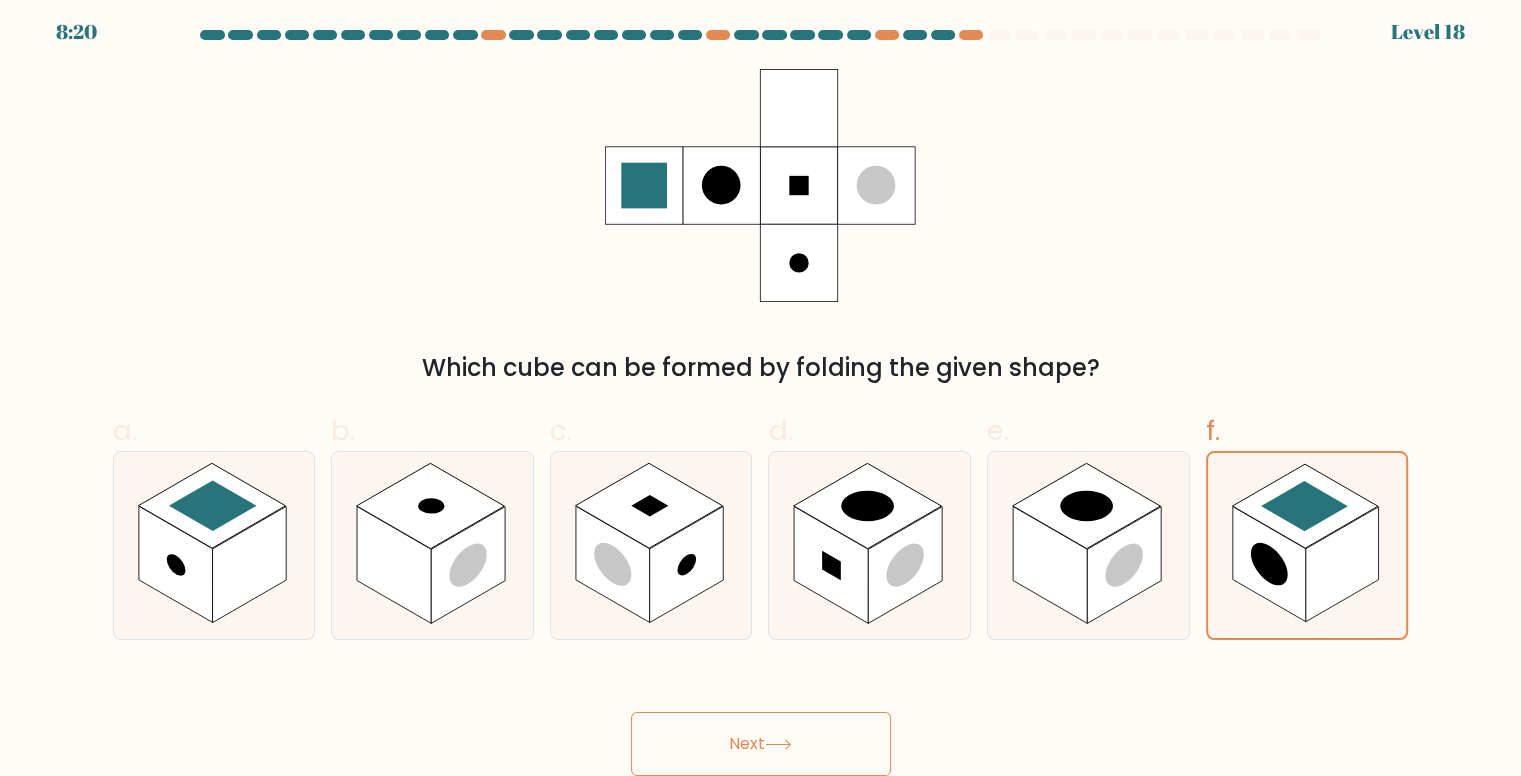 click on "Next" at bounding box center [761, 744] 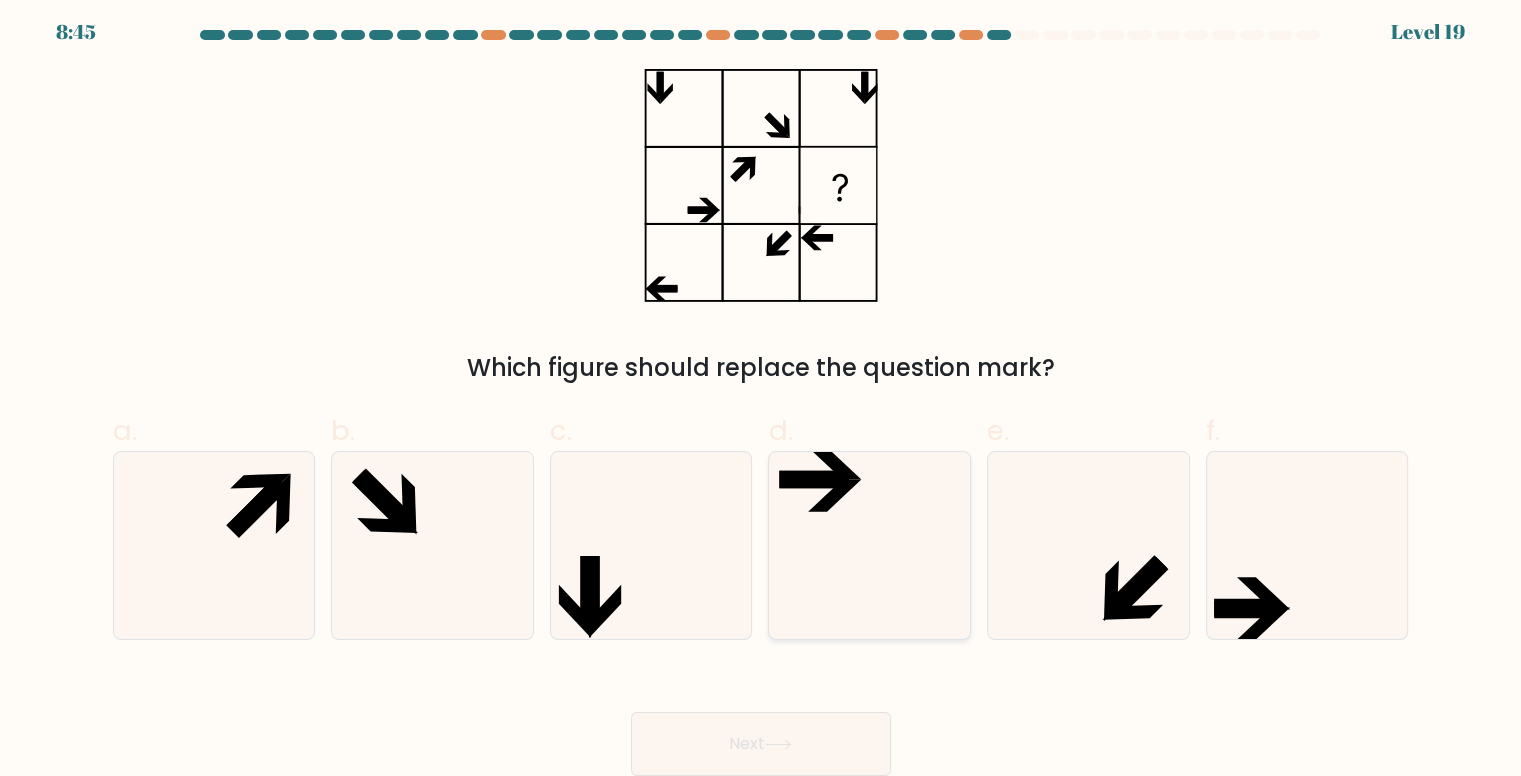 click at bounding box center (870, 545) 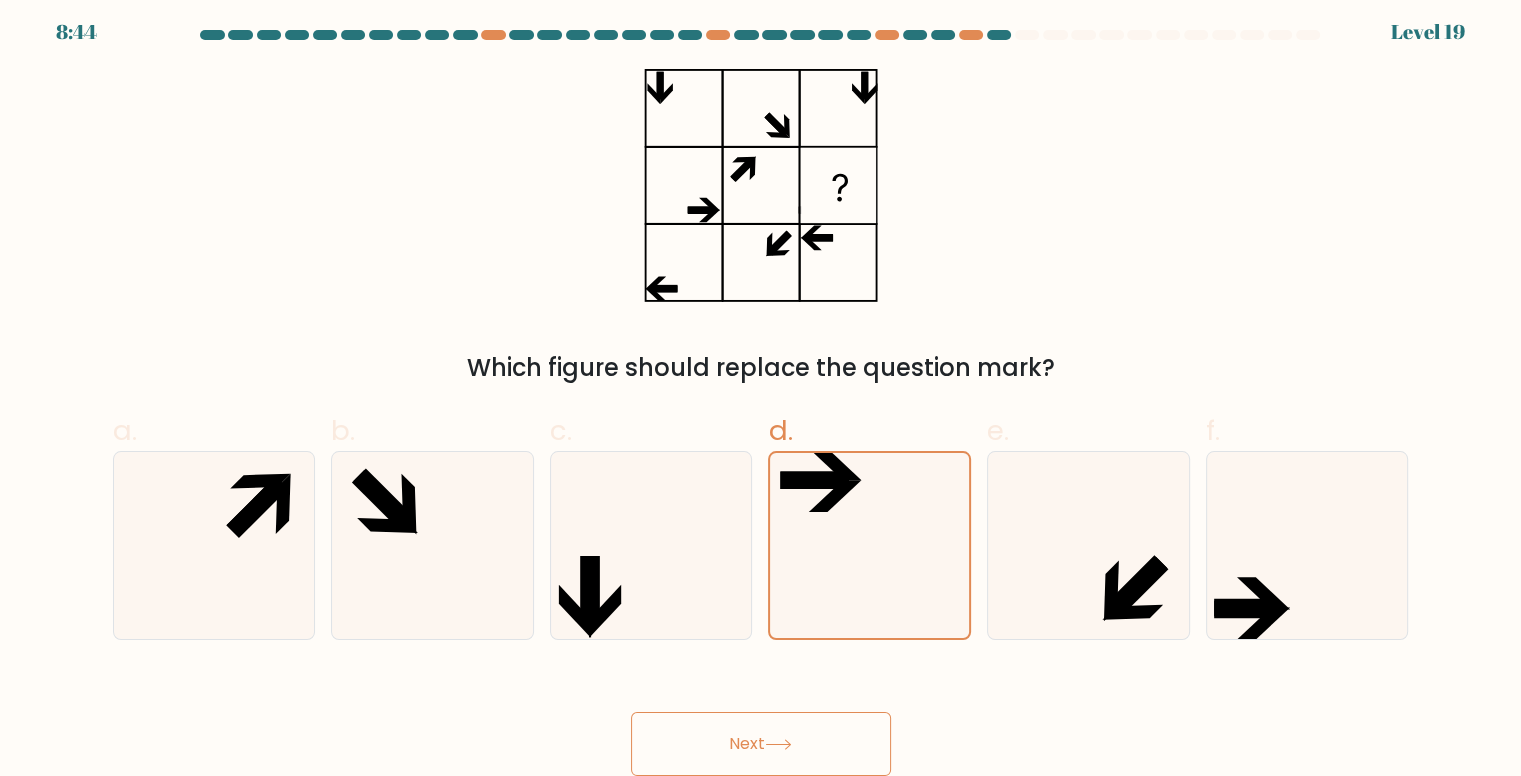 click on "Next" at bounding box center (761, 744) 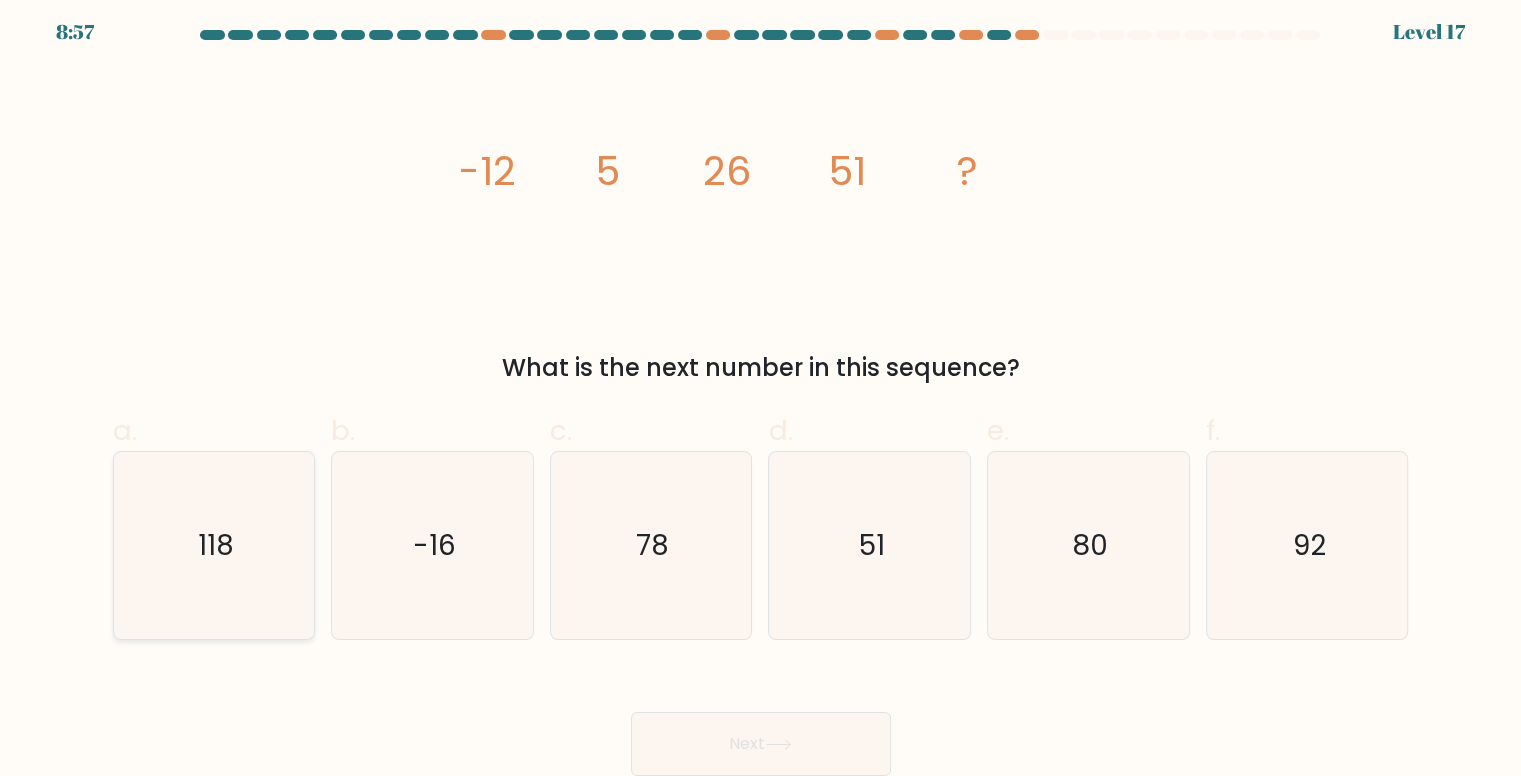 click on "118" at bounding box center (214, 545) 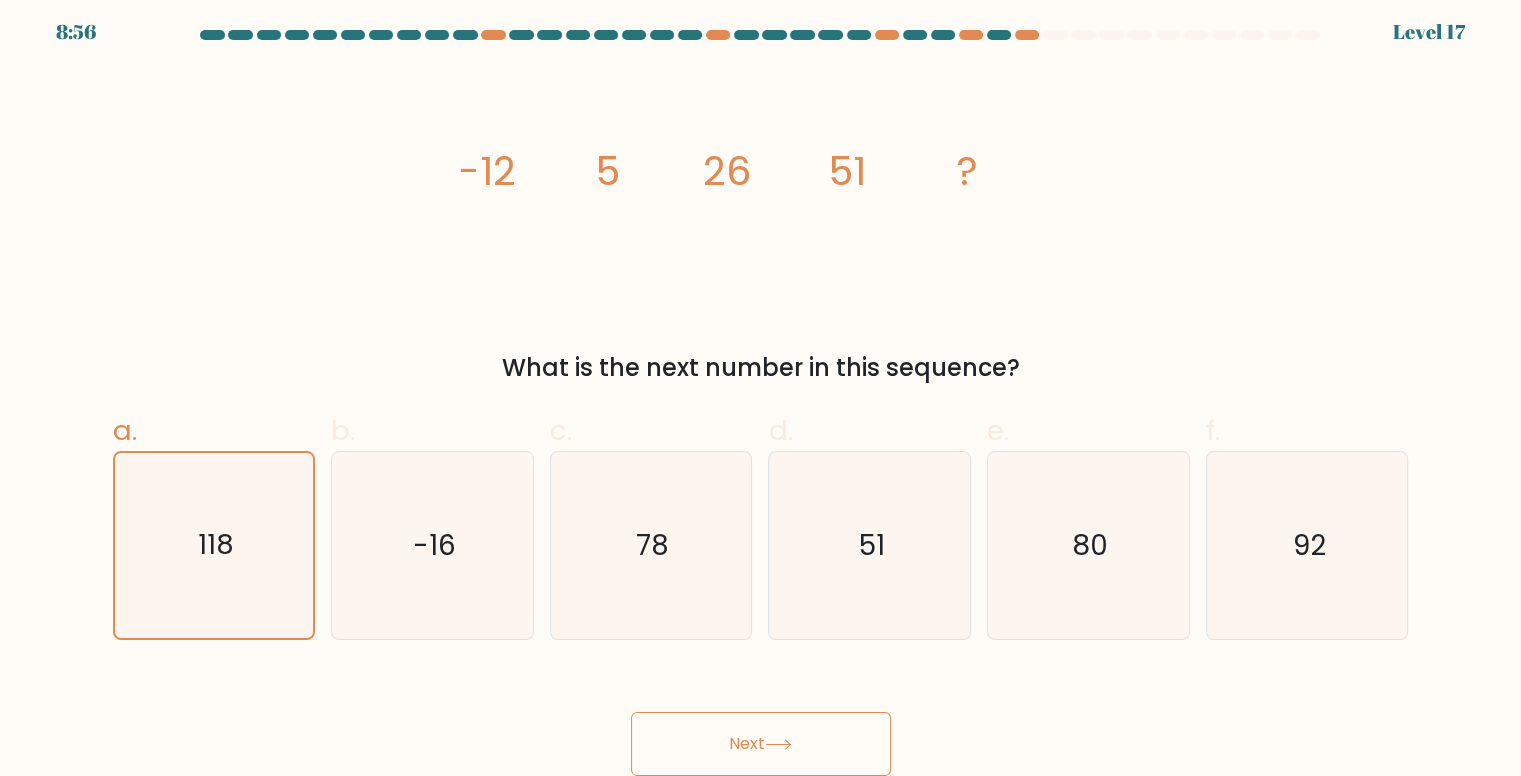 click at bounding box center (778, 744) 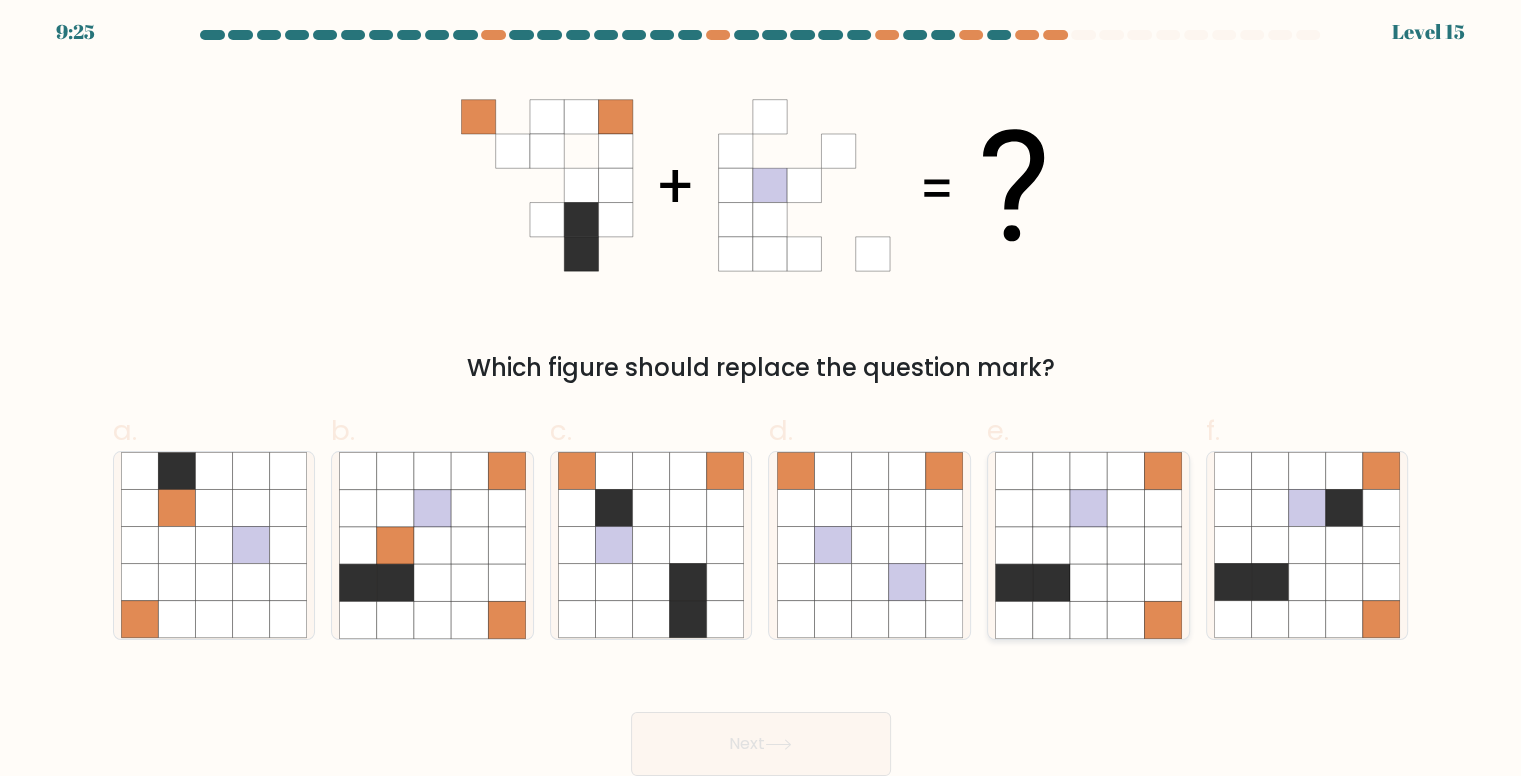 click at bounding box center (1088, 582) 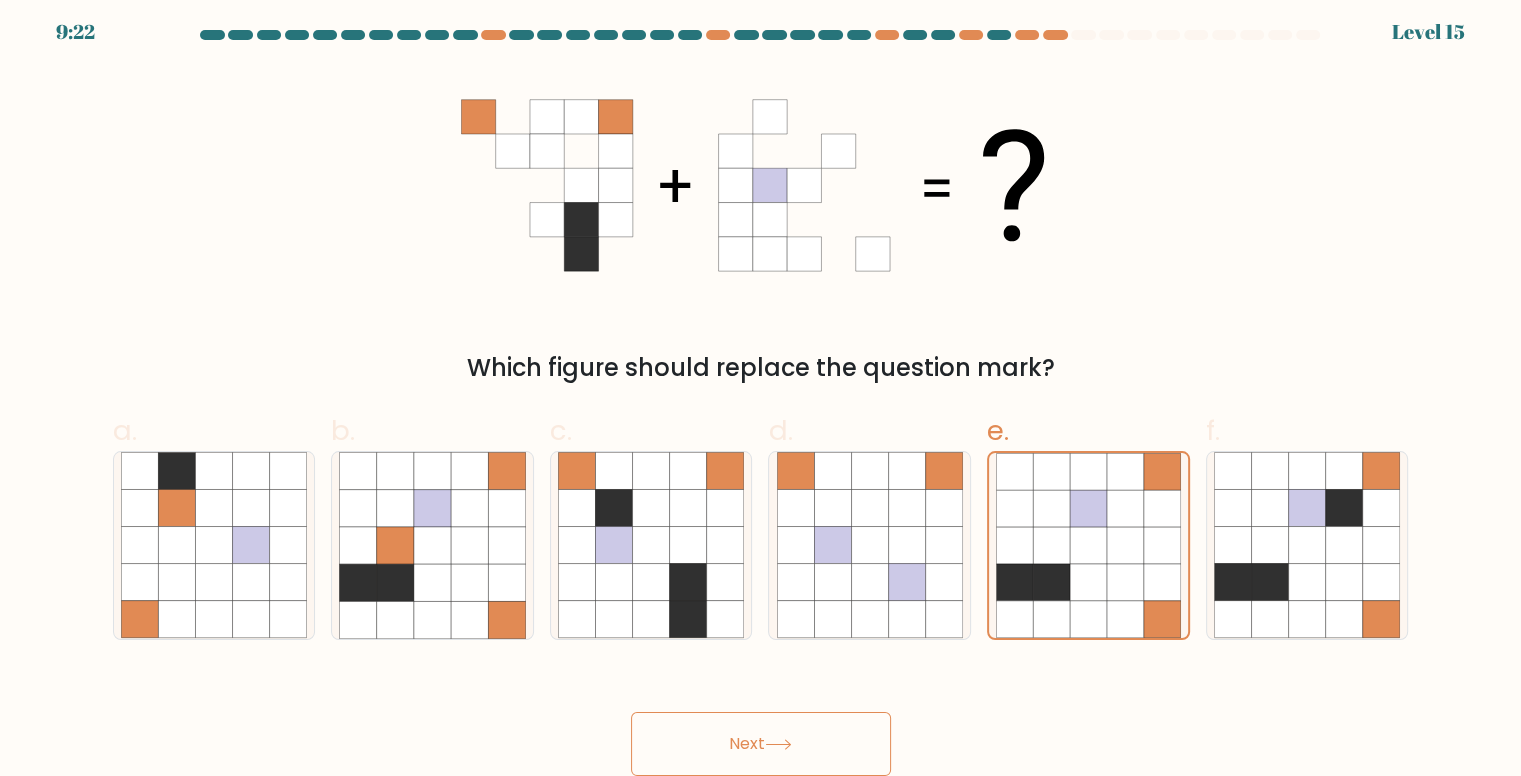 click on "Next" at bounding box center [761, 744] 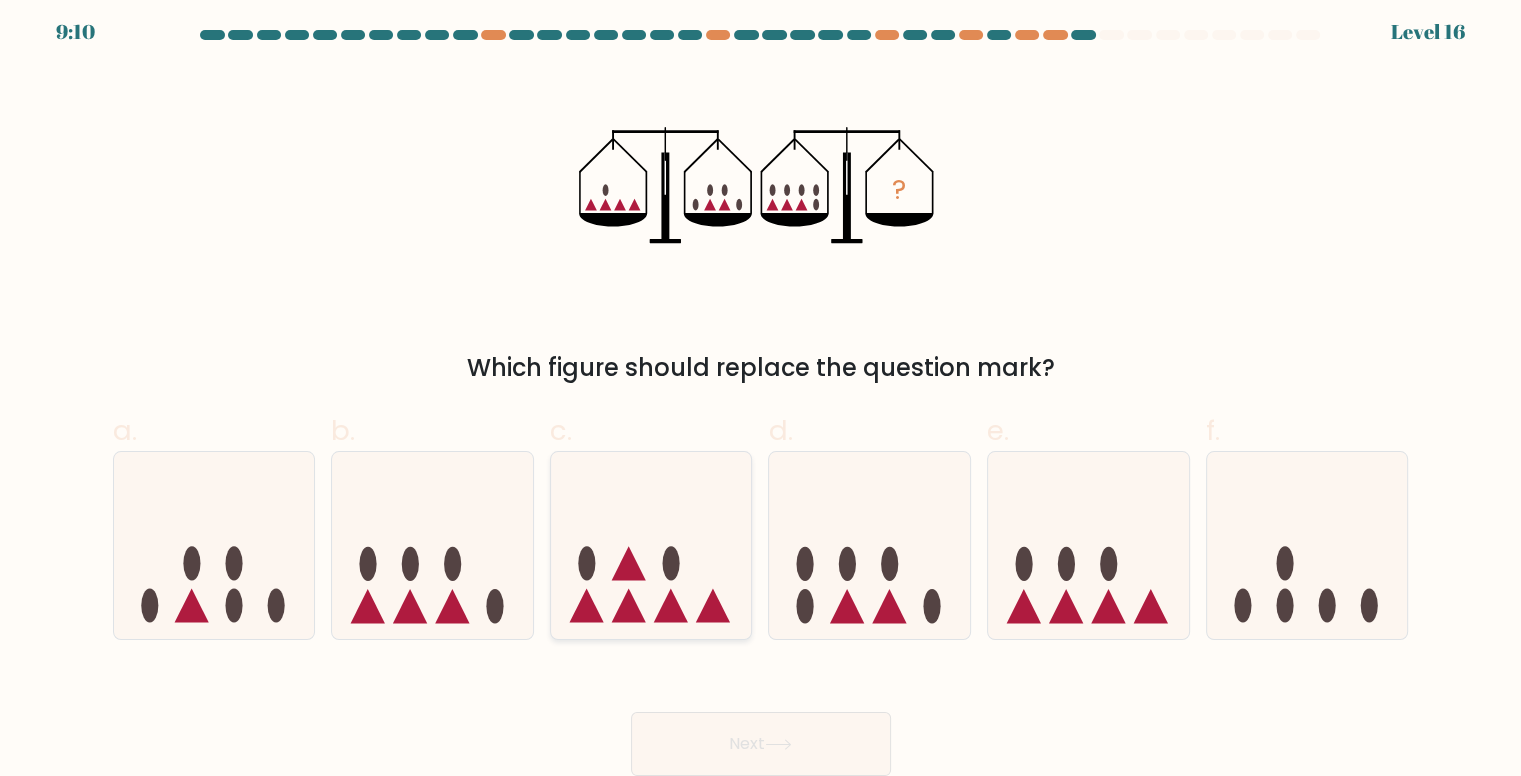 click at bounding box center (651, 545) 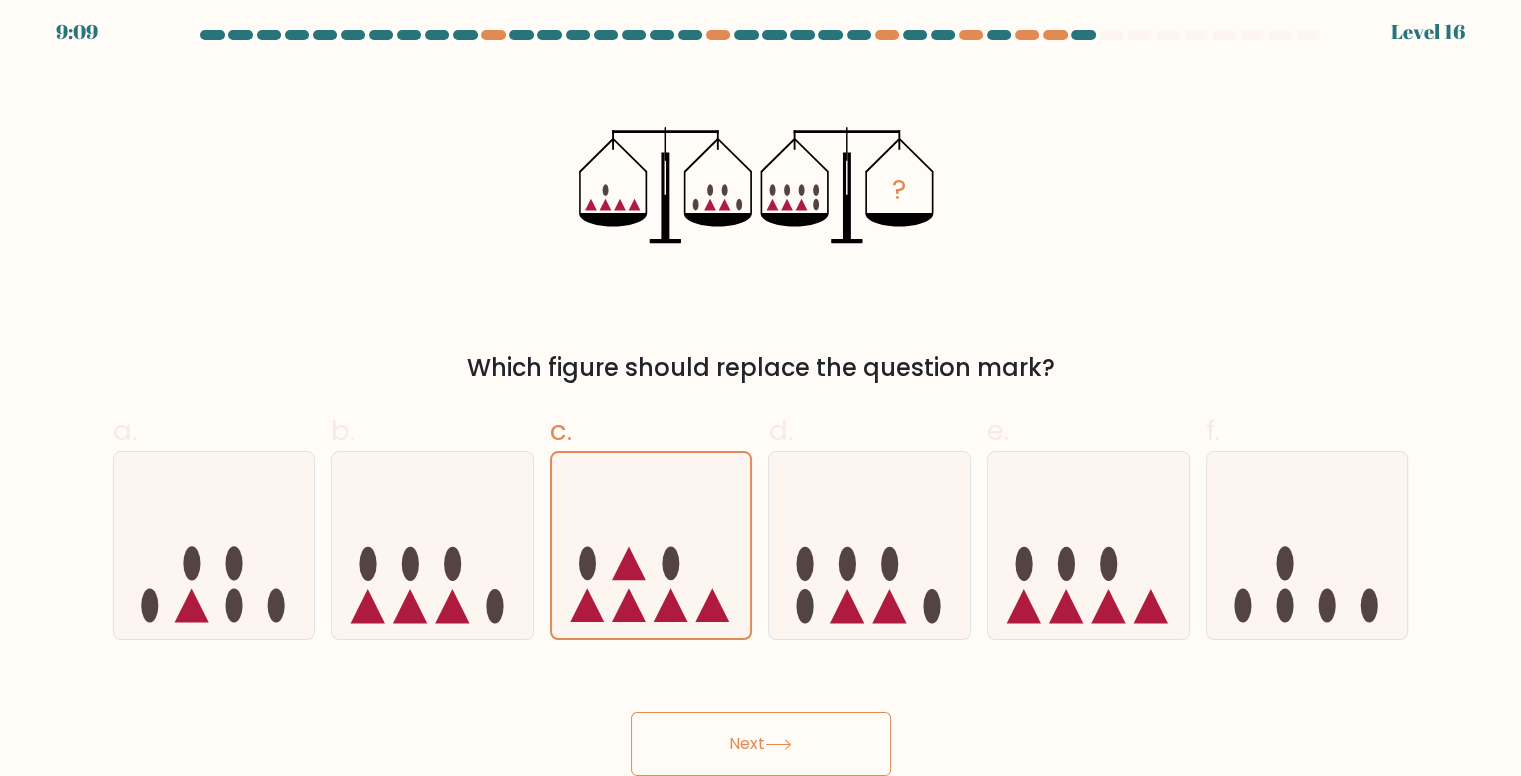 click on "Next" at bounding box center [761, 744] 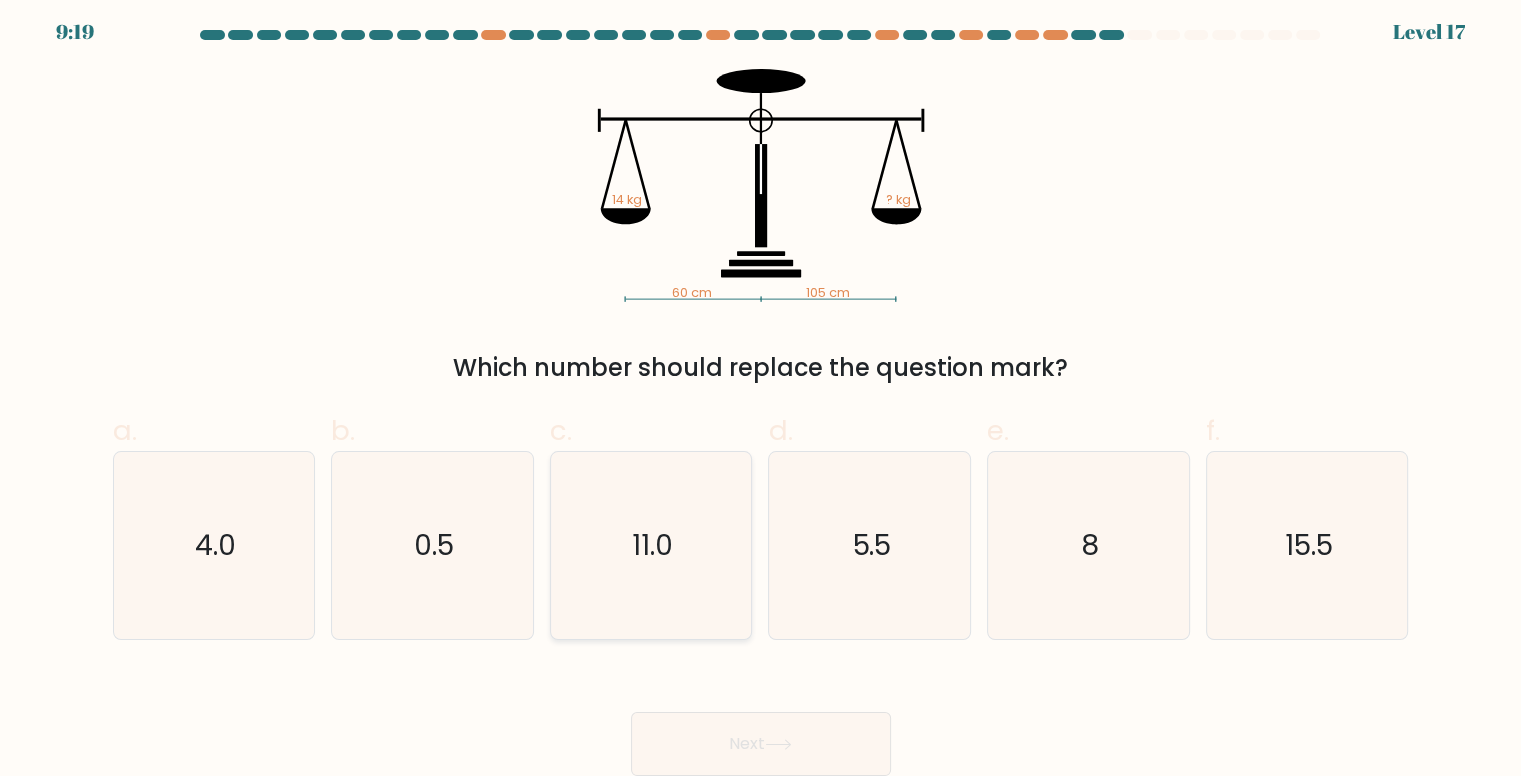 click on "11.0" at bounding box center (651, 545) 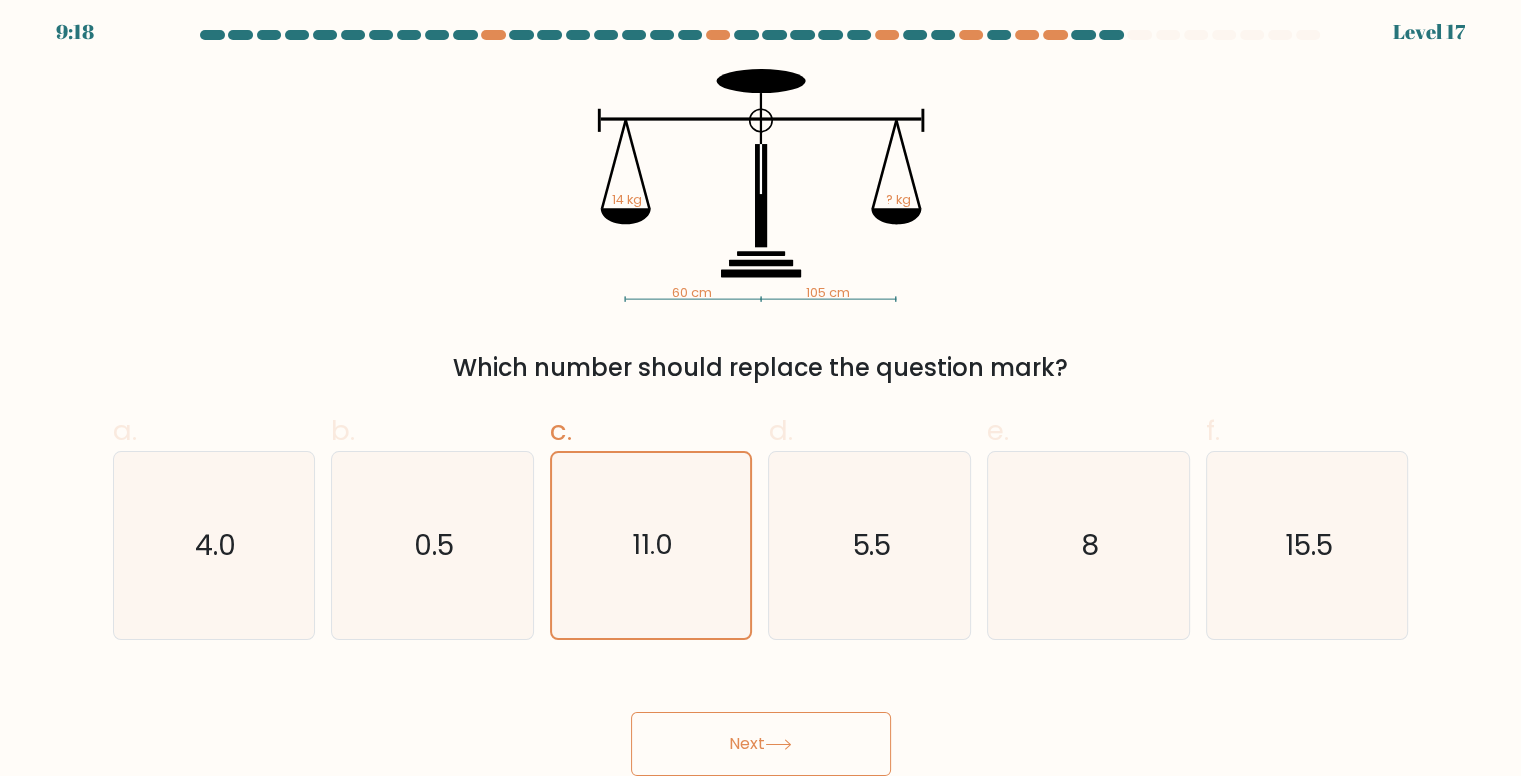 click on "Next" at bounding box center (761, 744) 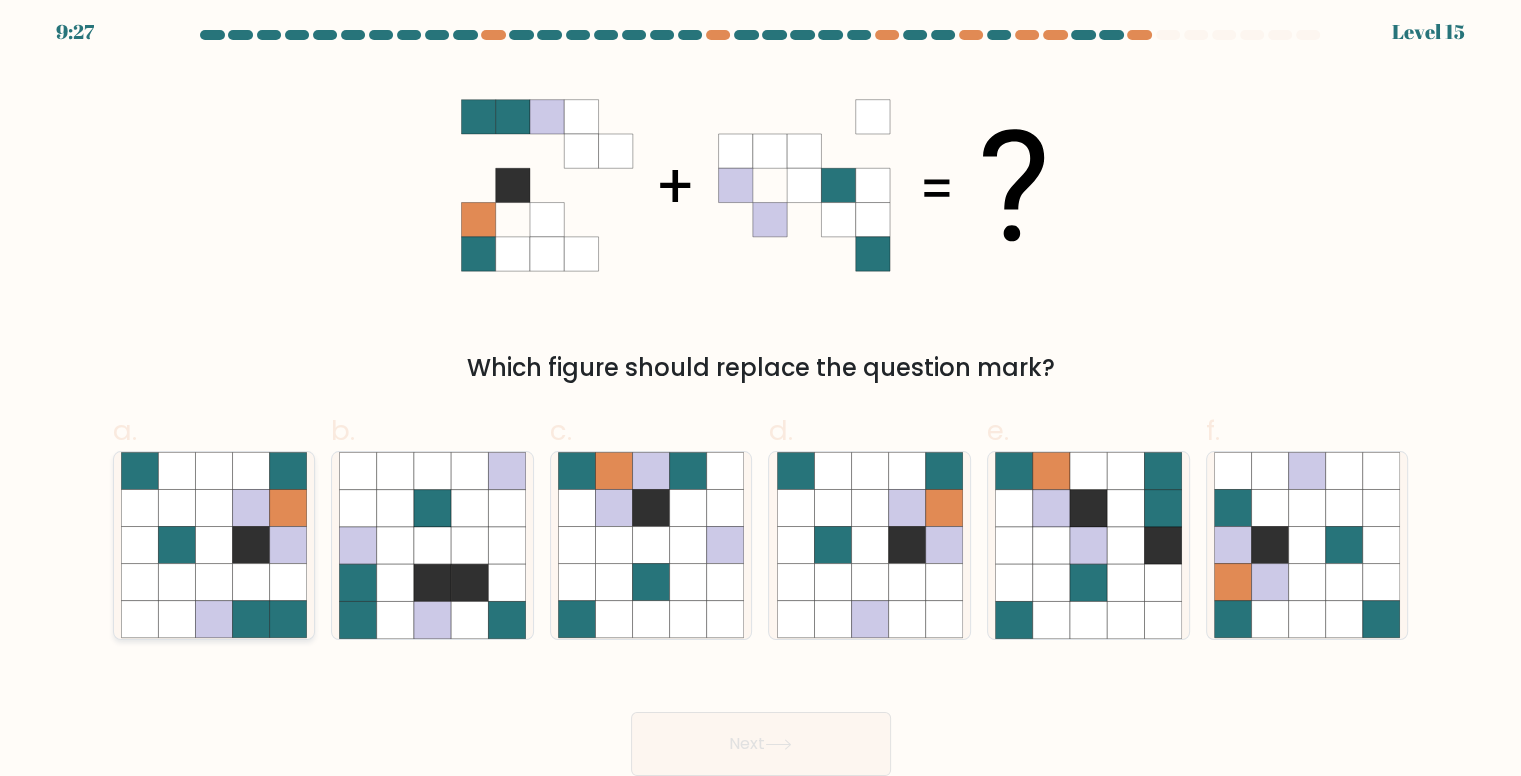 click at bounding box center [213, 582] 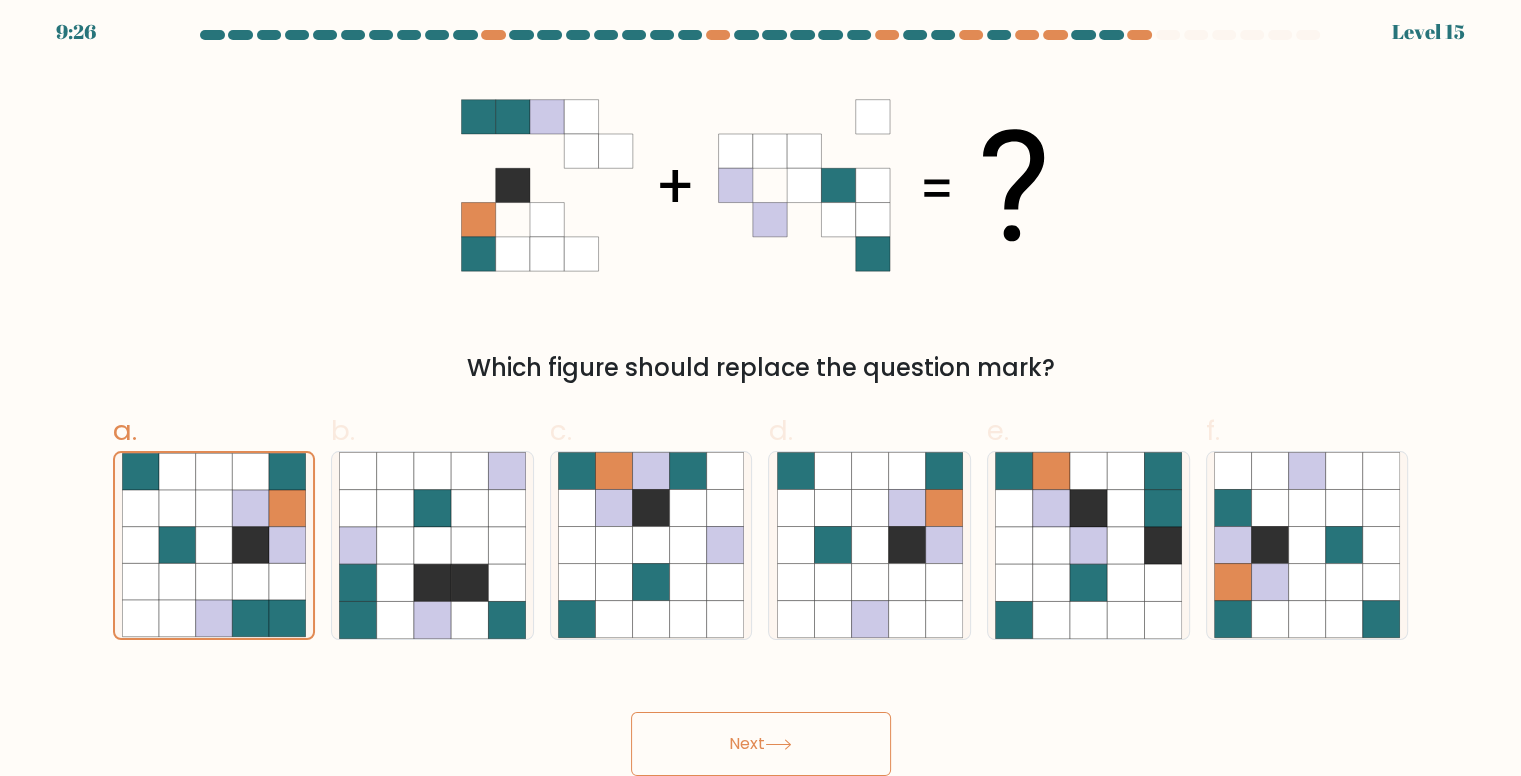 click on "Next" at bounding box center [761, 744] 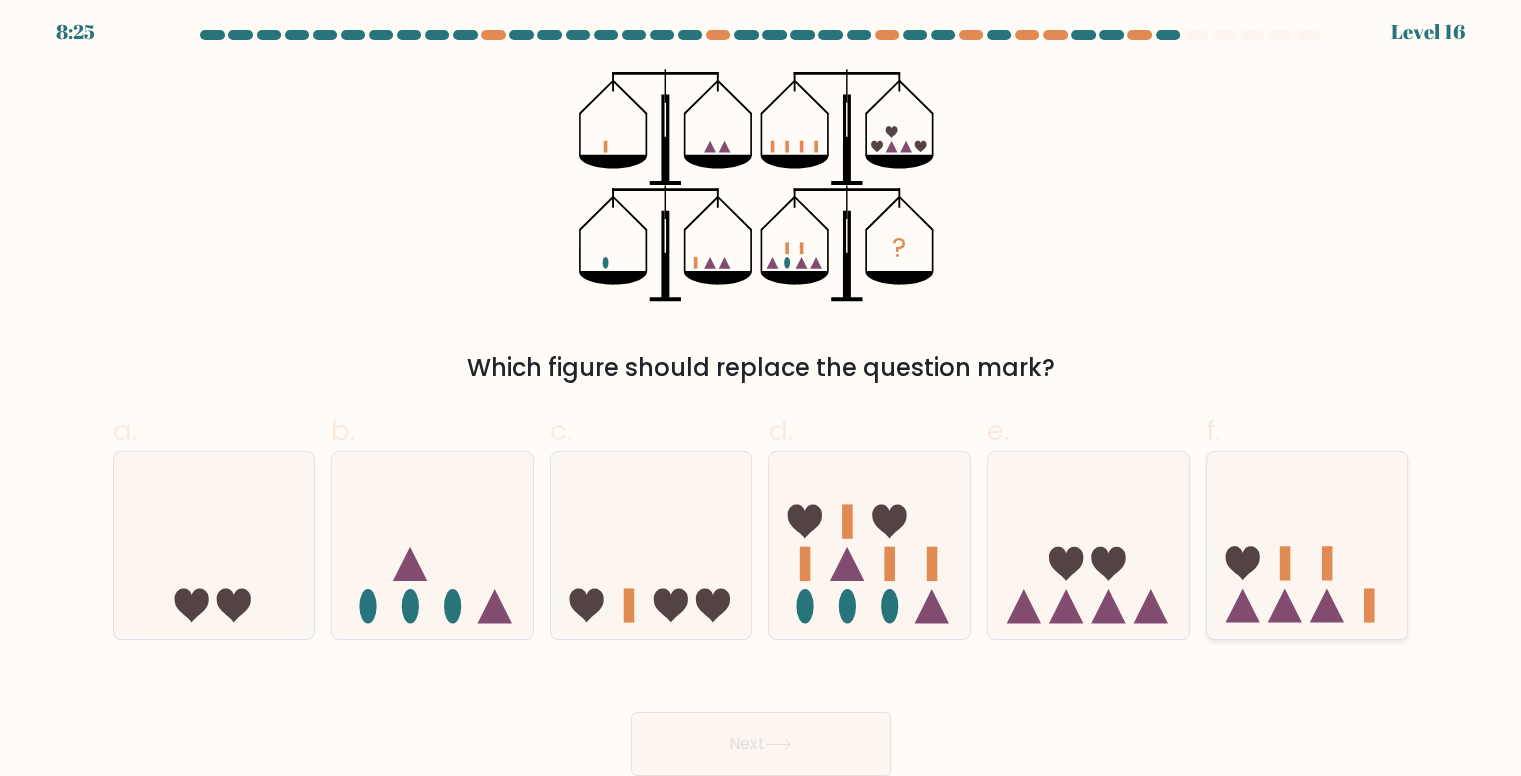 click at bounding box center [1369, 606] 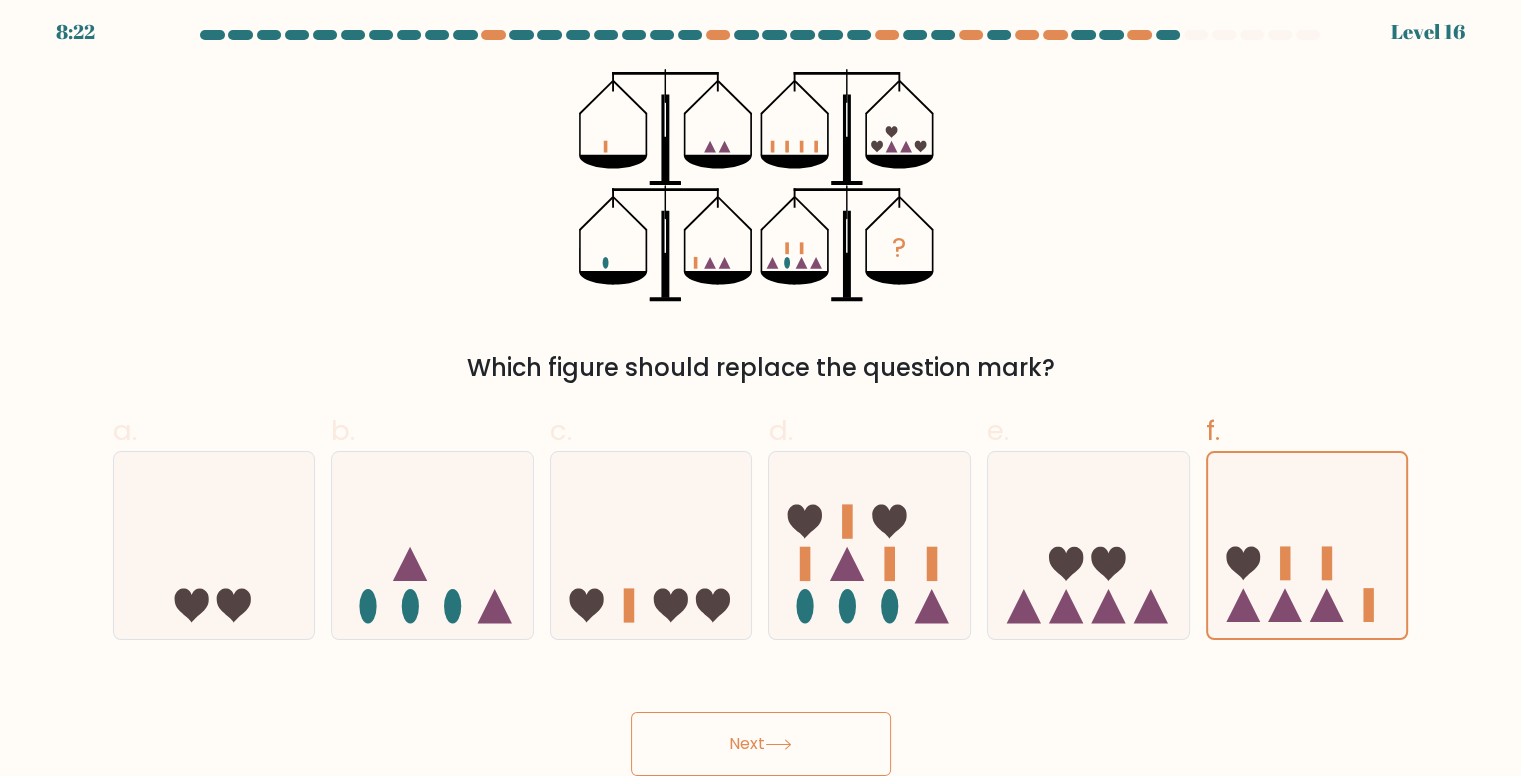 click on "Next" at bounding box center [761, 744] 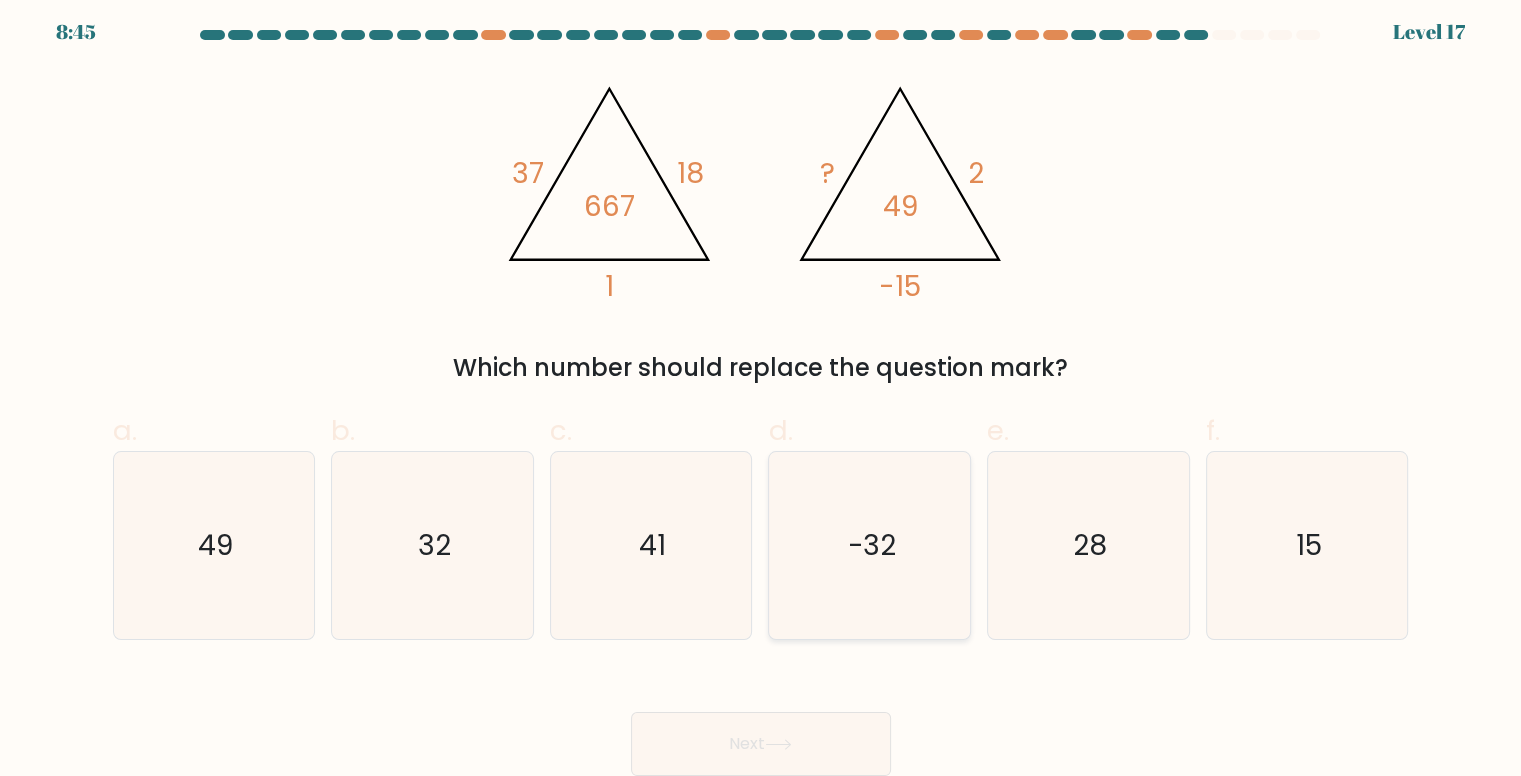 click on "-32" at bounding box center [870, 545] 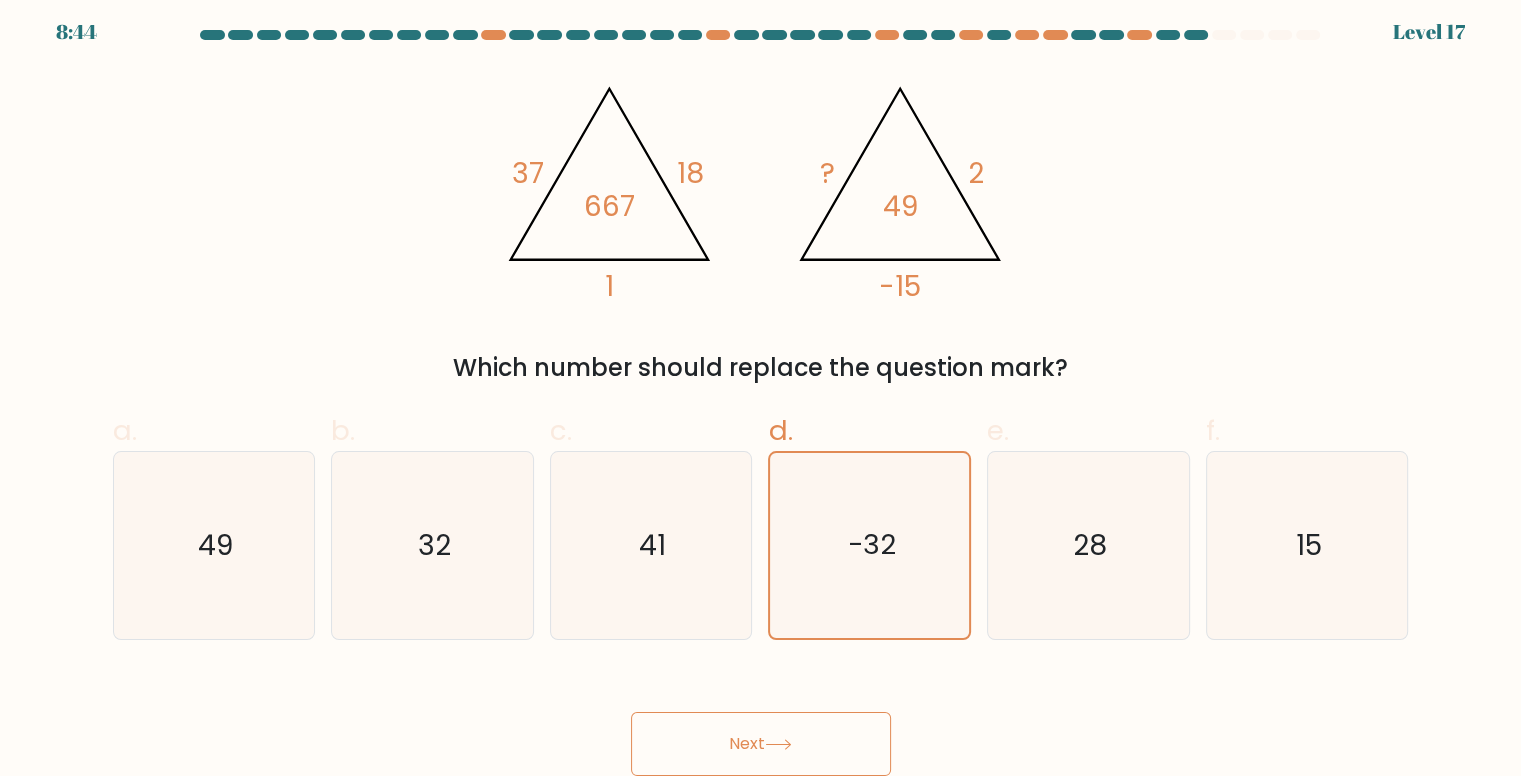 click on "Next" at bounding box center (761, 744) 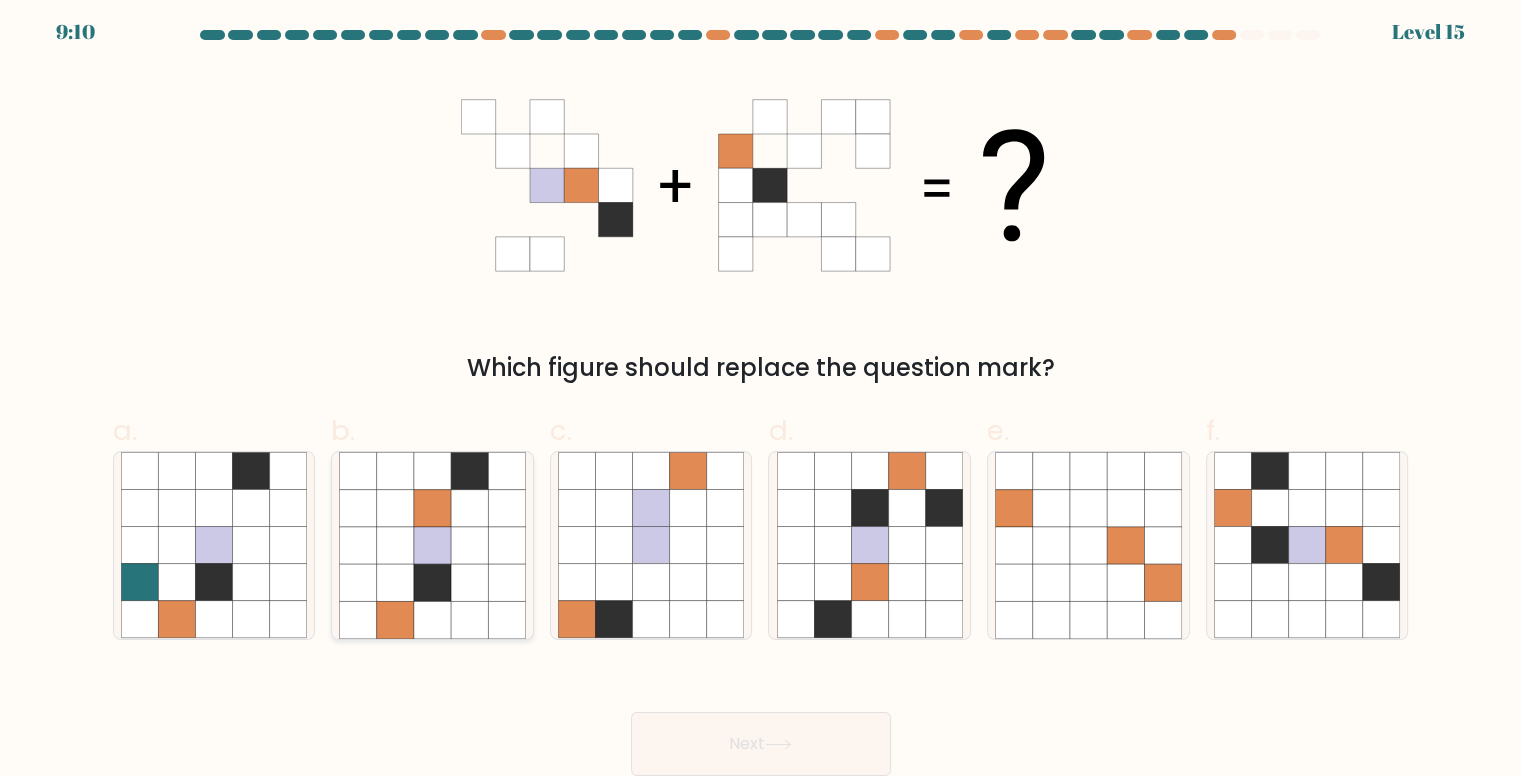 click at bounding box center (432, 545) 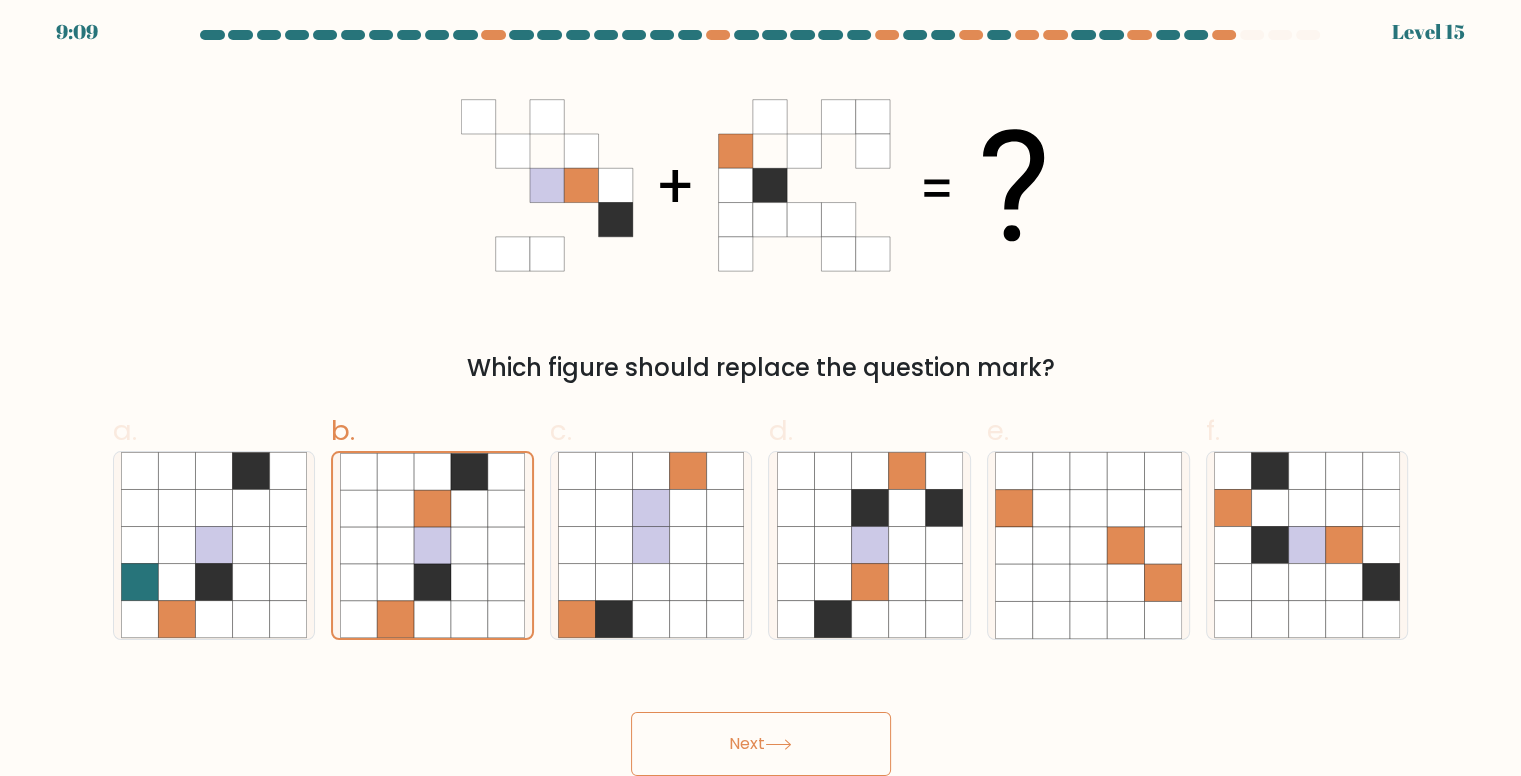 click on "Next" at bounding box center [761, 744] 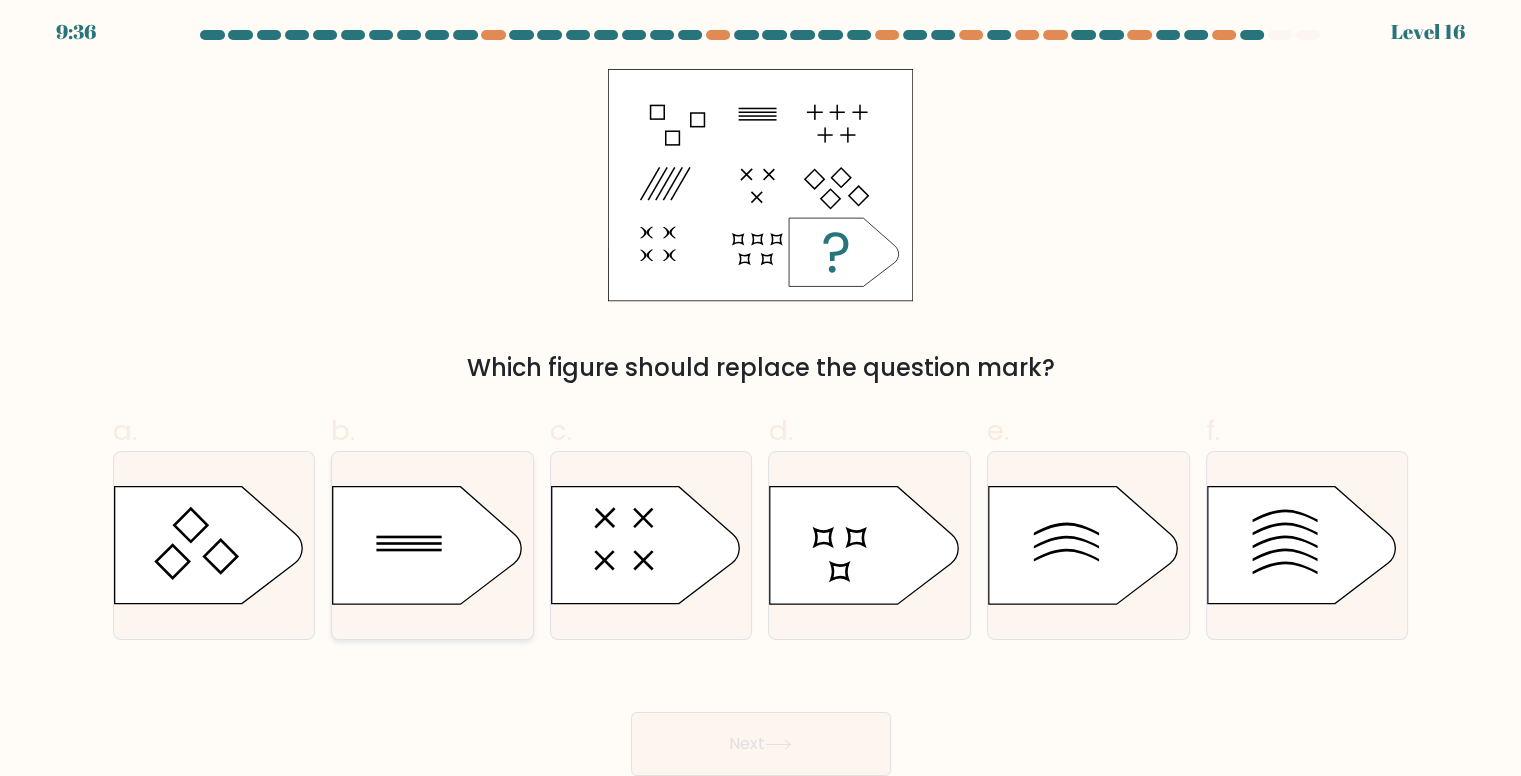 click at bounding box center (427, 545) 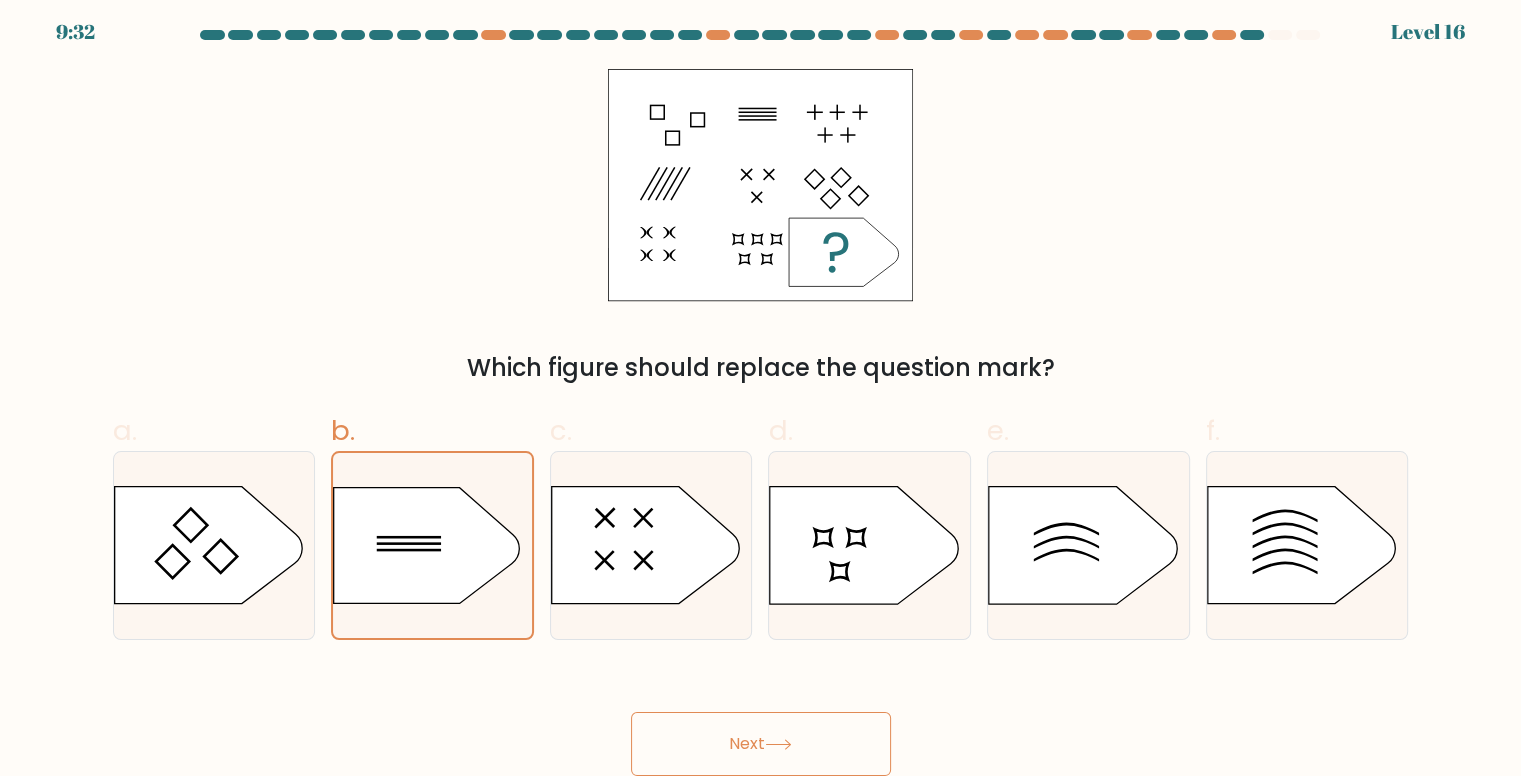 click on "Next" at bounding box center (761, 744) 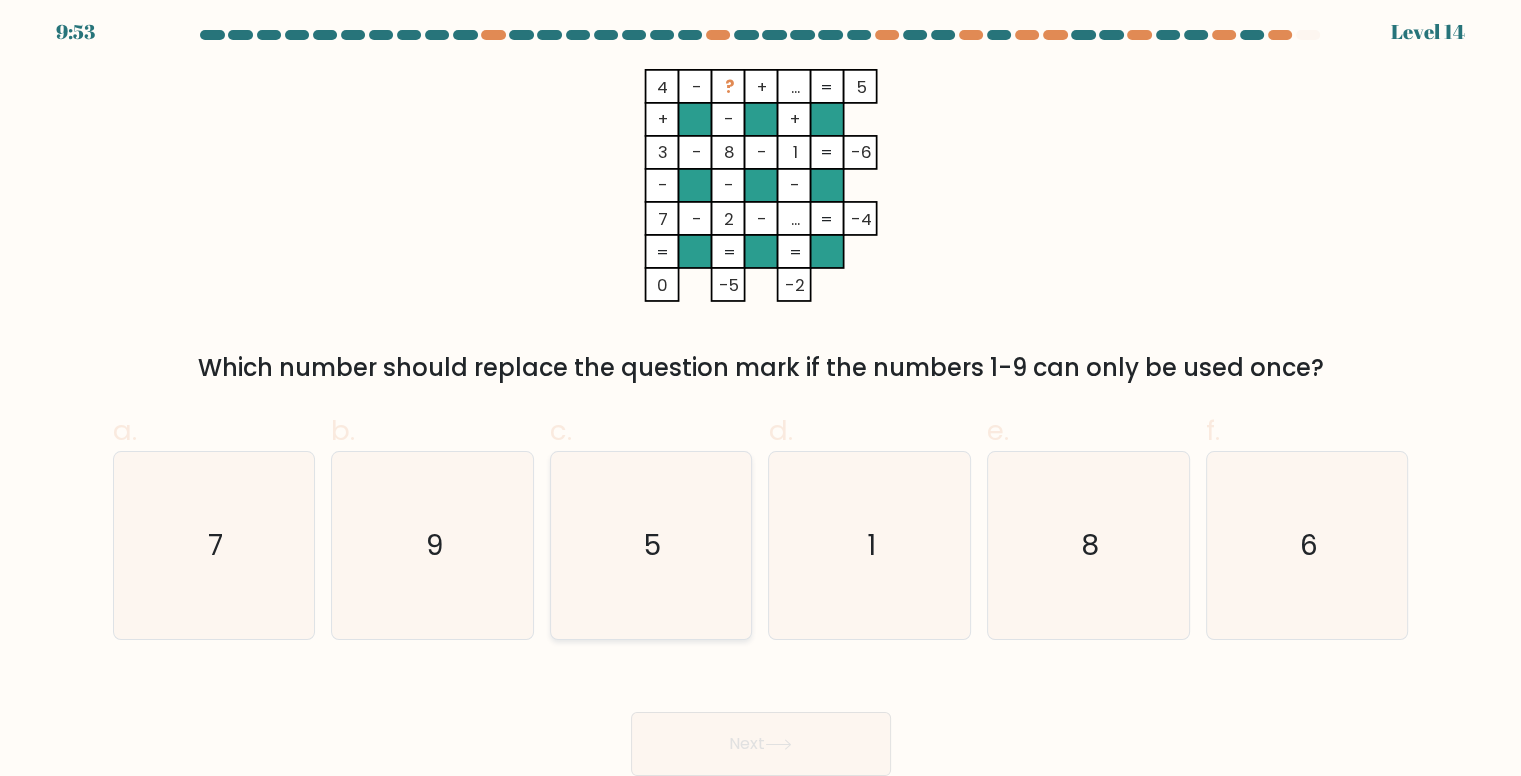 click on "5" at bounding box center [651, 545] 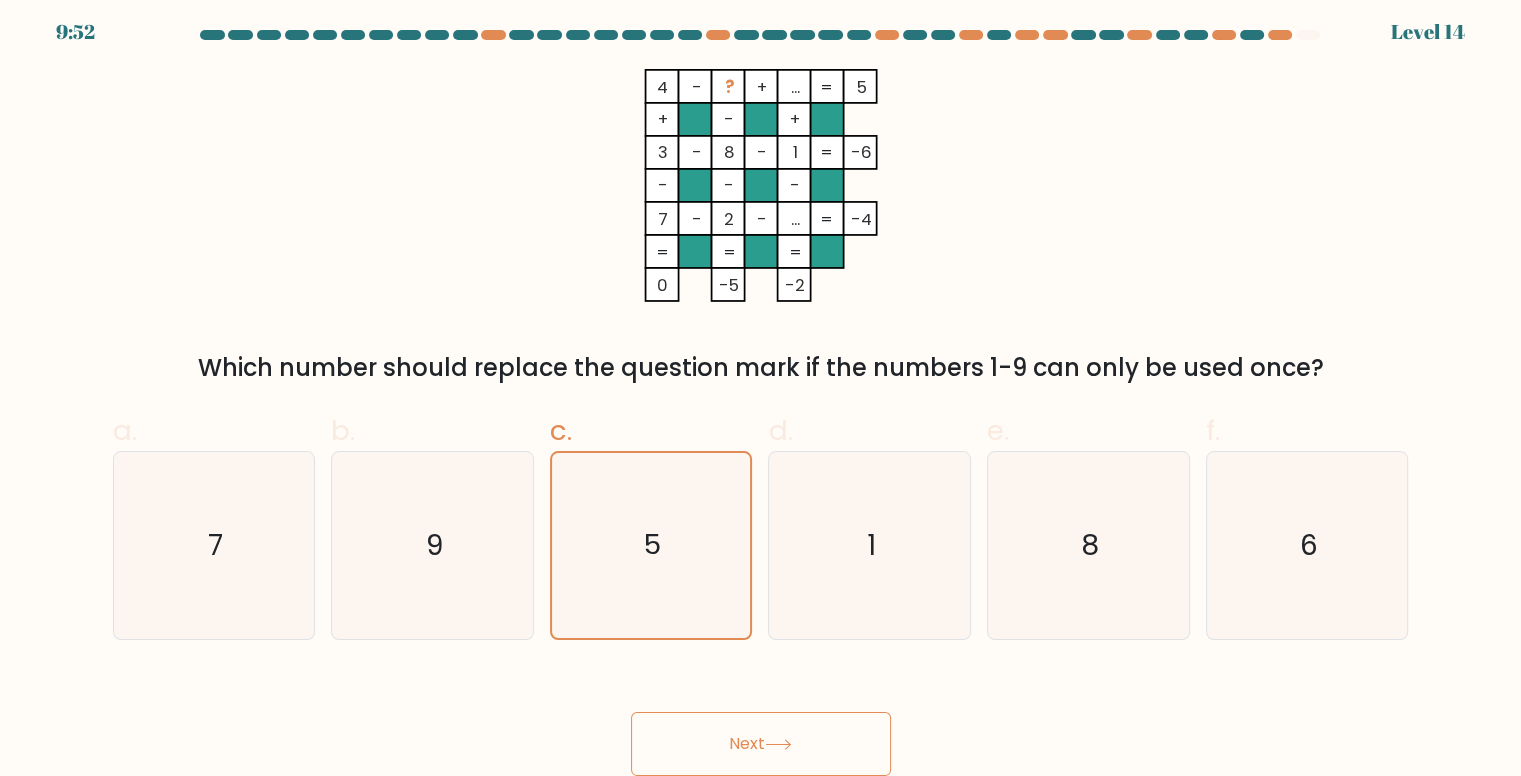 click on "Next" at bounding box center [761, 744] 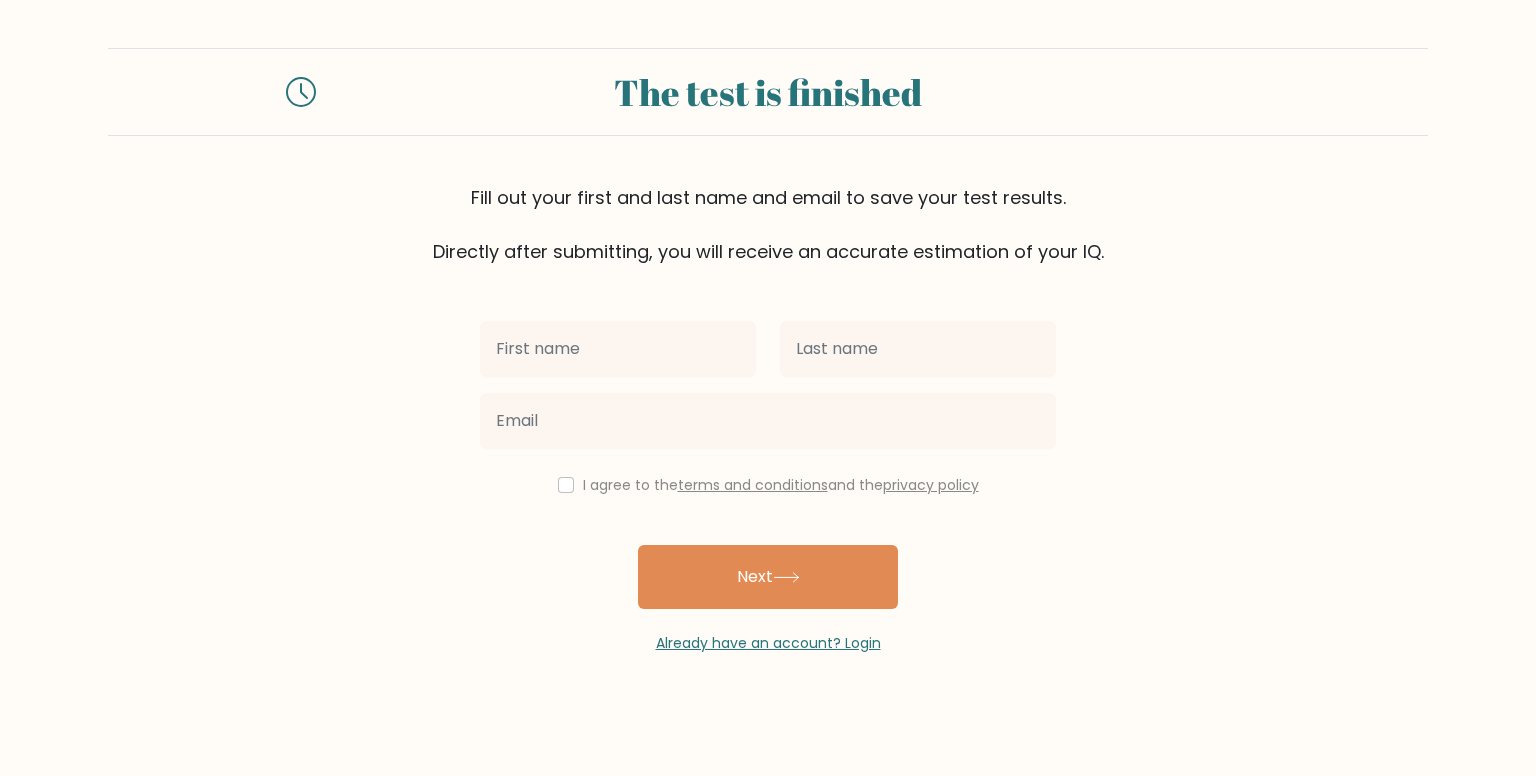 scroll, scrollTop: 0, scrollLeft: 0, axis: both 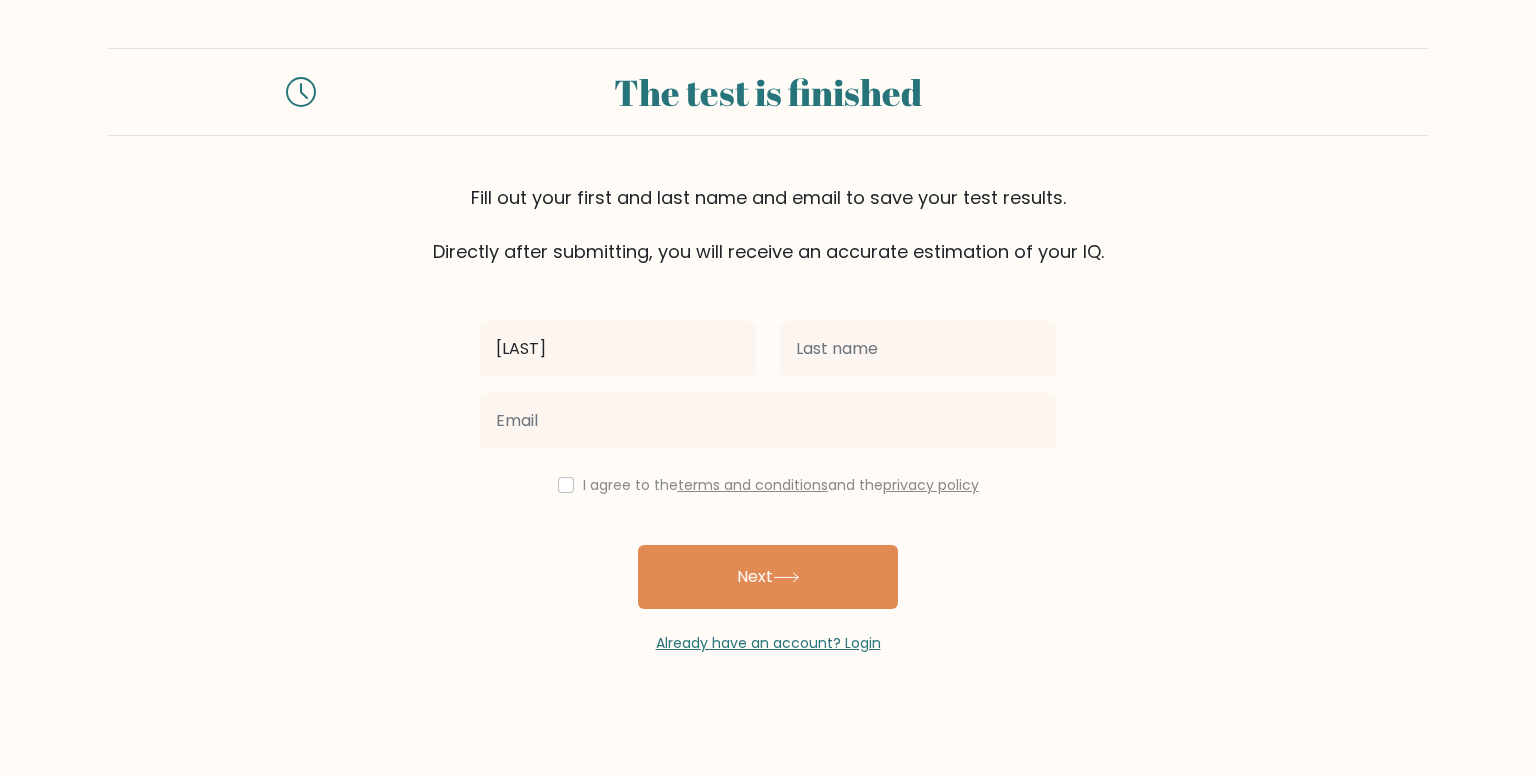 type on "[LAST]" 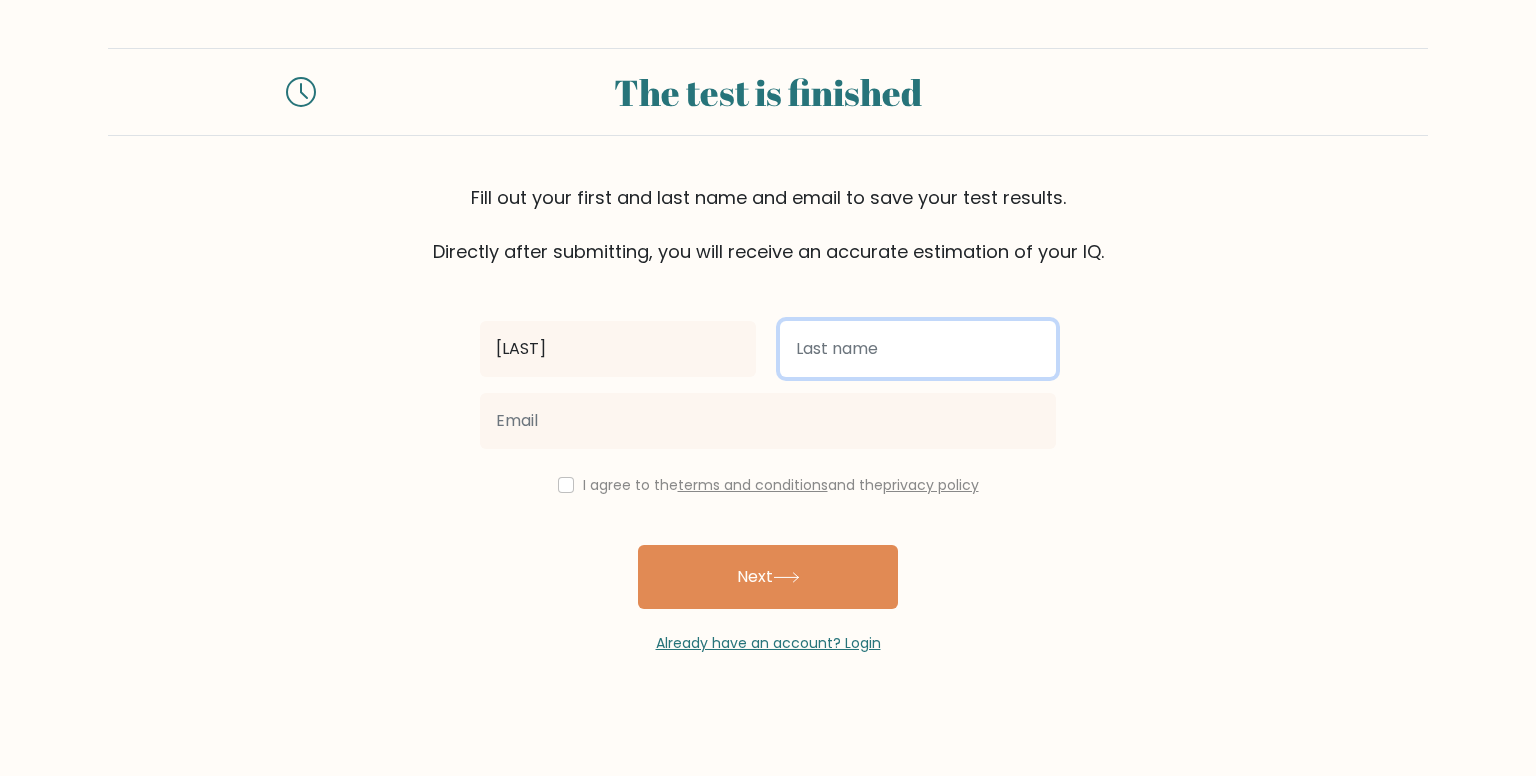 click at bounding box center (918, 349) 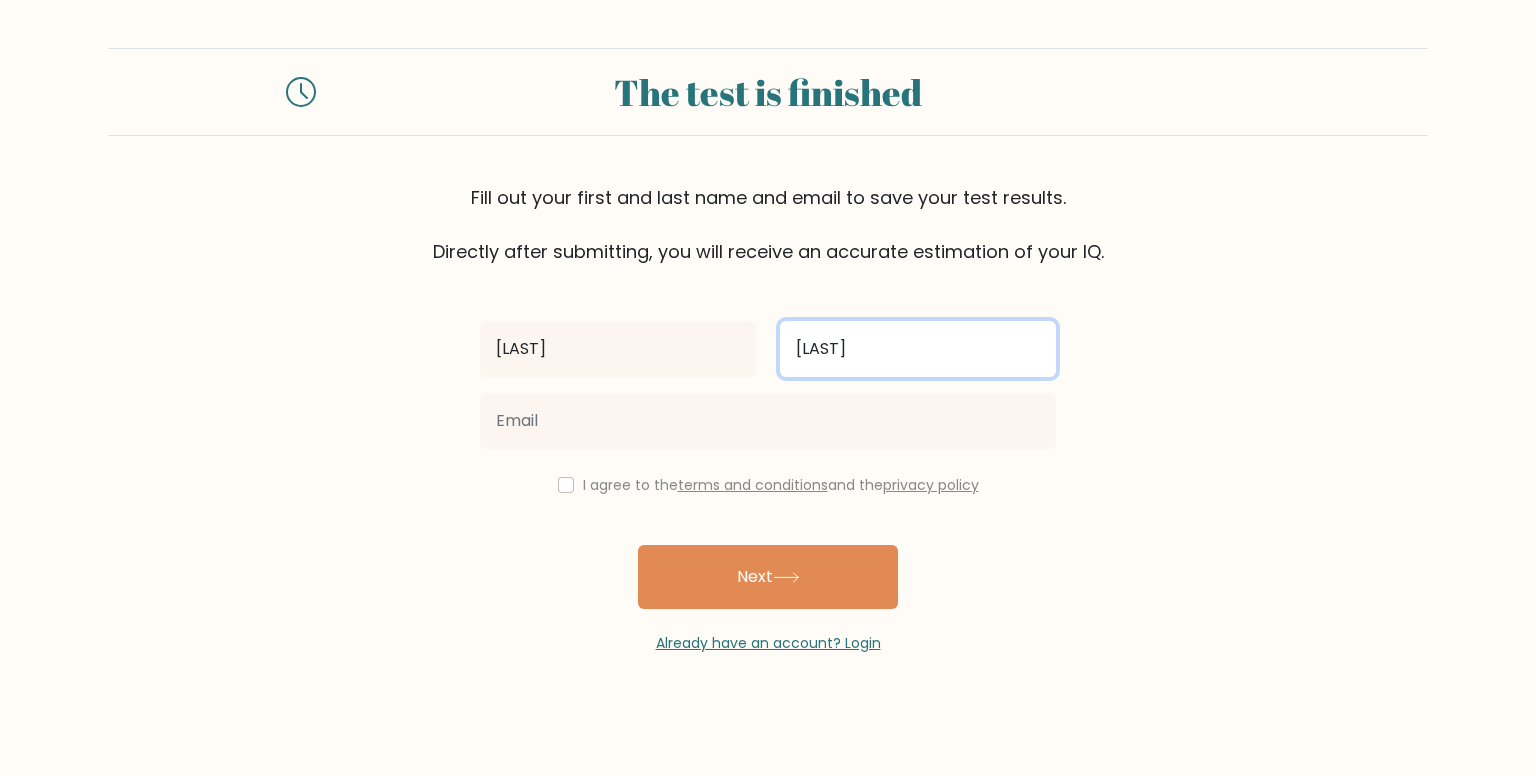 type on "[LAST]" 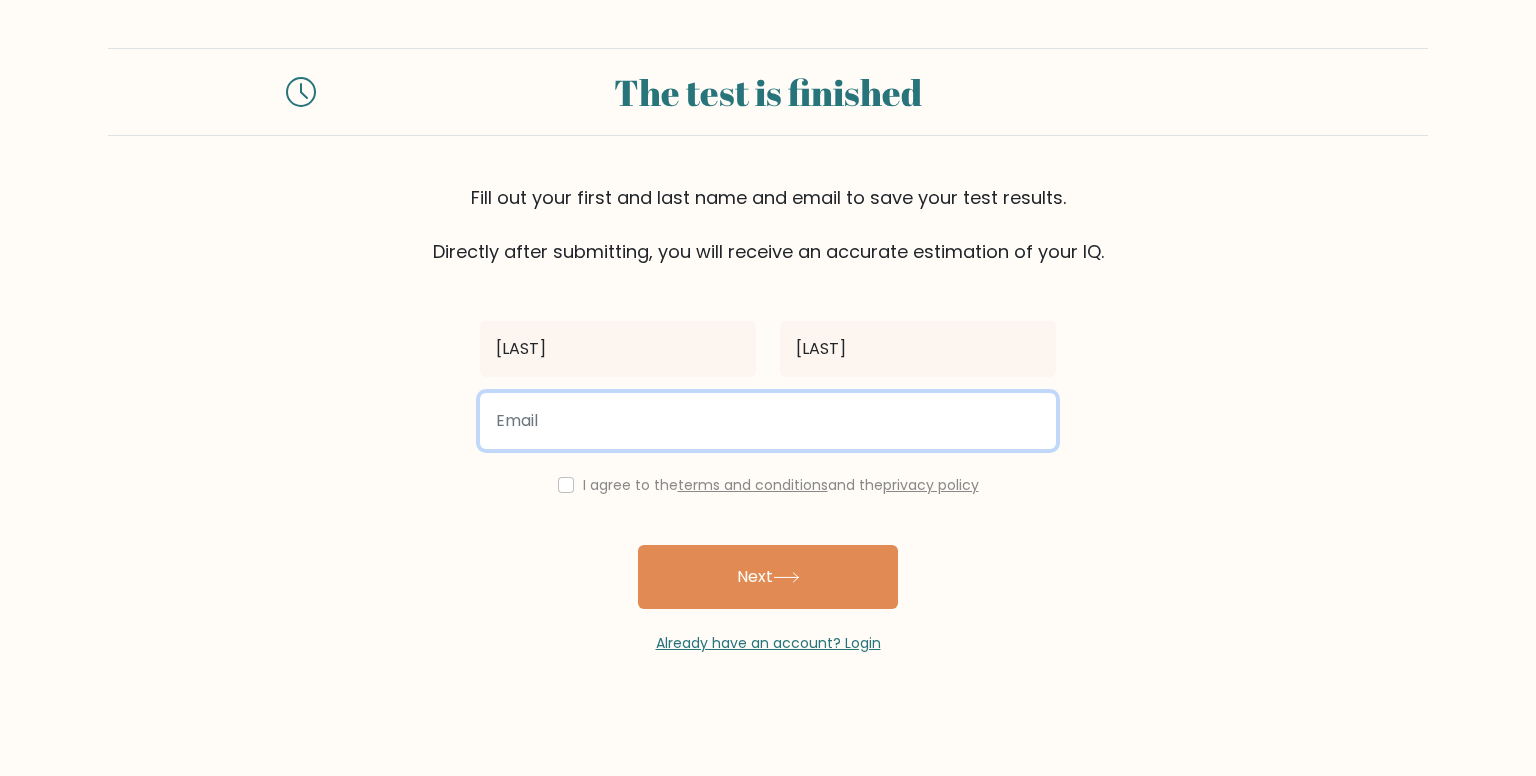 click at bounding box center (768, 421) 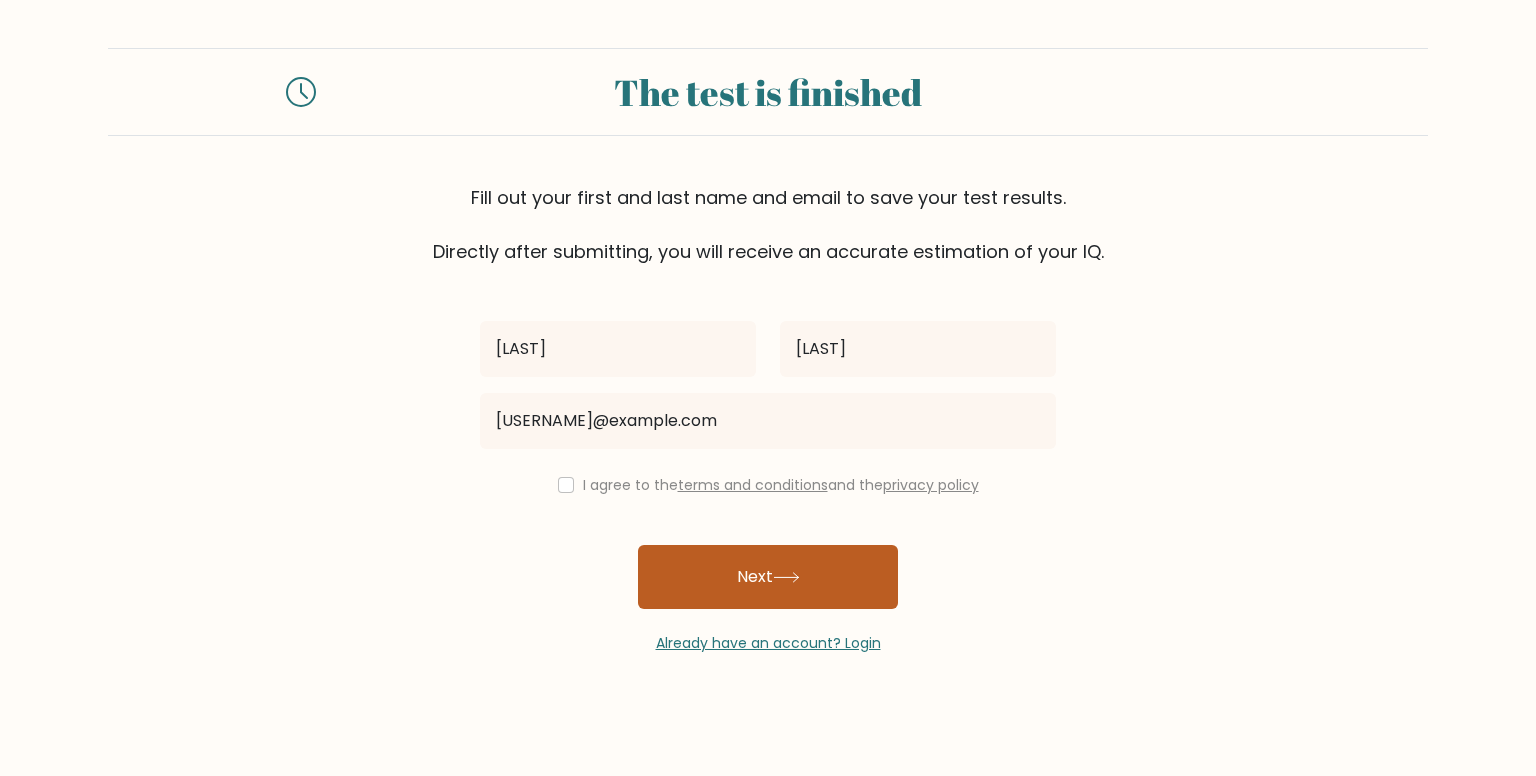 click on "Next" at bounding box center [768, 577] 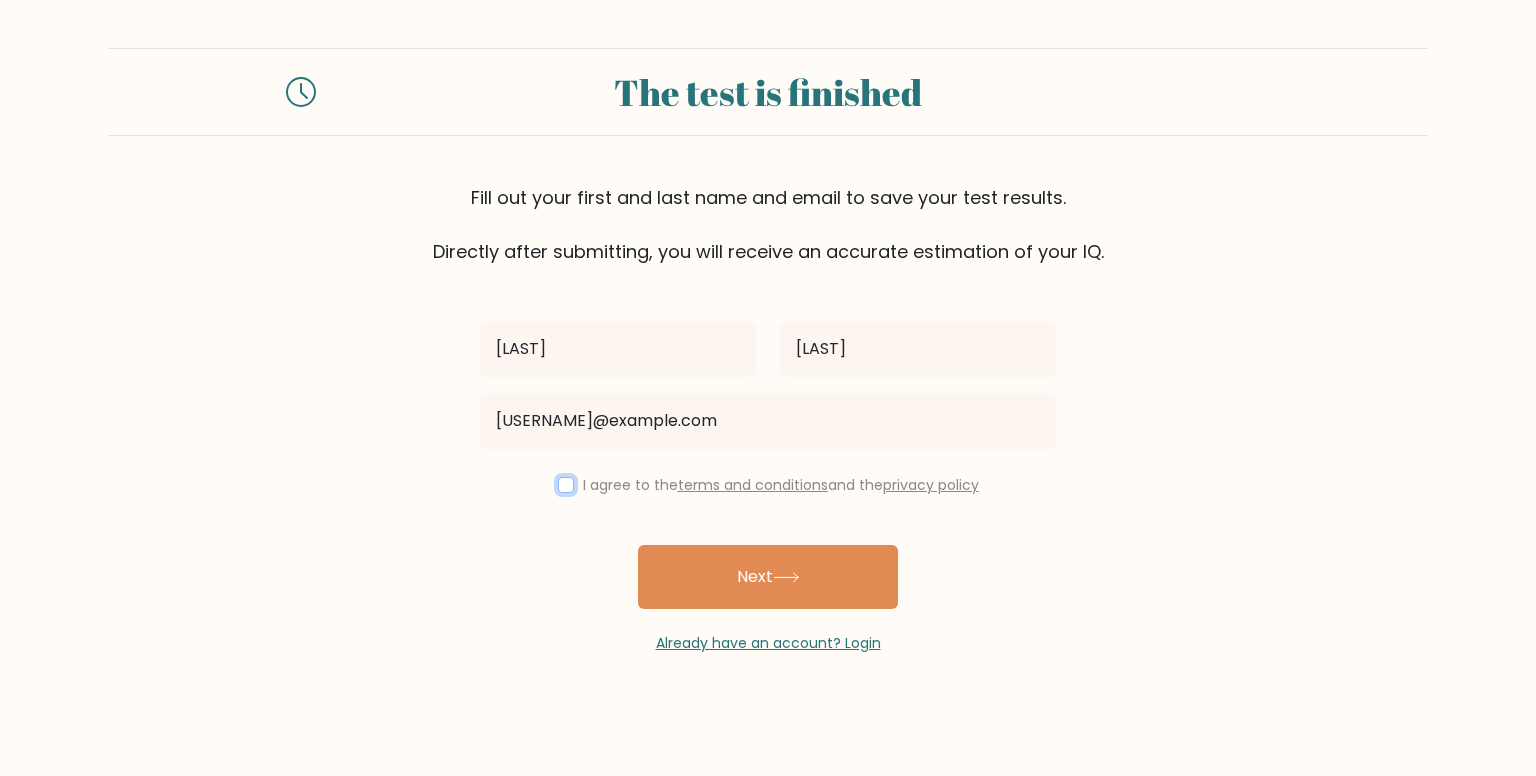 click at bounding box center (566, 485) 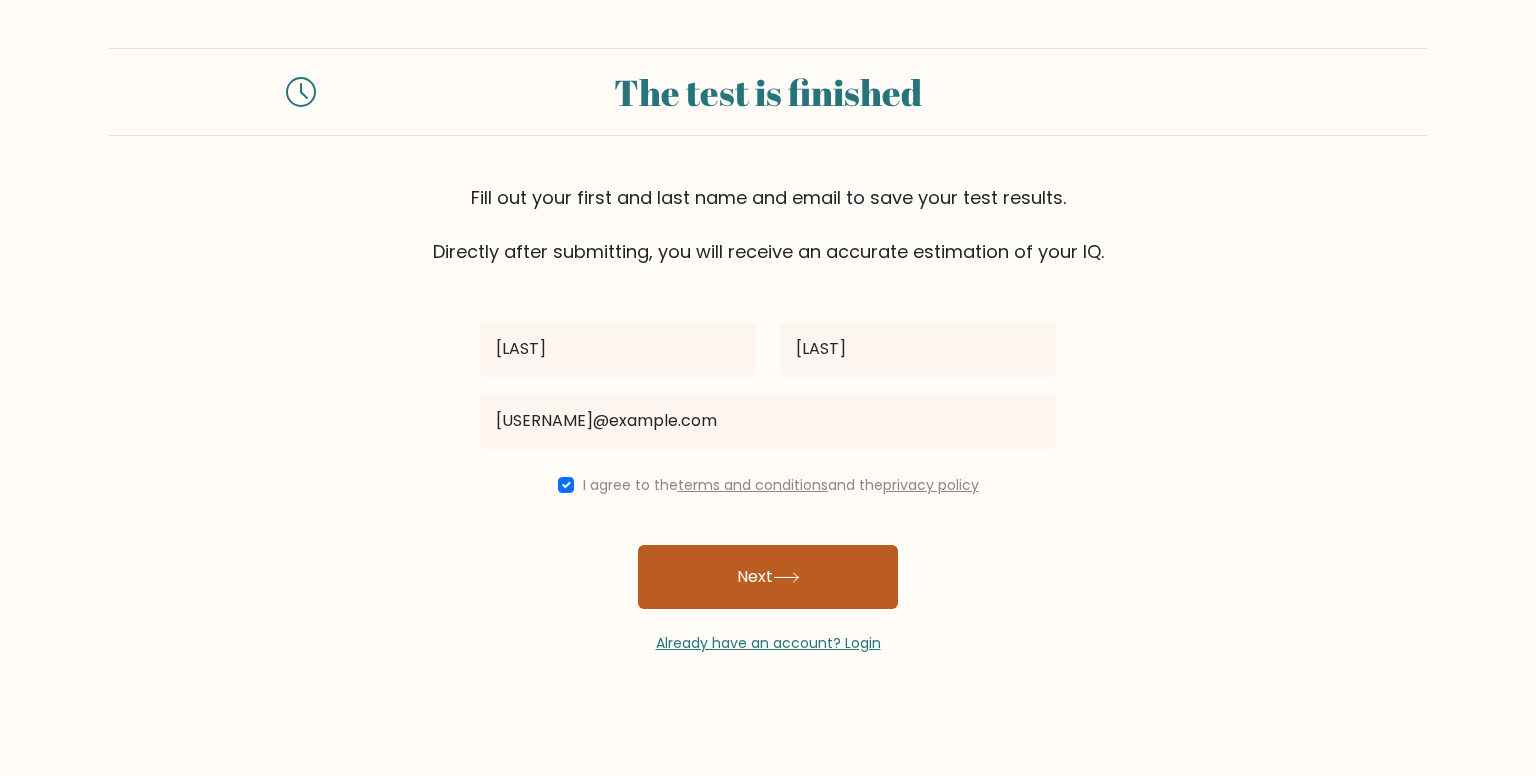 click on "Next" at bounding box center [768, 577] 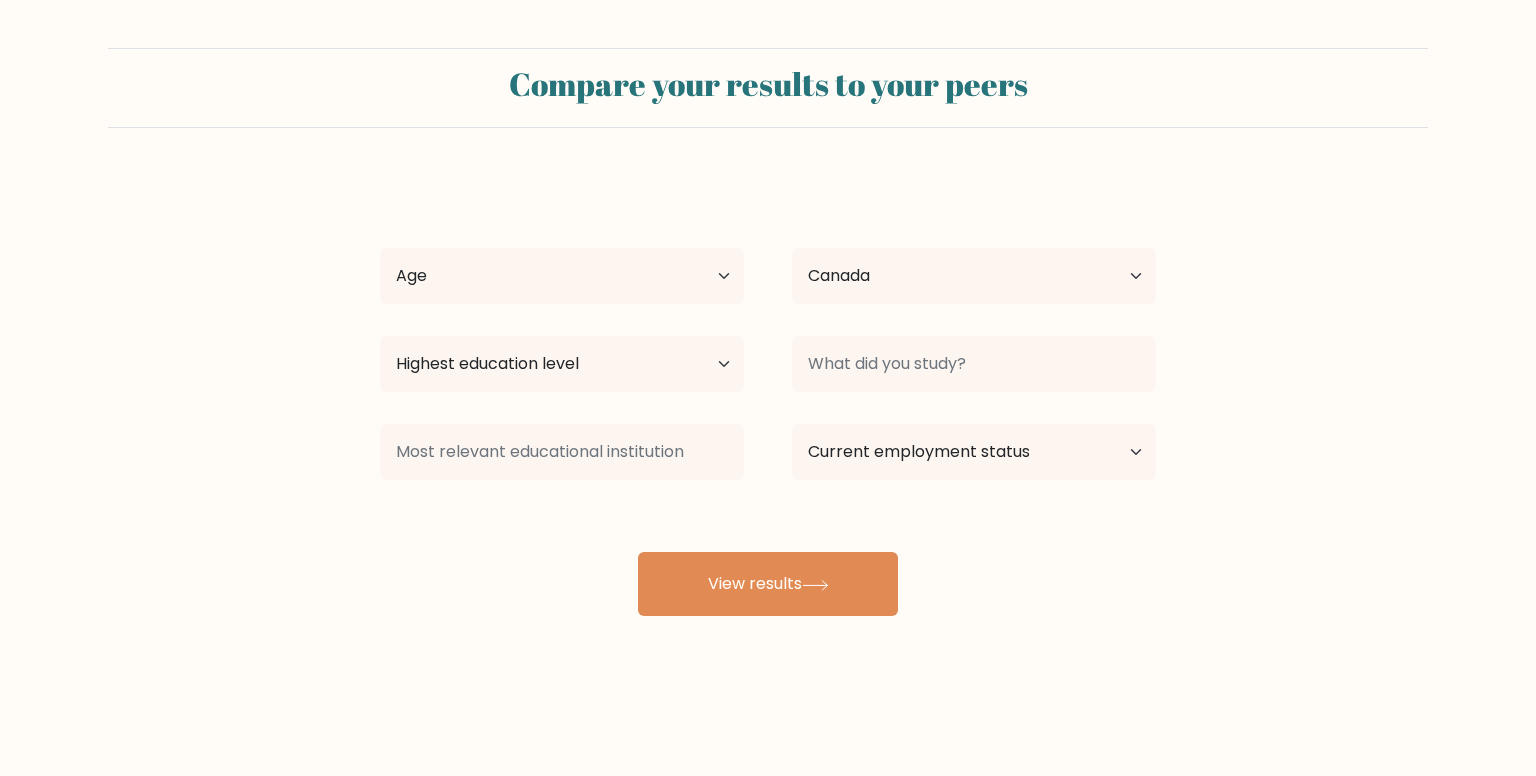 scroll, scrollTop: 0, scrollLeft: 0, axis: both 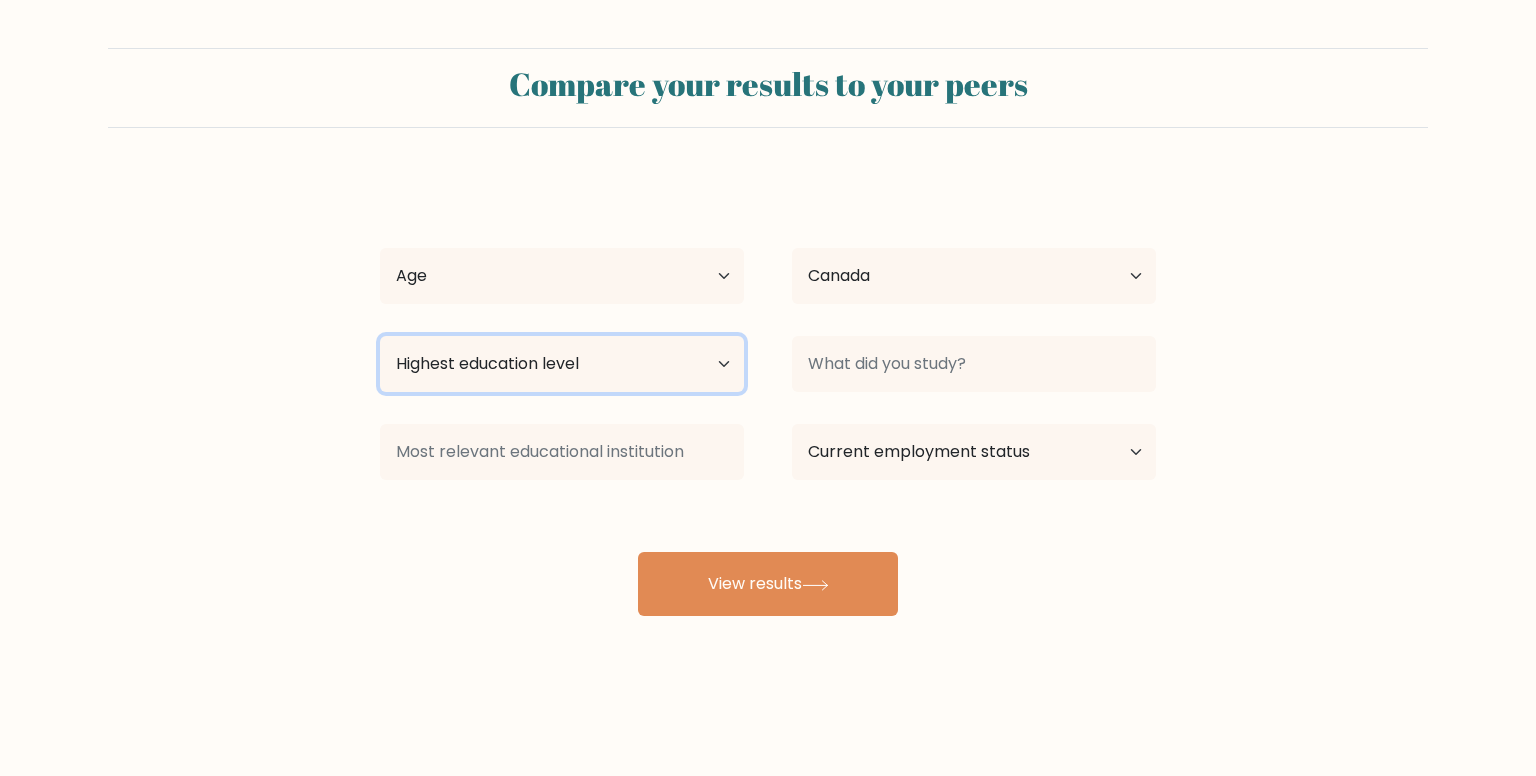 click on "Highest education level
No schooling
Primary
Lower Secondary
Upper Secondary
Occupation Specific
Bachelor's degree
Master's degree
Doctoral degree" at bounding box center [562, 364] 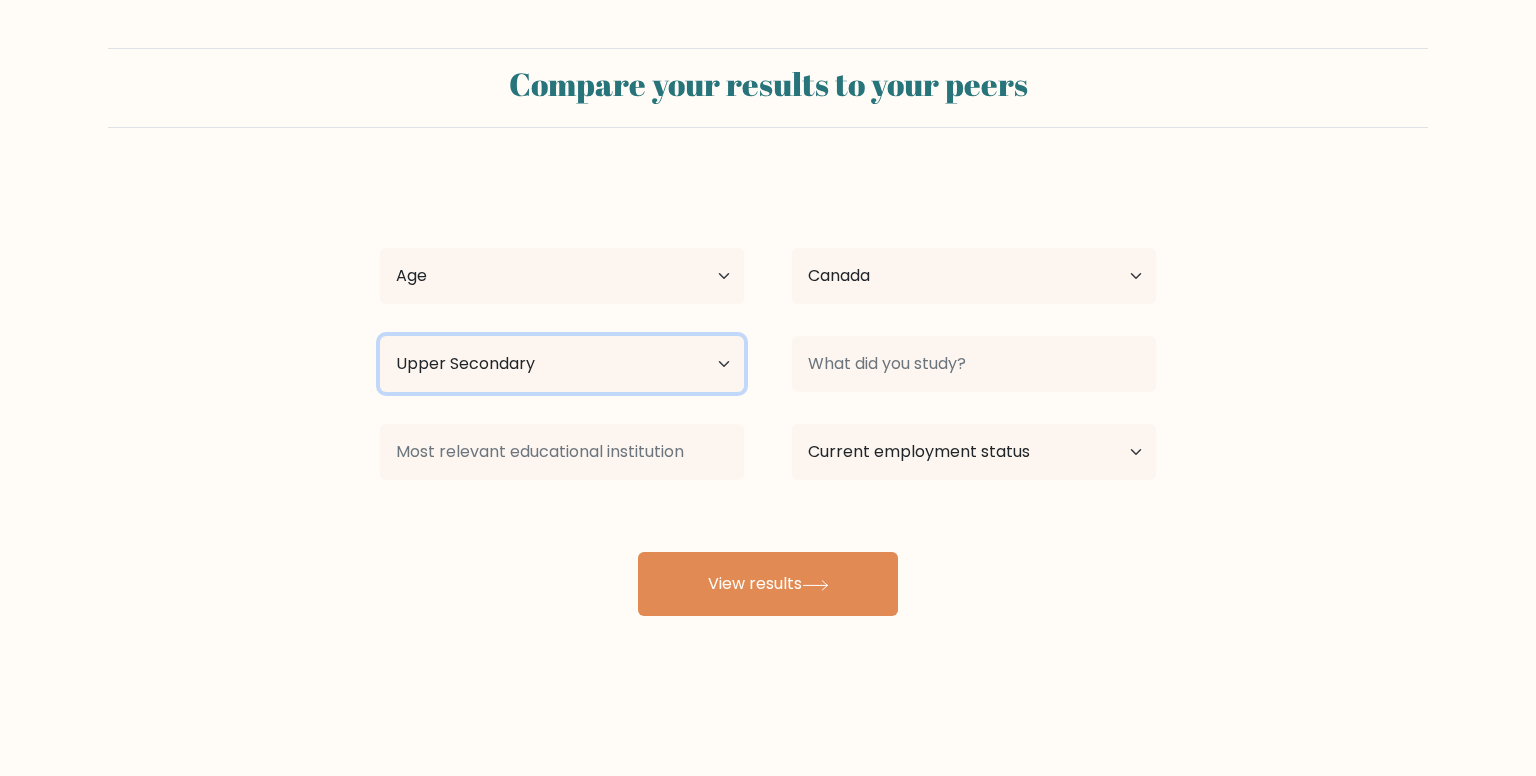 click on "Highest education level
No schooling
Primary
Lower Secondary
Upper Secondary
Occupation Specific
Bachelor's degree
Master's degree
Doctoral degree" at bounding box center [562, 364] 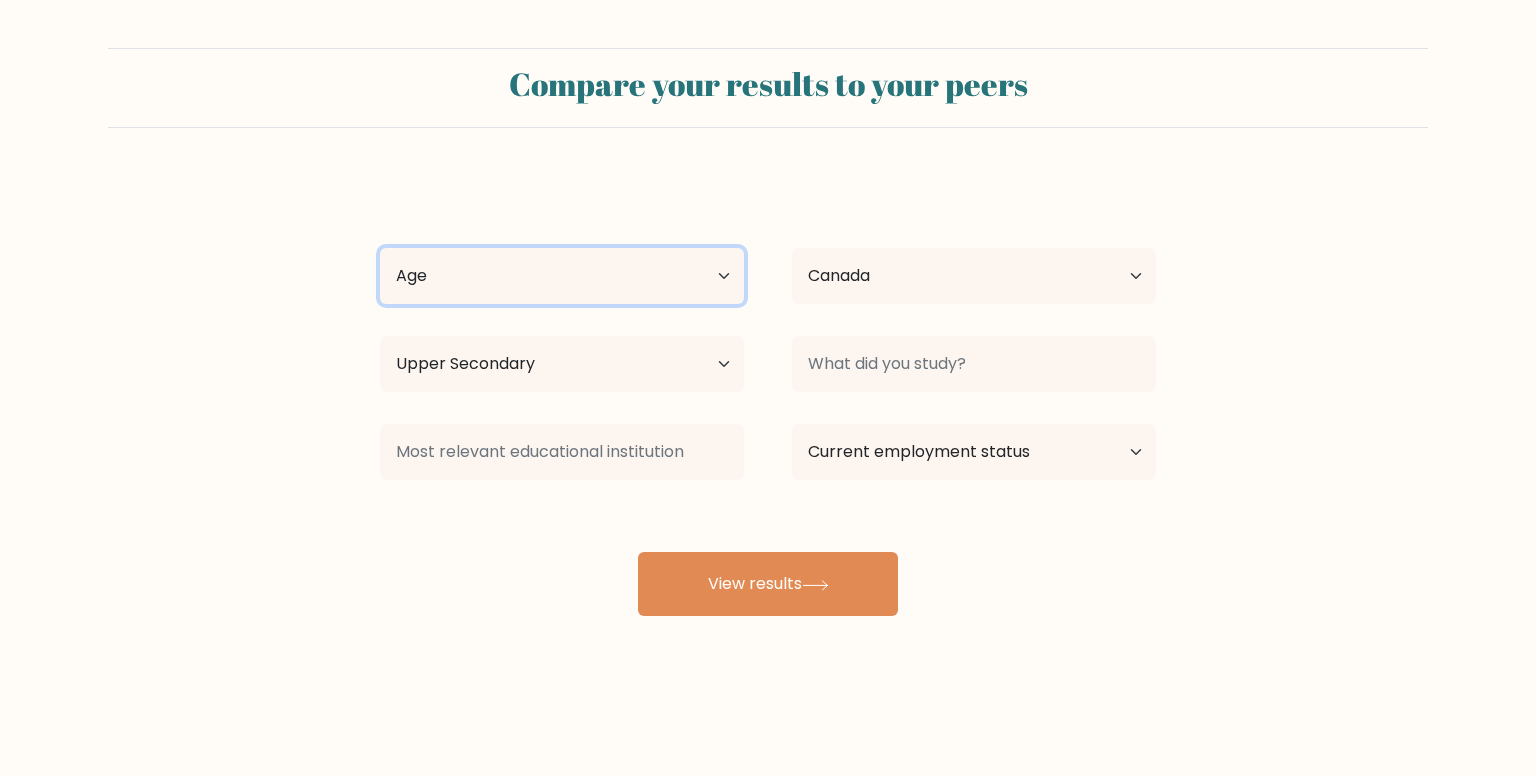 click on "Age
Under 18 years old
18-24 years old
25-34 years old
35-44 years old
45-54 years old
55-64 years old
65 years old and above" at bounding box center [562, 276] 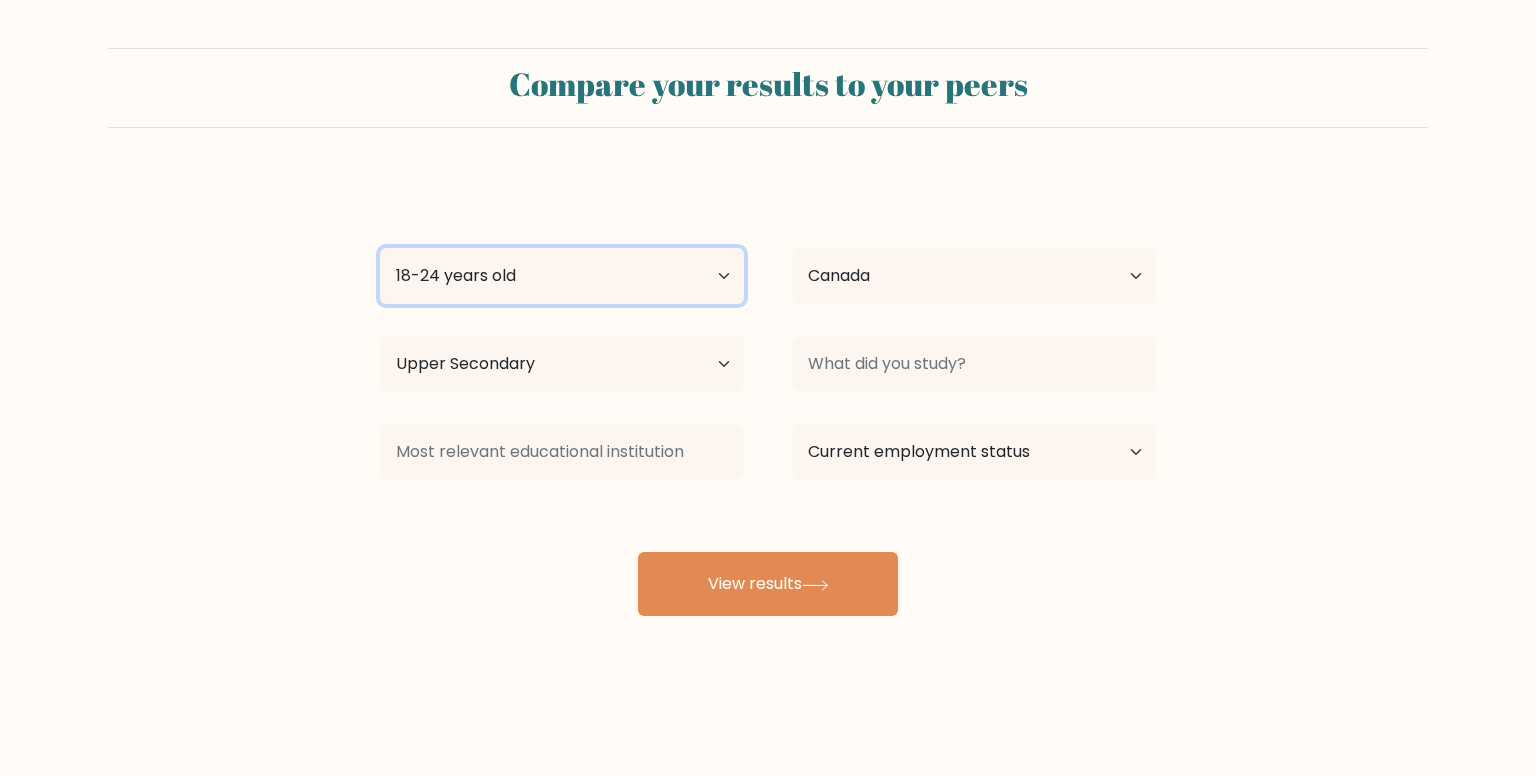 click on "Age
Under 18 years old
18-24 years old
25-34 years old
35-44 years old
45-54 years old
55-64 years old
65 years old and above" at bounding box center (562, 276) 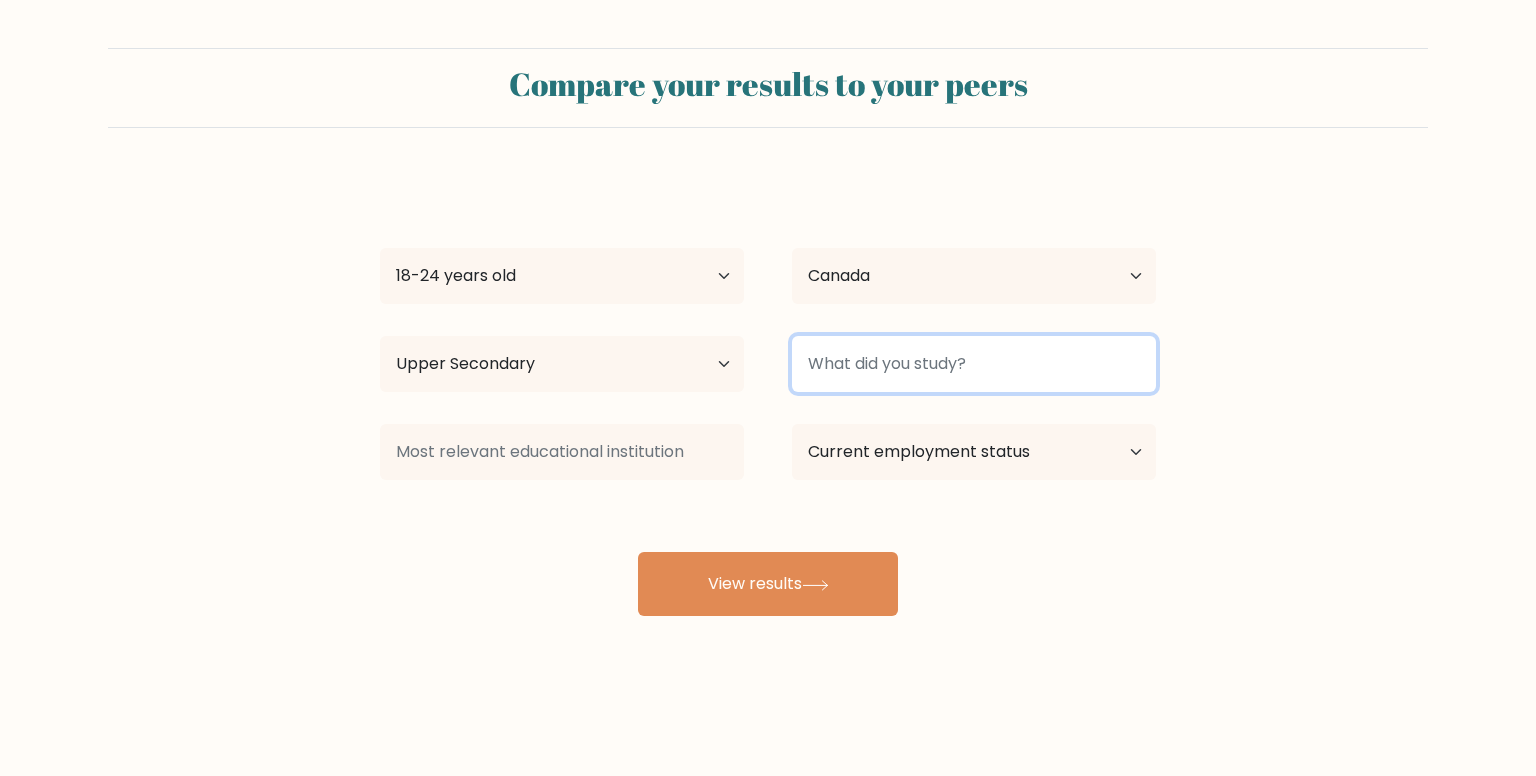 click at bounding box center [974, 364] 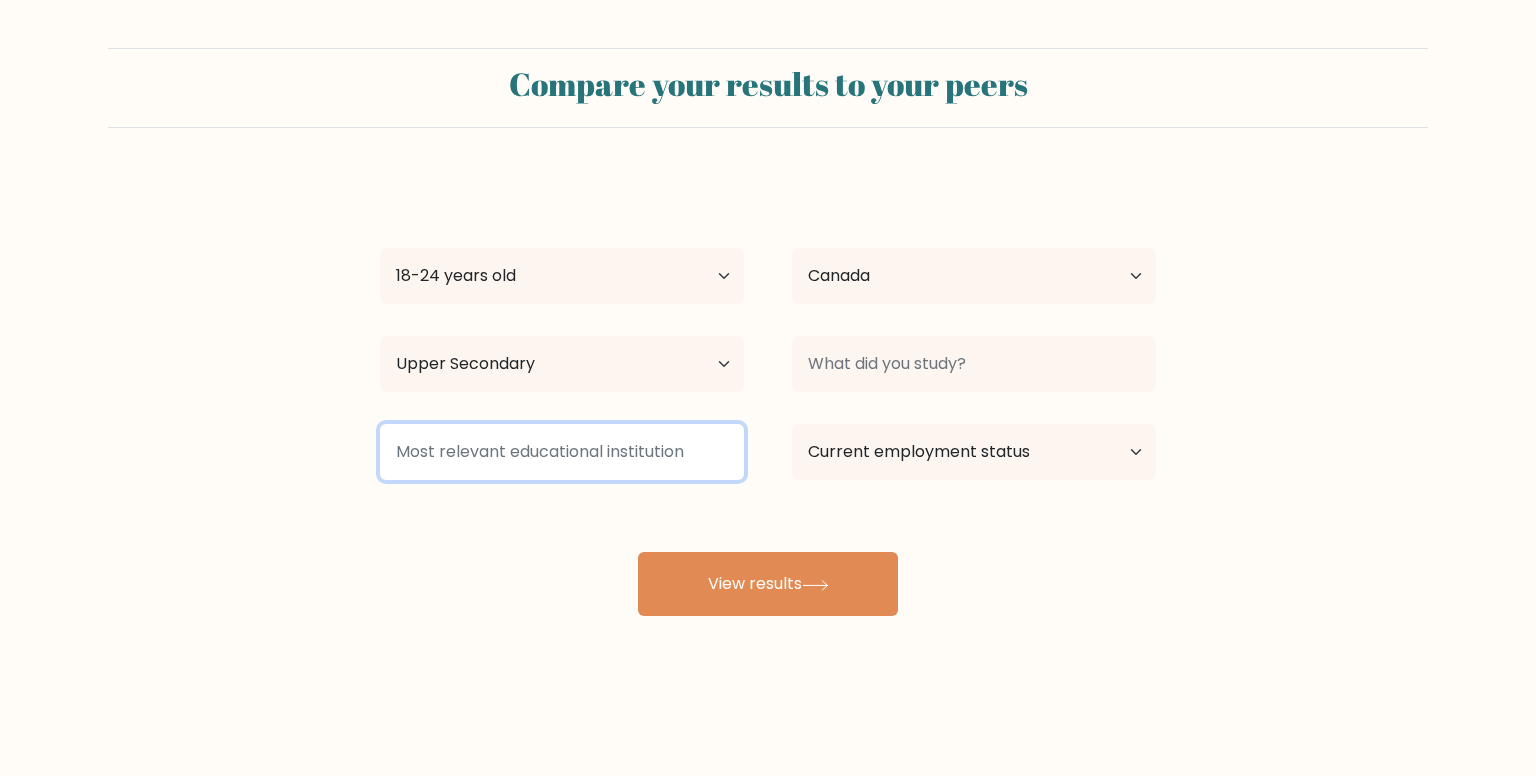 click at bounding box center [562, 452] 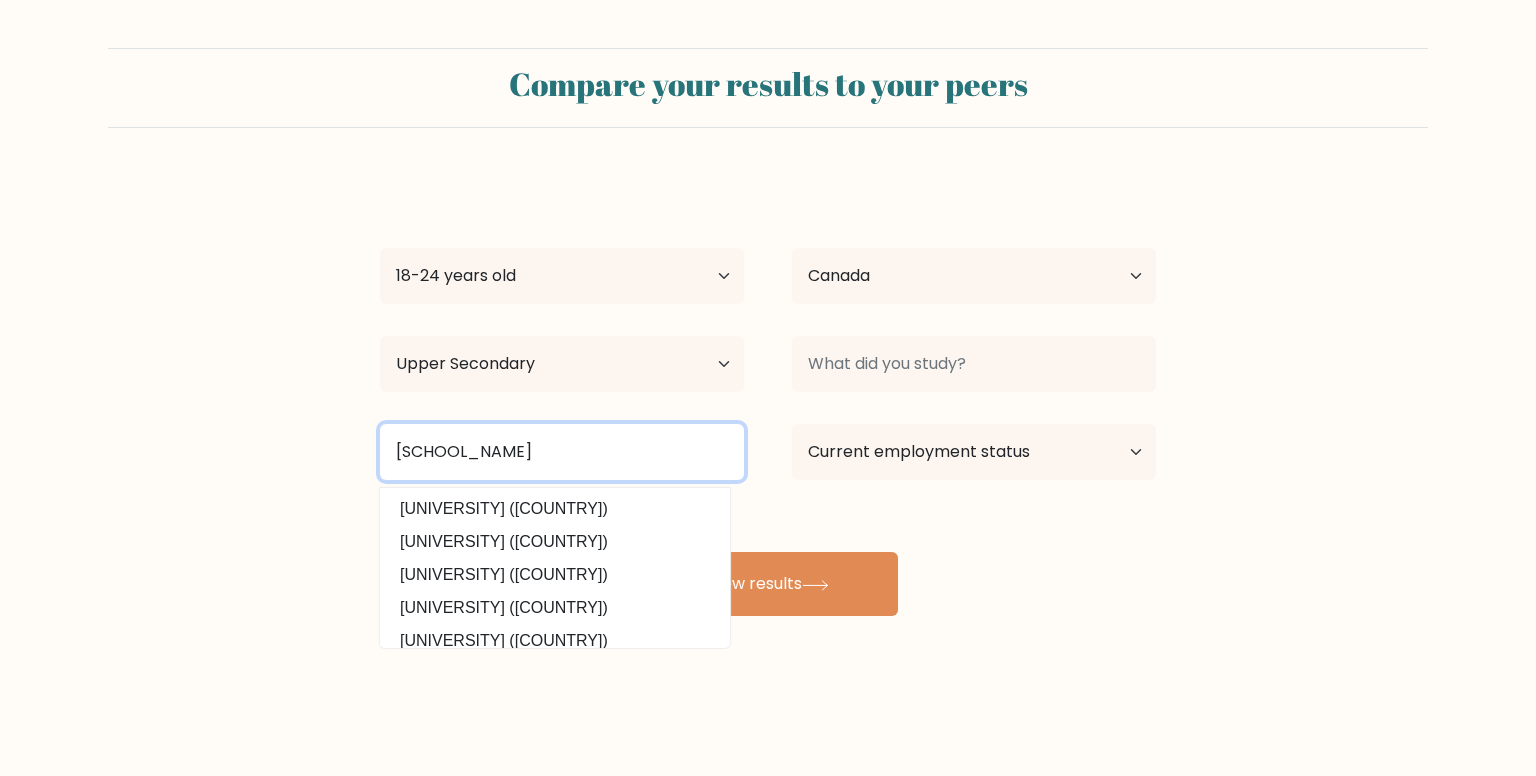 type on "Tantramar Regional High School" 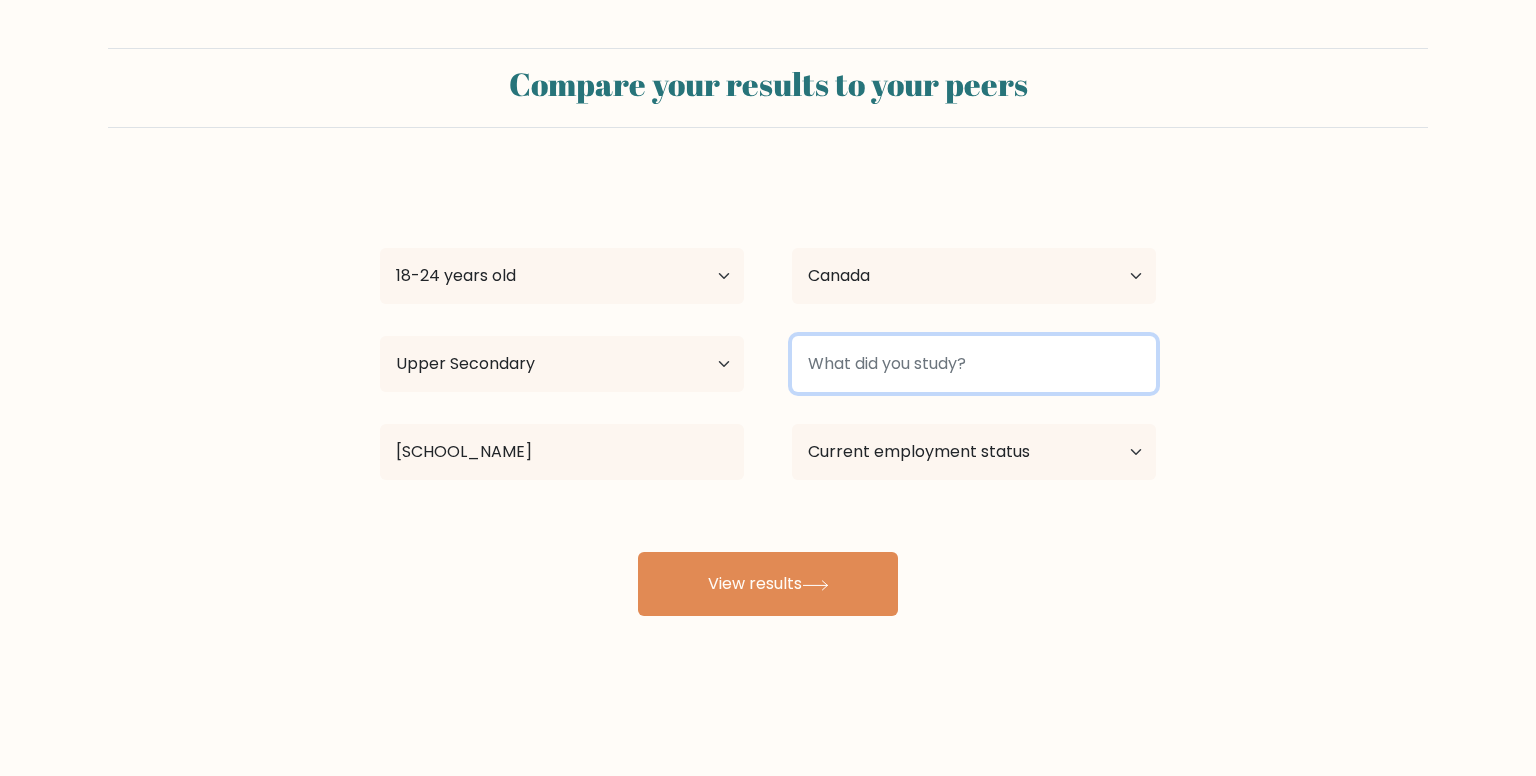 click at bounding box center (974, 364) 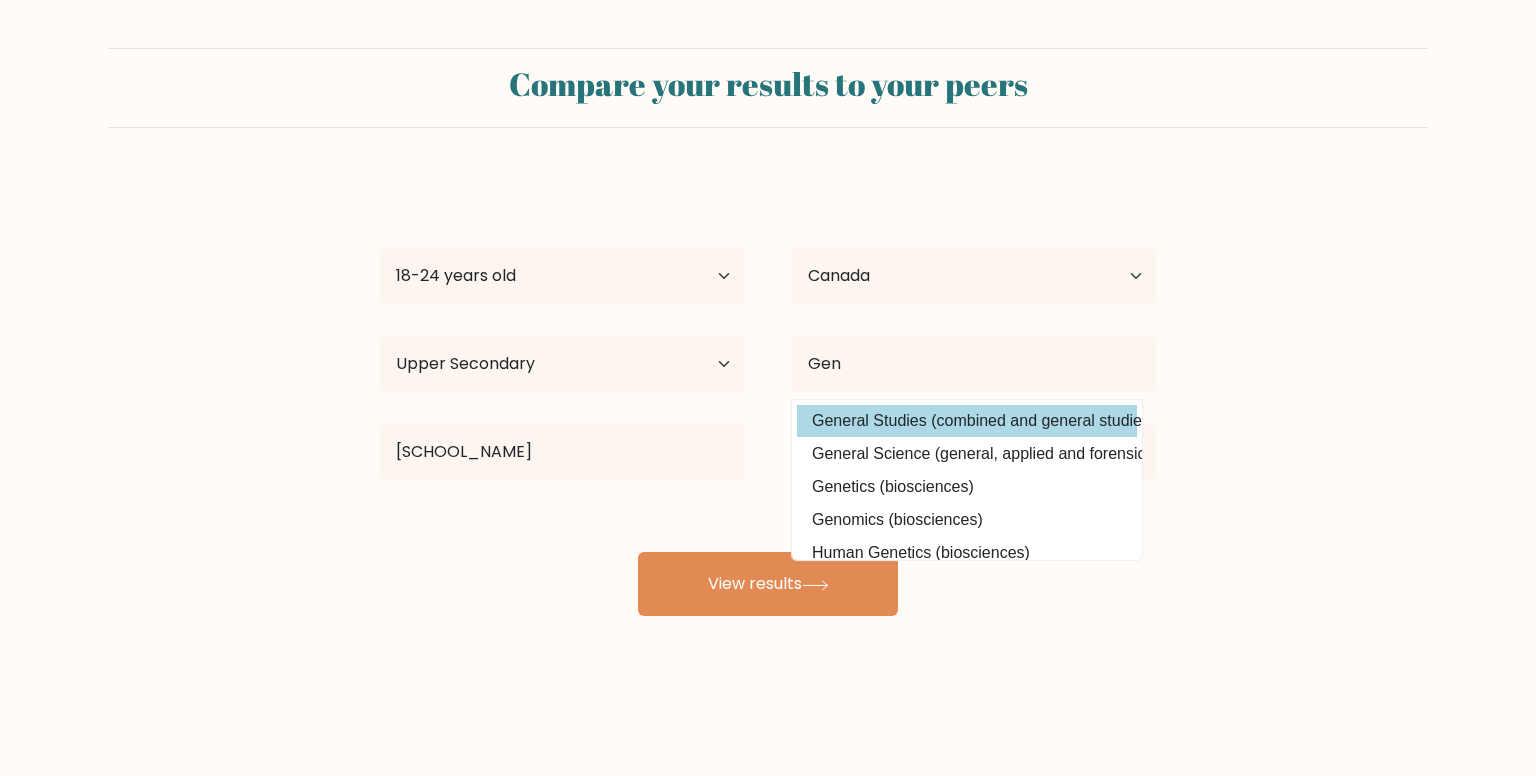 click on "Tolkien
Merrigan
Age
Under 18 years old
18-24 years old
25-34 years old
35-44 years old
45-54 years old
55-64 years old
65 years old and above
Country
Afghanistan
Albania
Algeria
American Samoa
Andorra
Angola
Anguilla
Antarctica
Antigua and Barbuda
Argentina
Armenia
Aruba
Australia
Austria
Azerbaijan
Bahamas
Bahrain
Bangladesh
Barbados
Belarus
Belgium
Belize
Benin
Bermuda
Bhutan
Bolivia
Bonaire, Sint Eustatius and Saba
Bosnia and Herzegovina
Botswana
Bouvet Island
Brazil
Brunei" at bounding box center [768, 396] 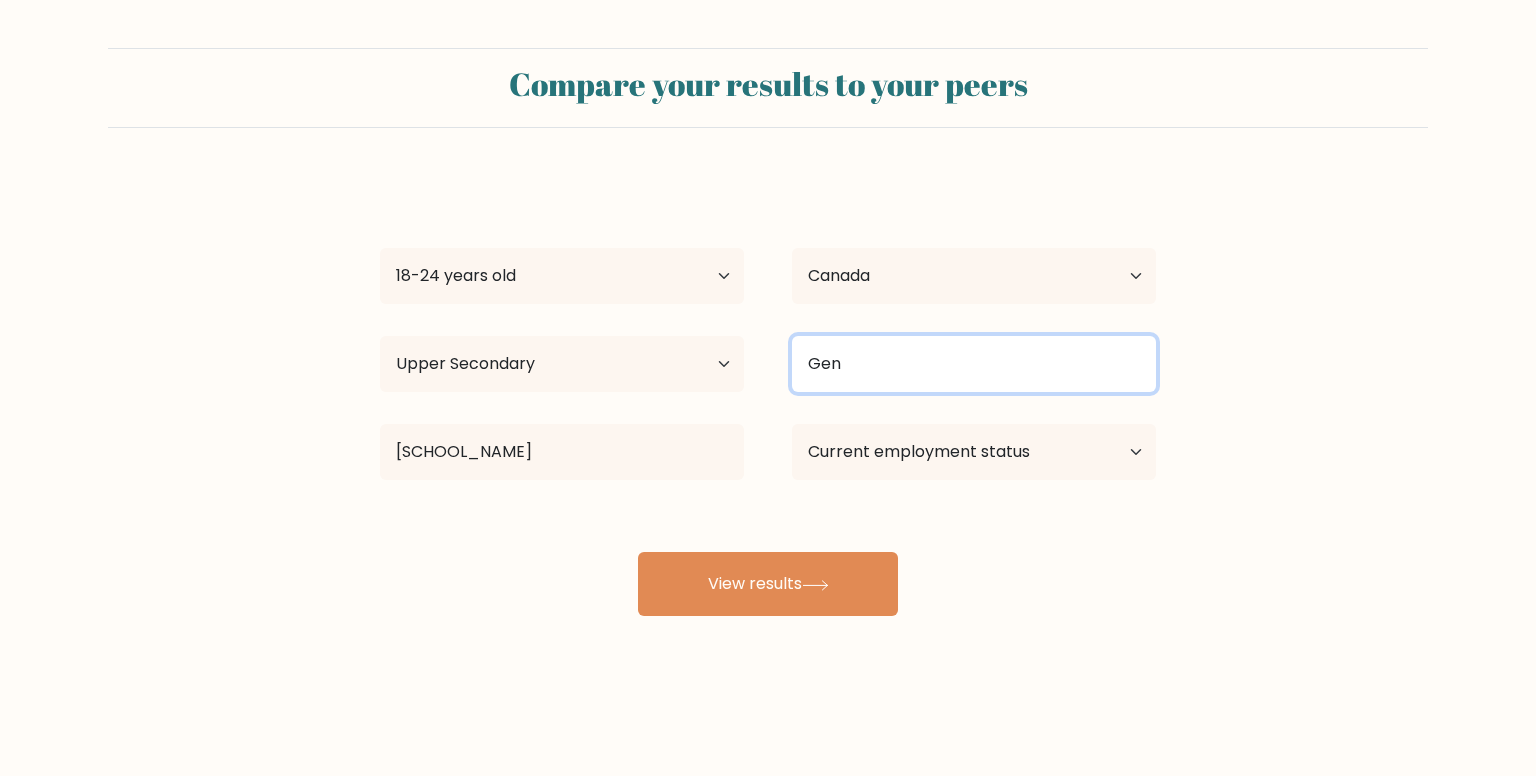click on "Gen" at bounding box center (974, 364) 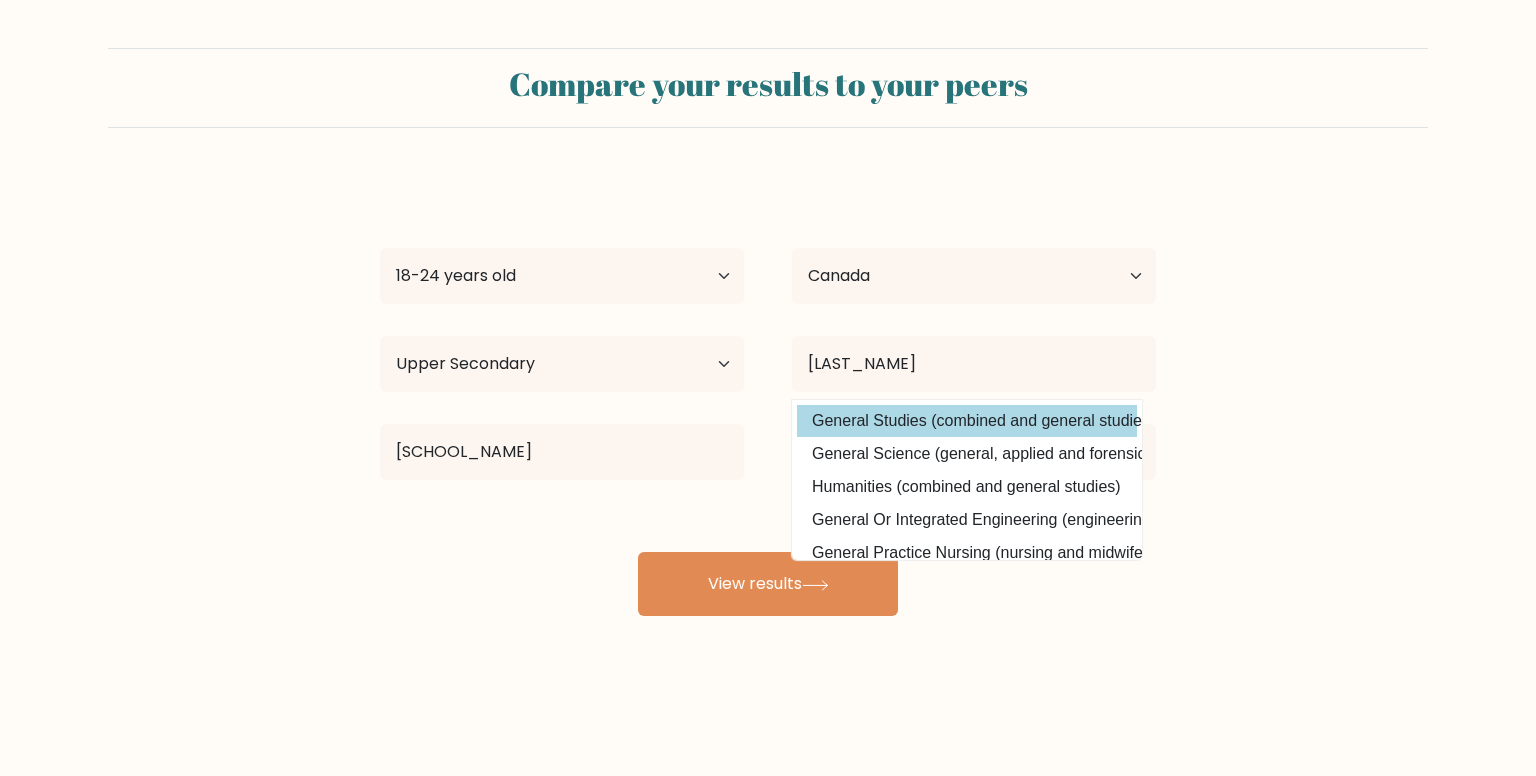 click on "Tolkien
Merrigan
Age
Under 18 years old
18-24 years old
25-34 years old
35-44 years old
45-54 years old
55-64 years old
65 years old and above
Country
Afghanistan
Albania
Algeria
American Samoa
Andorra
Angola
Anguilla
Antarctica
Antigua and Barbuda
Argentina
Armenia
Aruba
Australia
Austria
Azerbaijan
Bahamas
Bahrain
Bangladesh
Barbados
Belarus
Belgium
Belize
Benin
Bermuda
Bhutan
Bolivia
Bonaire, Sint Eustatius and Saba
Bosnia and Herzegovina
Botswana
Bouvet Island
Brazil
Brunei" at bounding box center (768, 396) 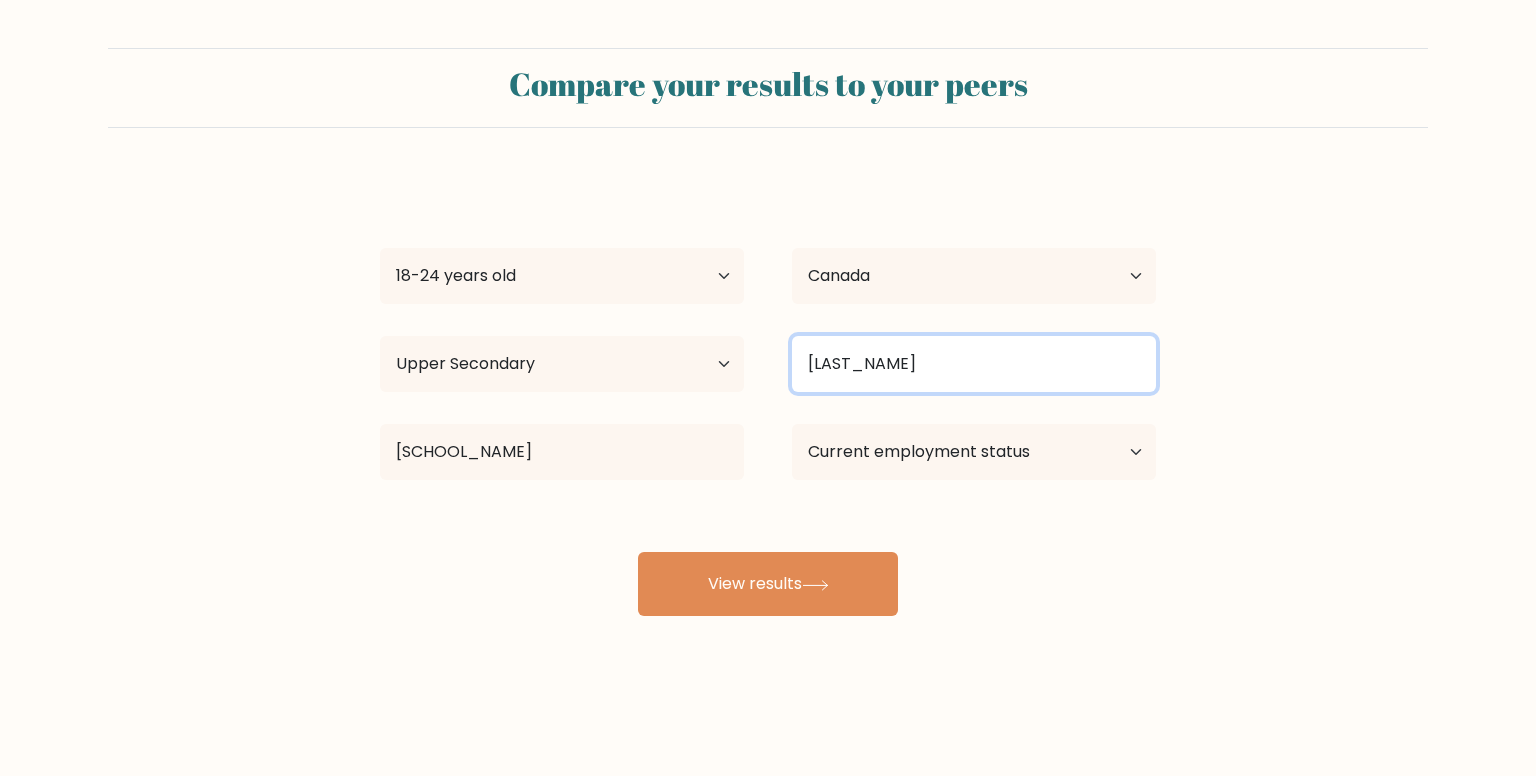 click on "General" at bounding box center [974, 364] 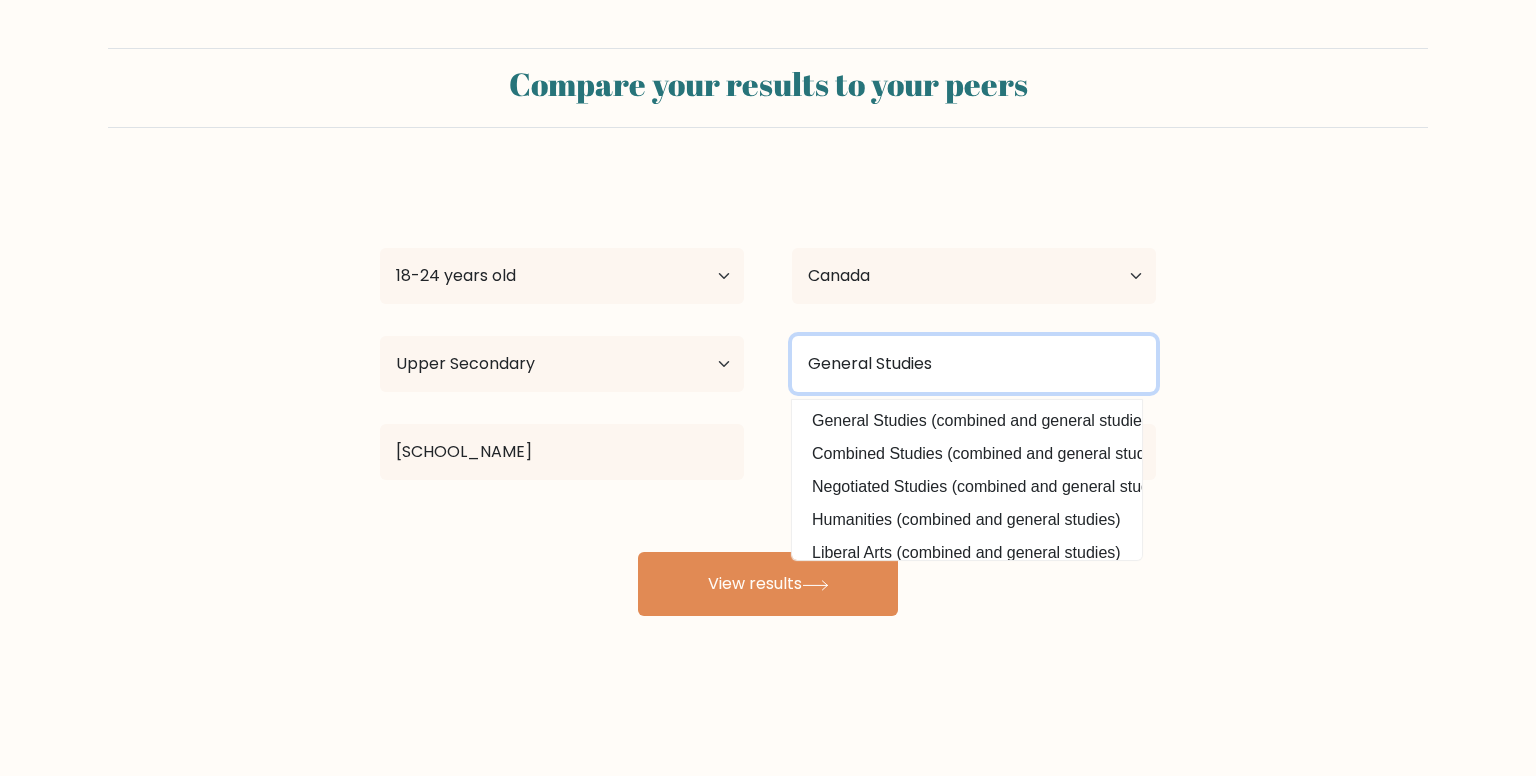 type on "General Studies" 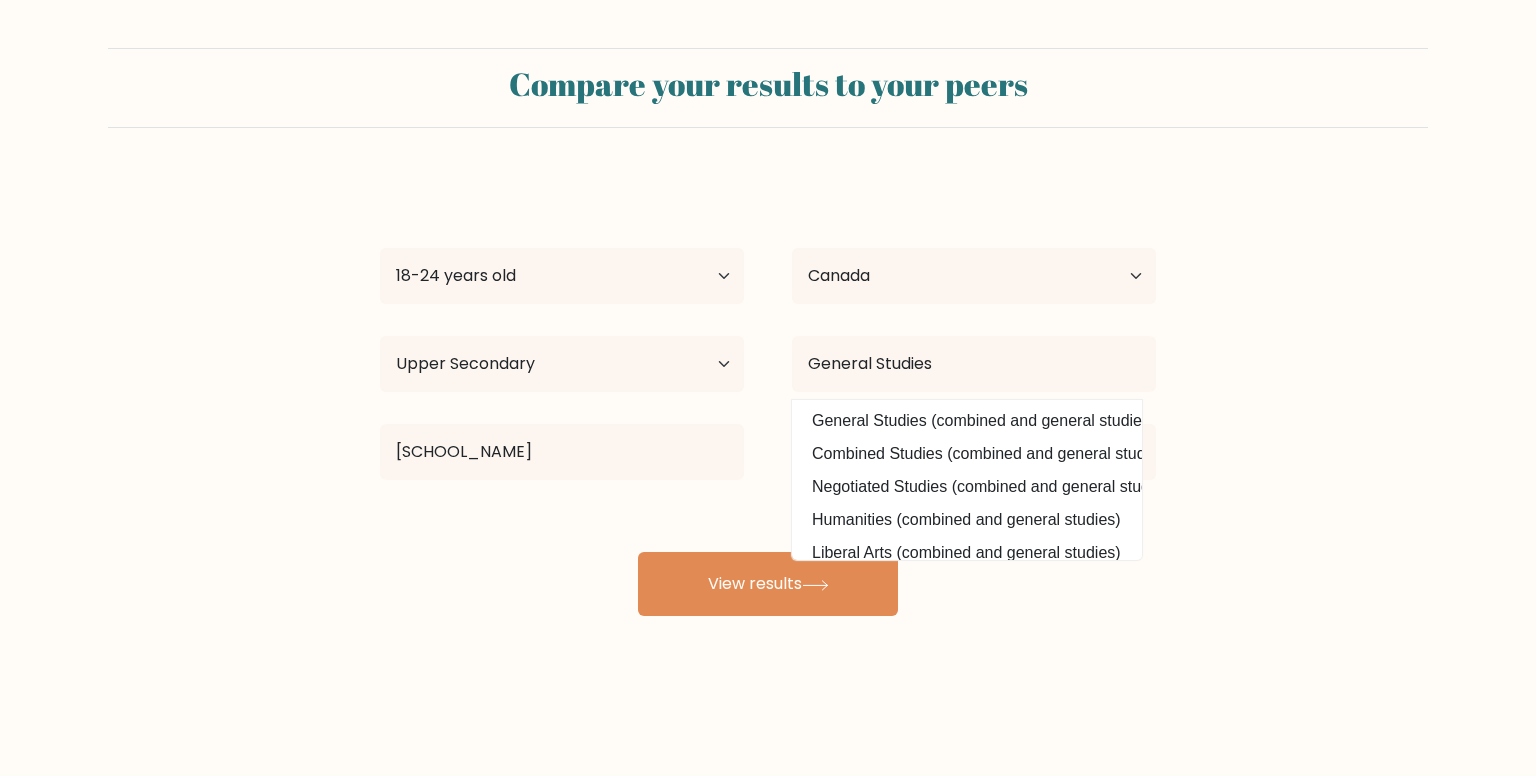 click on "Current employment status
Employed
Student
Retired
Other / prefer not to answer" at bounding box center [974, 276] 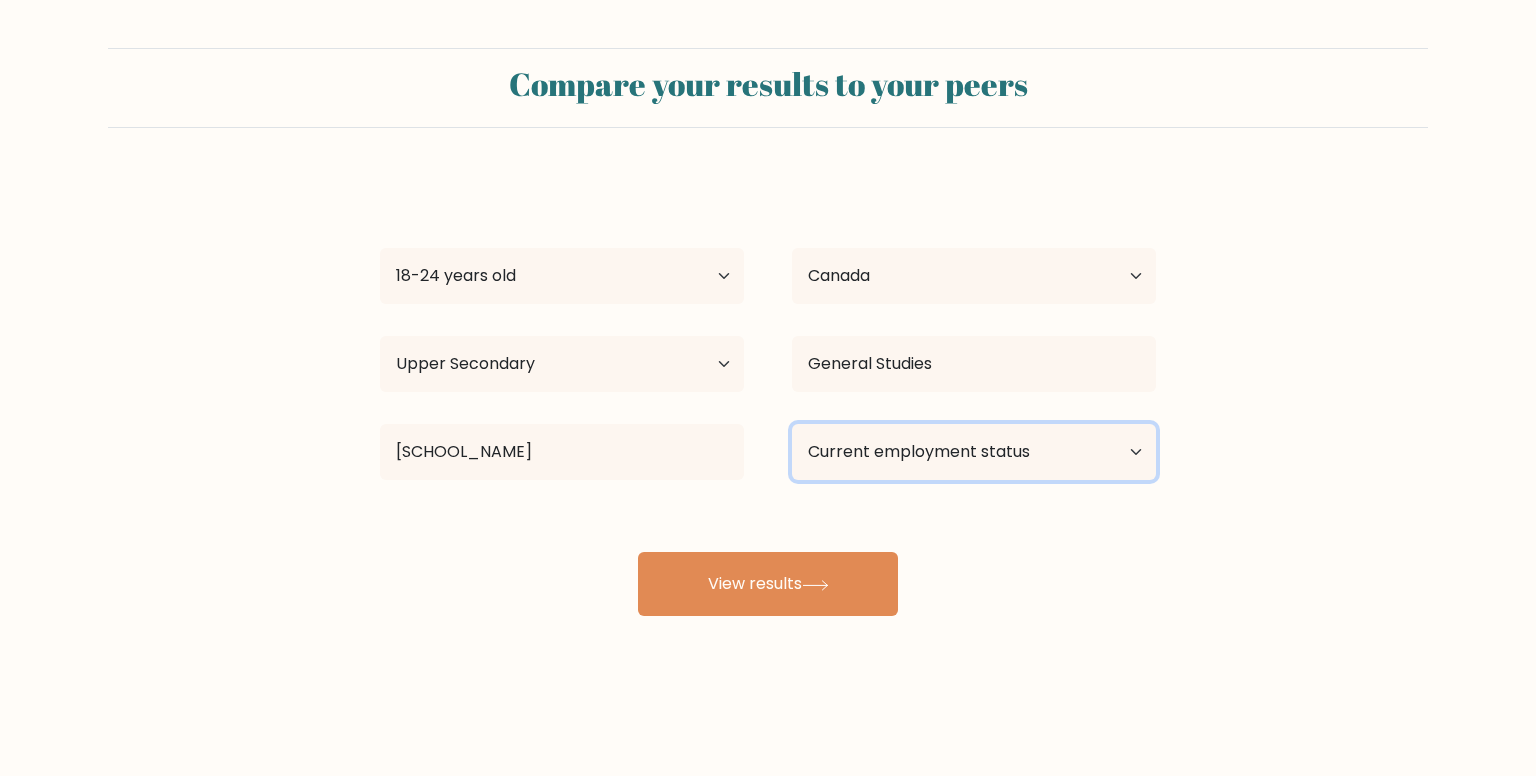 click on "Current employment status
Employed
Student
Retired
Other / prefer not to answer" at bounding box center [974, 452] 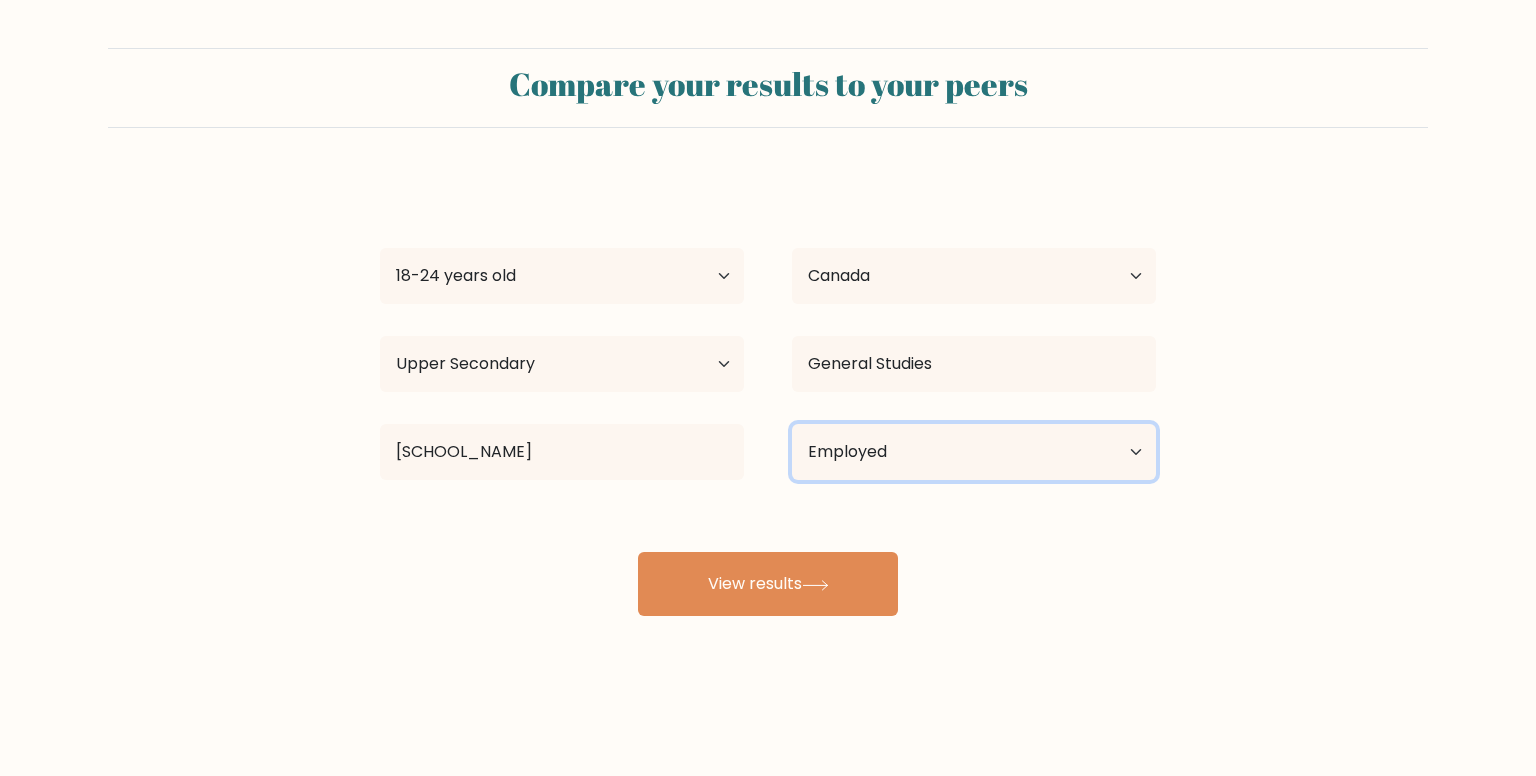 click on "Current employment status
Employed
Student
Retired
Other / prefer not to answer" at bounding box center [974, 452] 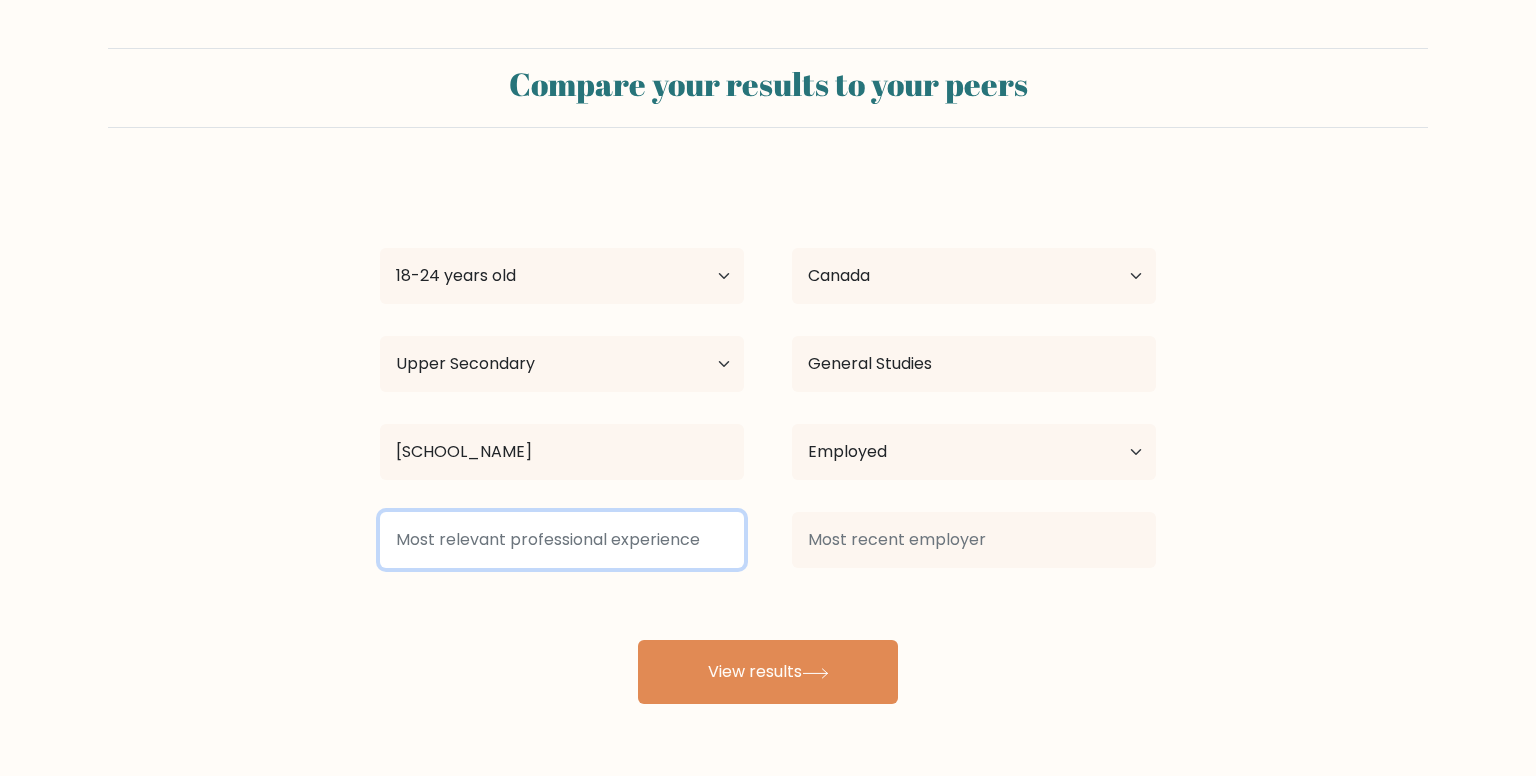 click at bounding box center (562, 540) 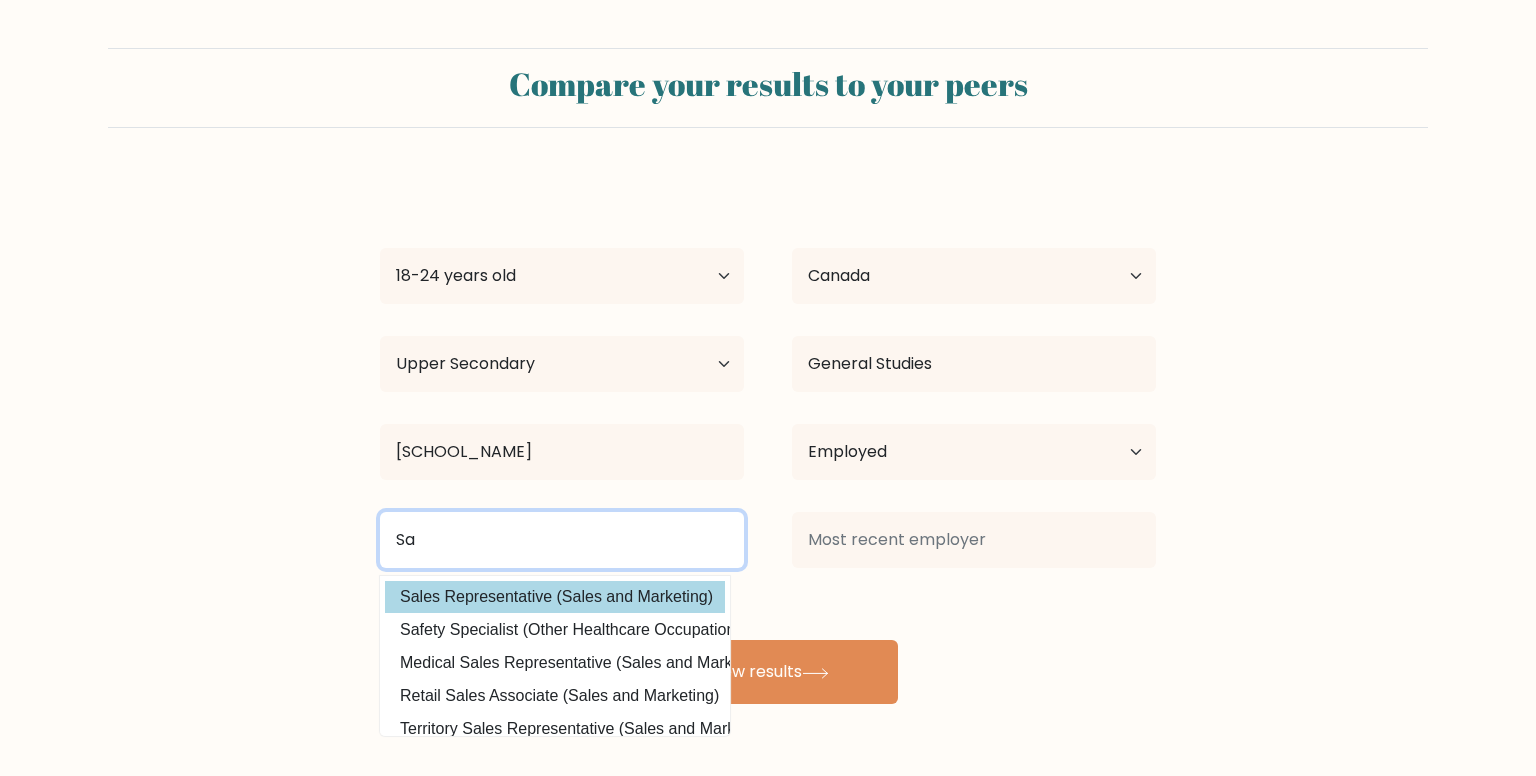 type on "Sa" 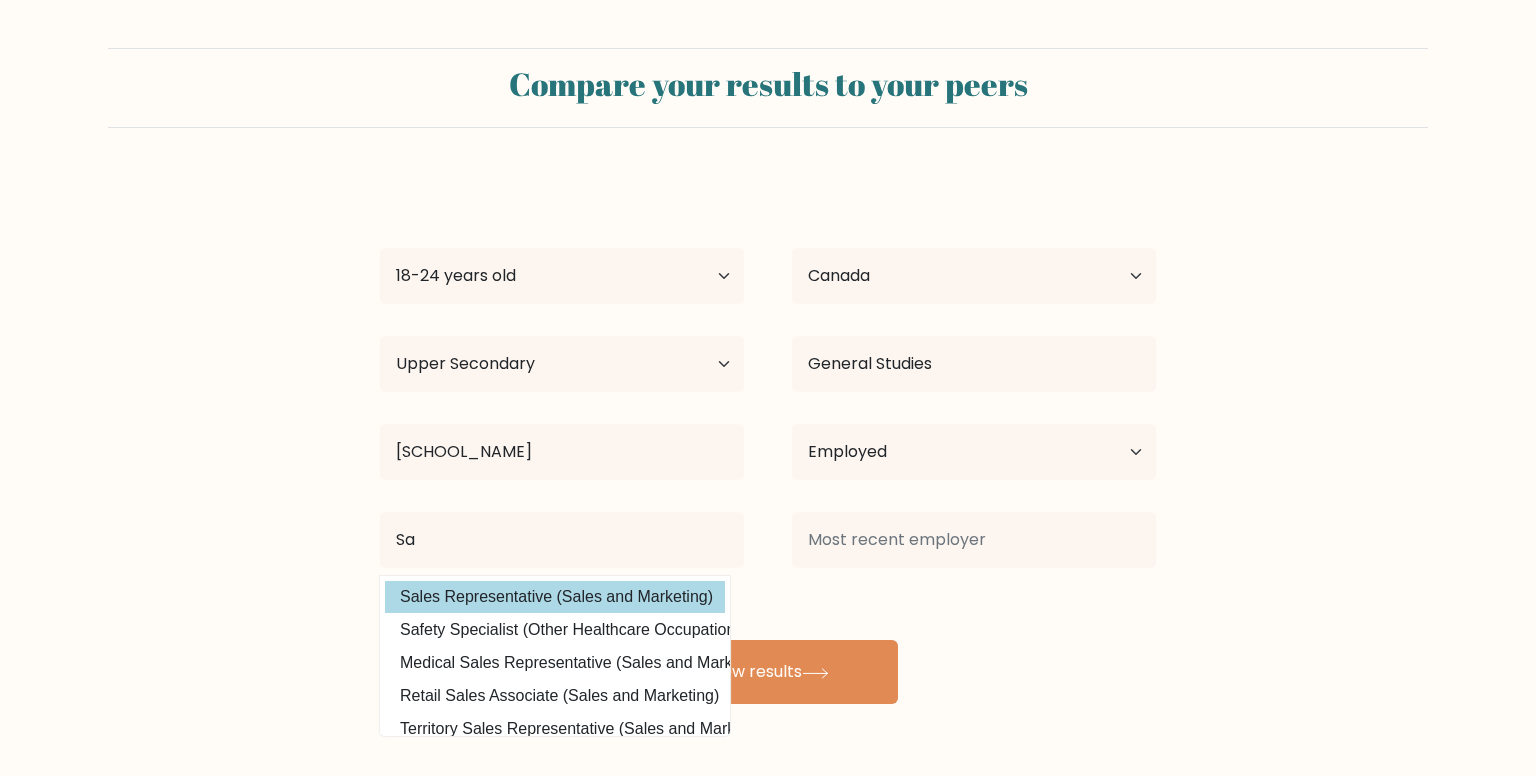 click on "Sales Representative (Sales and Marketing)" at bounding box center [555, 597] 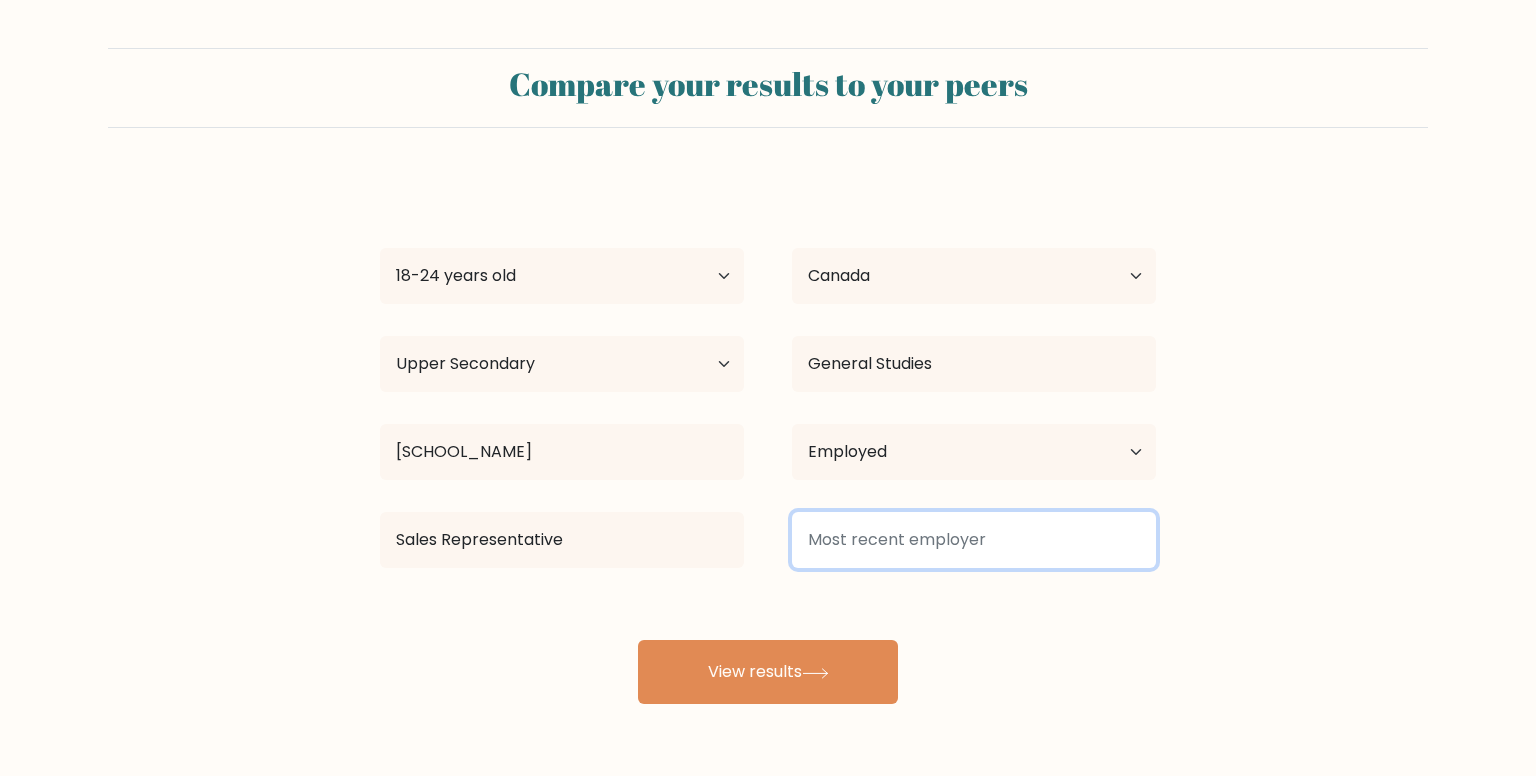 click at bounding box center (974, 540) 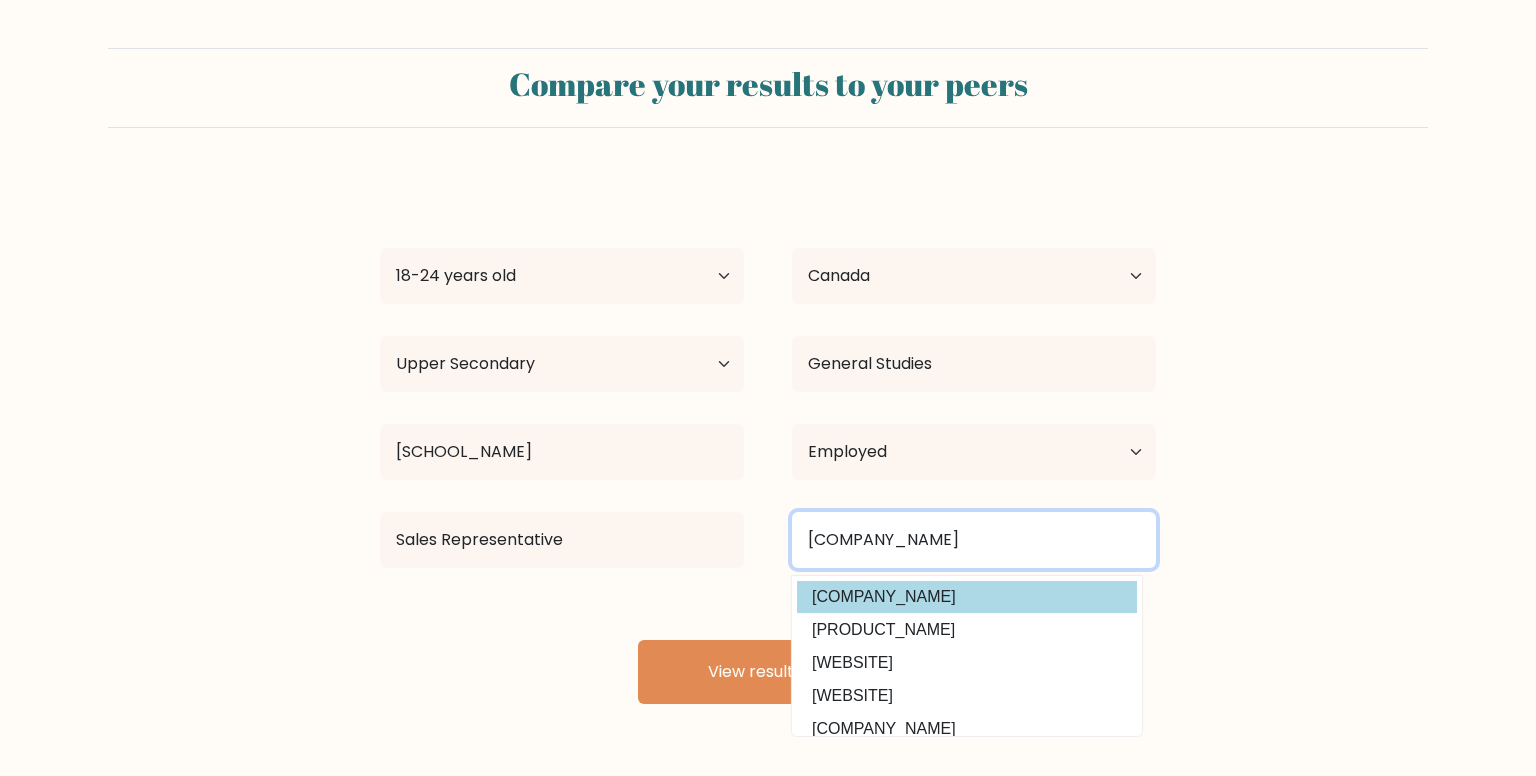 type on "Cannabis NB" 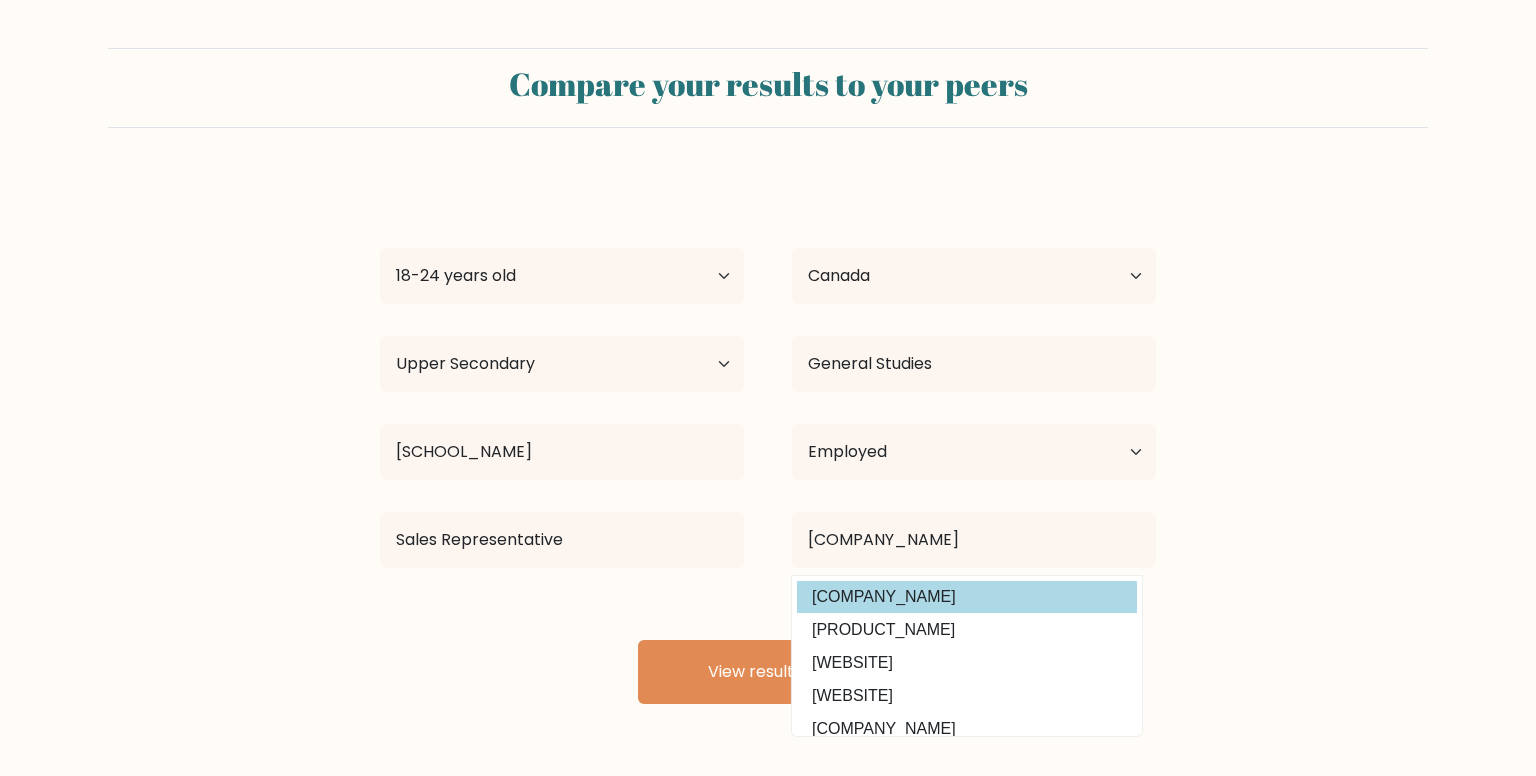 click on "cannabis nb" at bounding box center [967, 597] 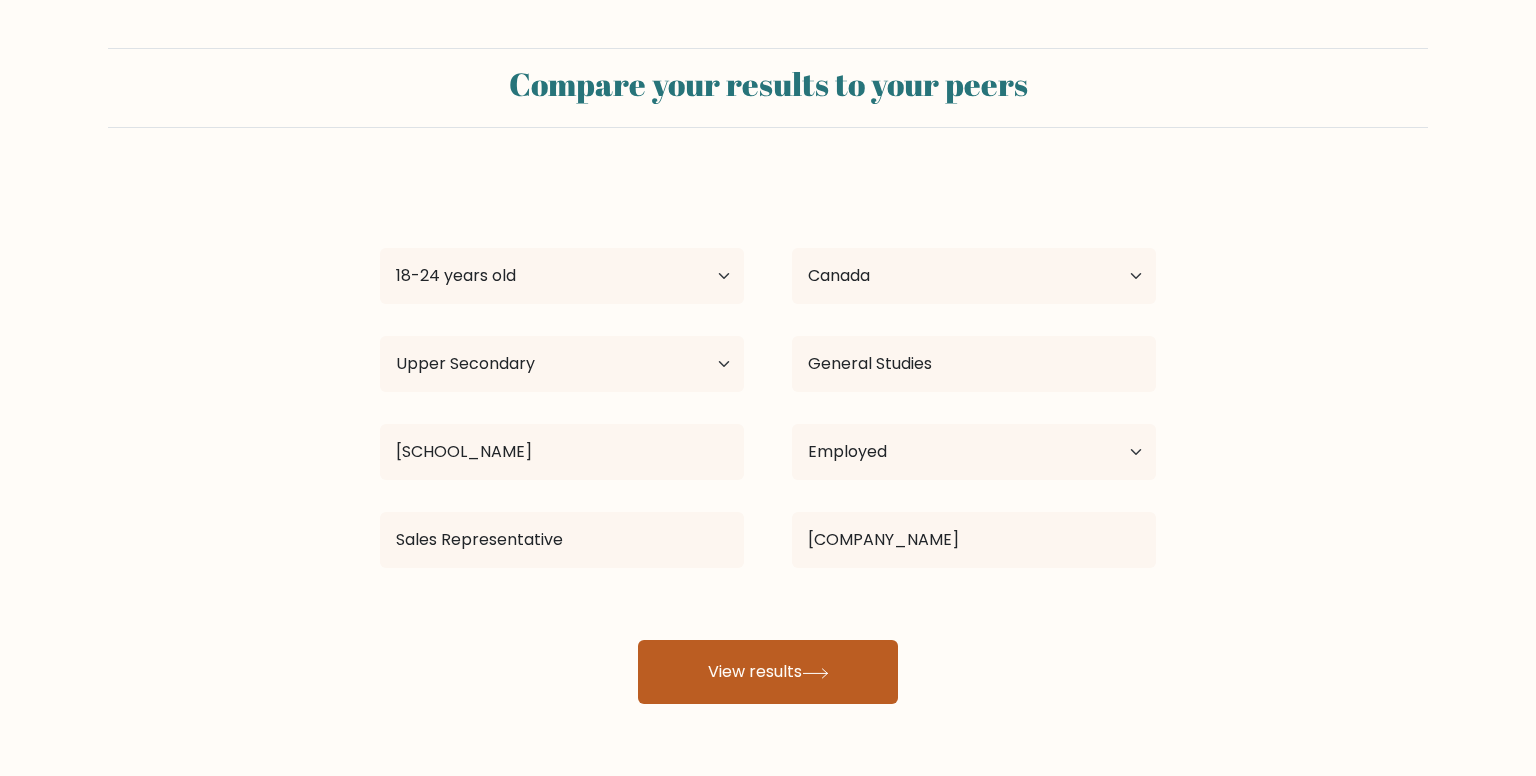 click on "View results" at bounding box center [768, 672] 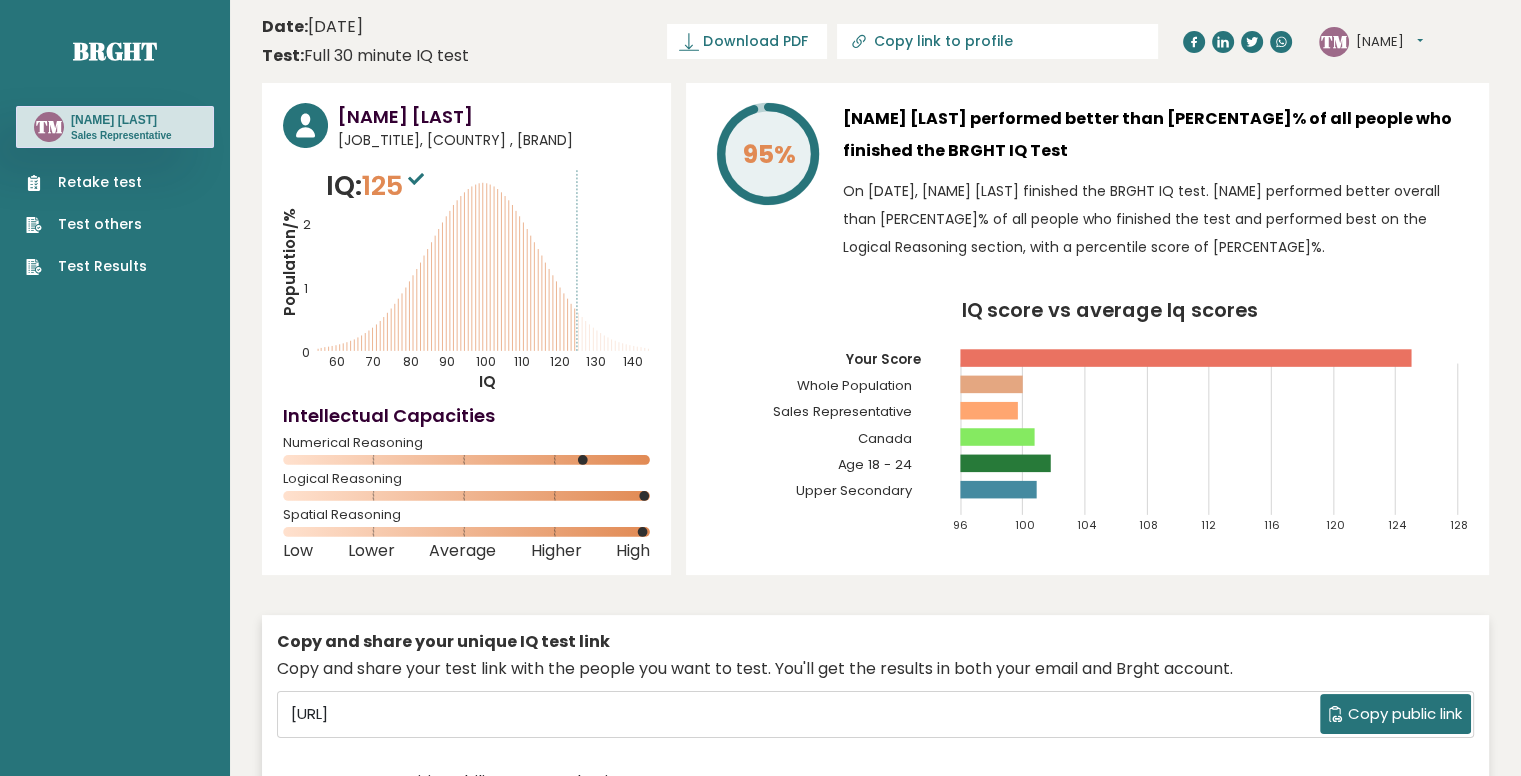 scroll, scrollTop: 38, scrollLeft: 0, axis: vertical 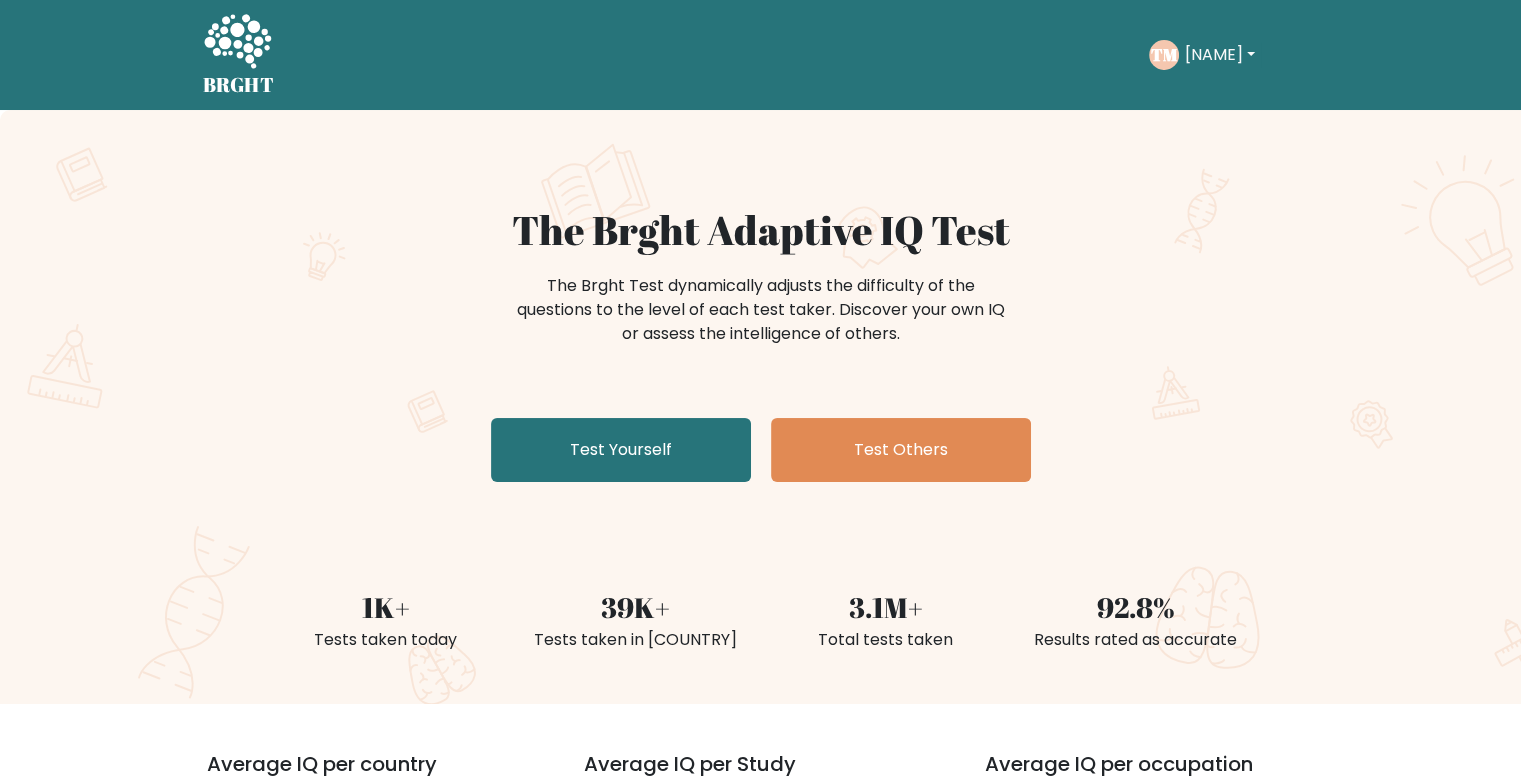 click on "The Brght Test dynamically adjusts the difficulty of the questions to the level of each test taker. Discover your own IQ or assess the intelligence of others." at bounding box center (761, 320) 